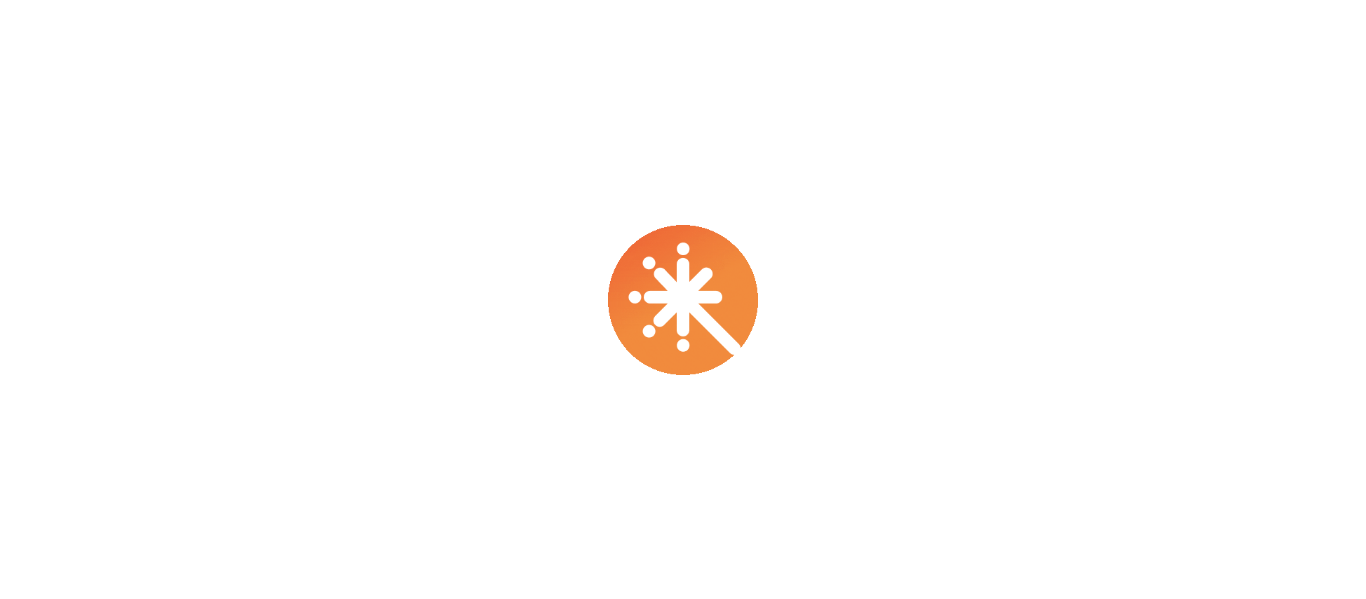 scroll, scrollTop: 0, scrollLeft: 0, axis: both 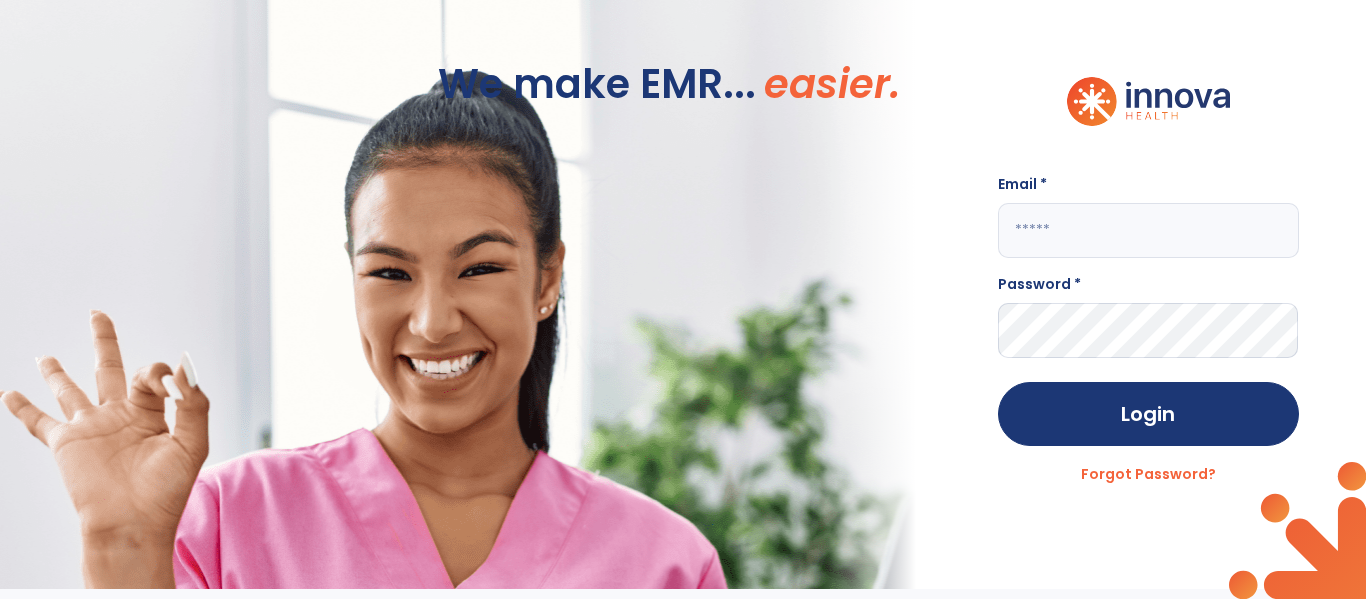 click 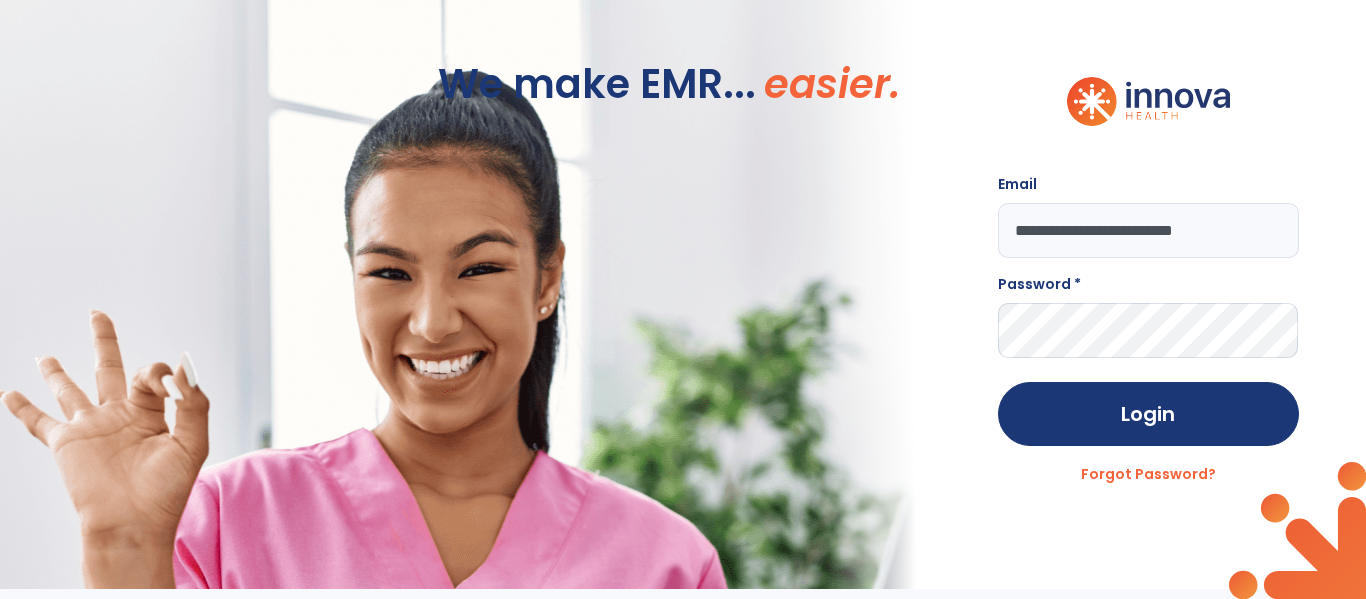 type on "**********" 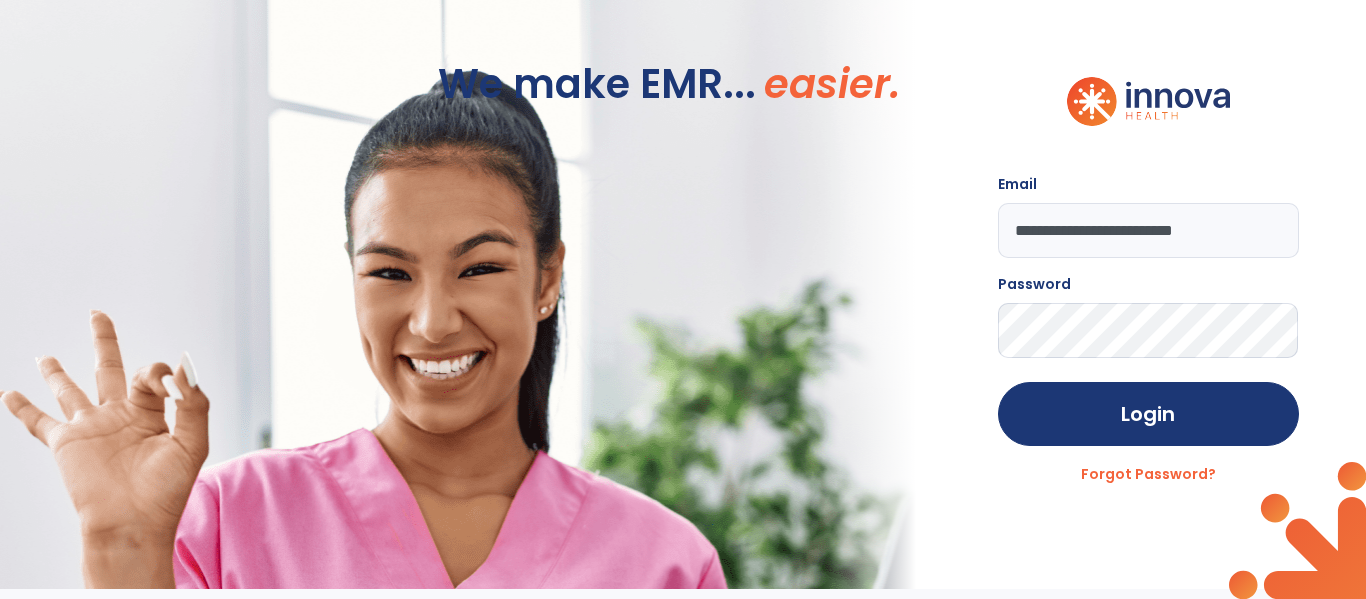 click on "Login" 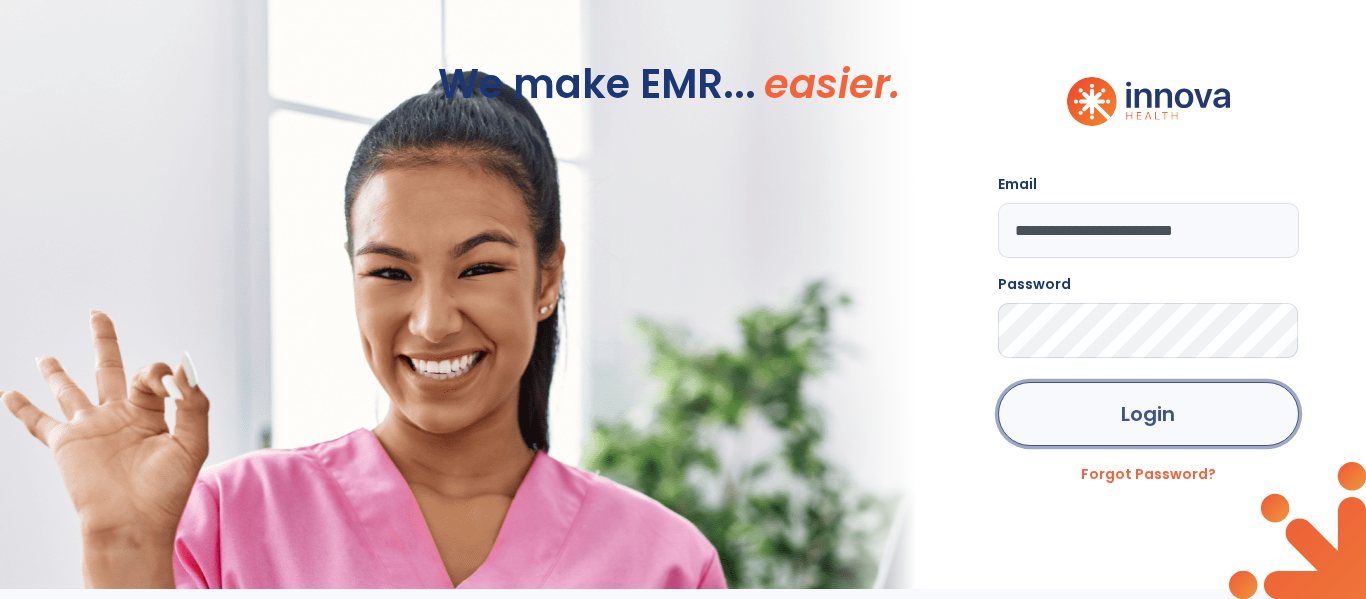 click on "Login" 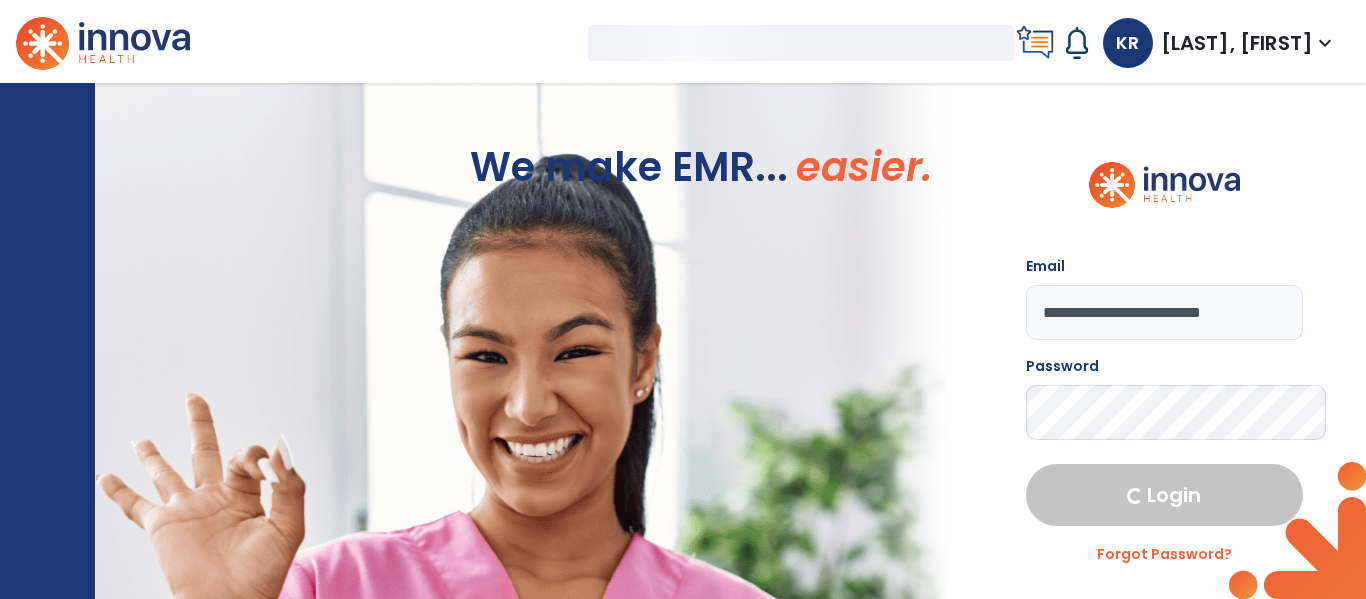 select on "****" 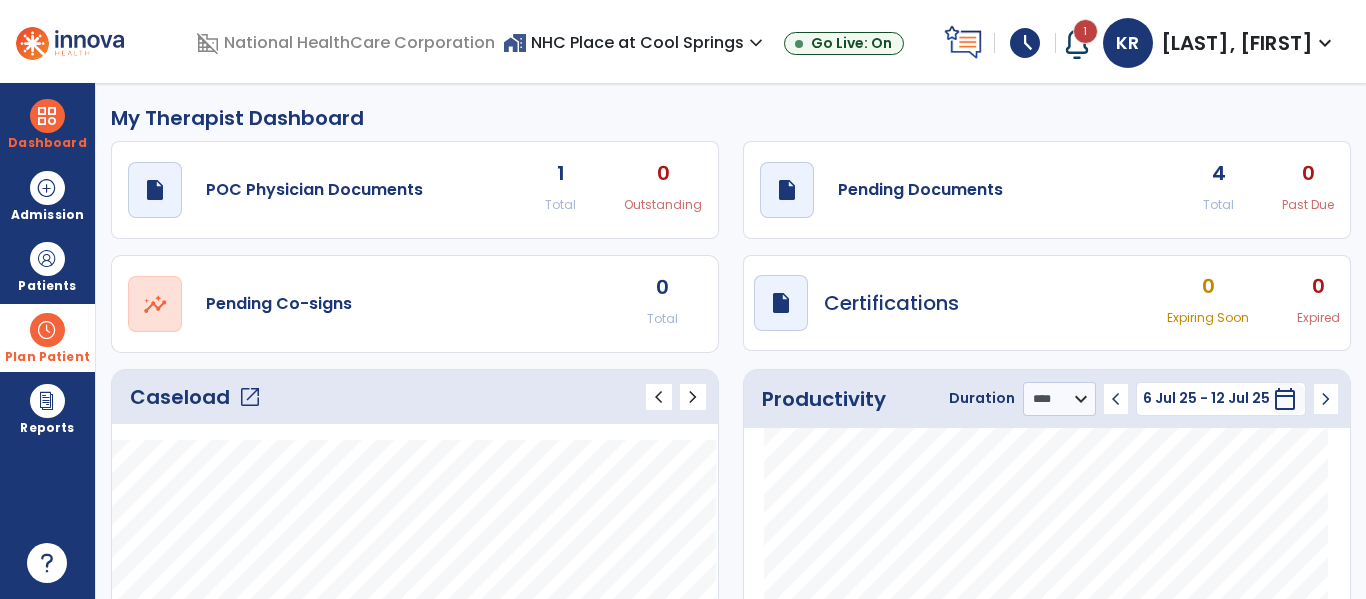 click at bounding box center [47, 330] 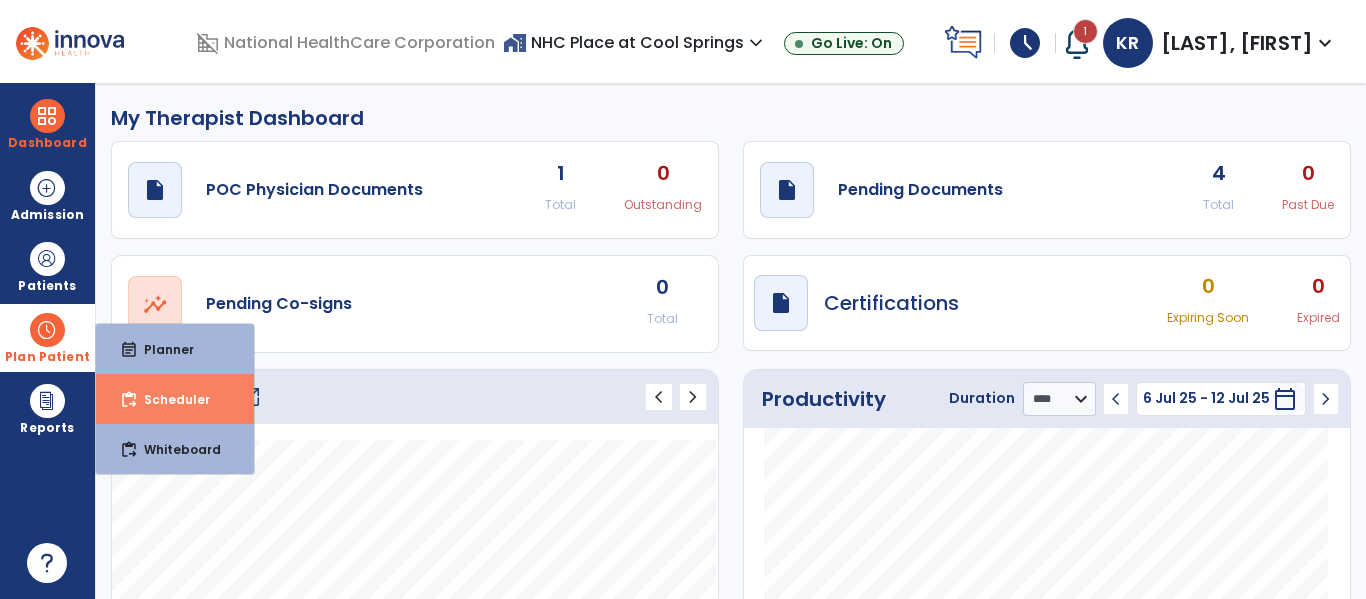 click on "Scheduler" at bounding box center (169, 399) 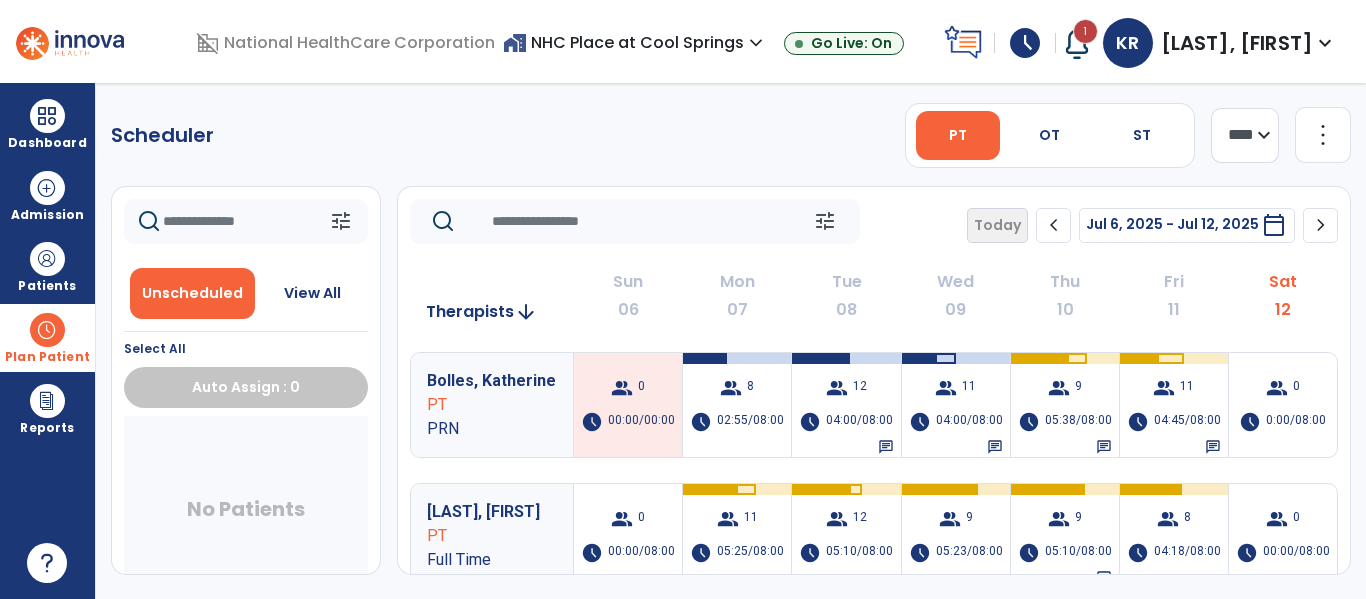 click 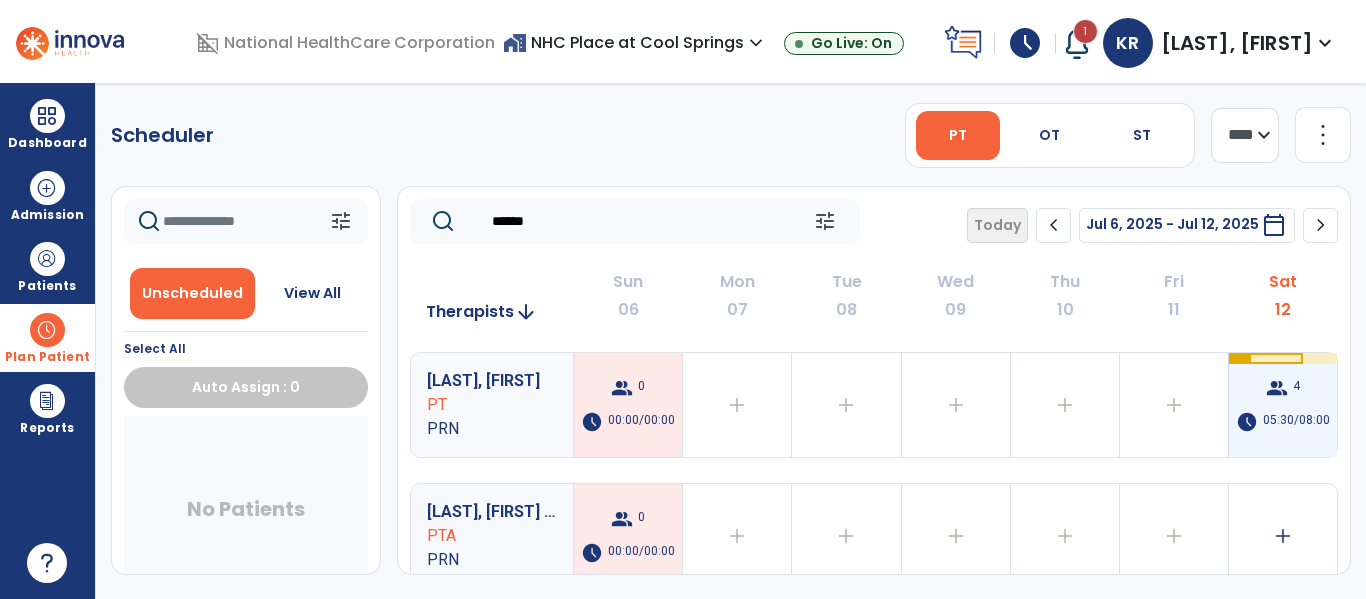 type on "******" 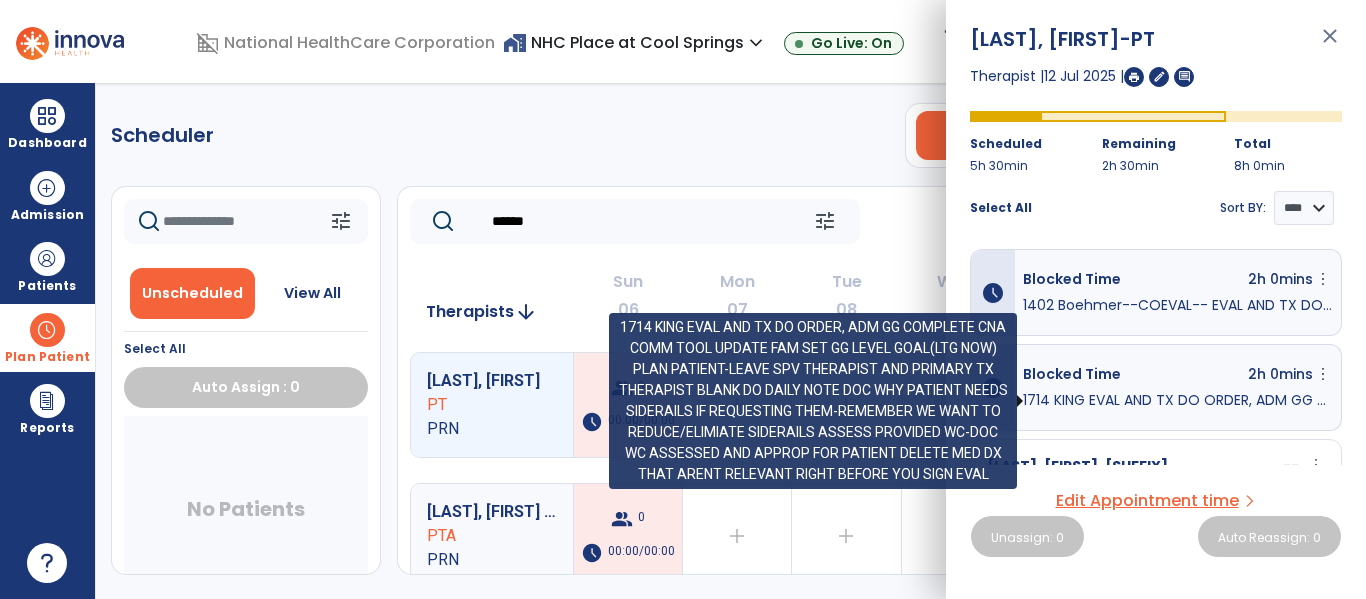 click on "1714 KING
EVAL AND TX
DO ORDER, ADM GG COMPLETE
CNA COMM TOOL
UPDATE FAM
SET GG LEVEL GOAL(LTG NOW)
PLAN PATIENT-LEAVE SPV THERAPIST AND  PRIMARY TX THERAPIST BLANK
DO DAILY NOTE
DOC WHY PATIENT NEEDS SIDERAILS IF REQUESTING THEM-REMEMBER WE WANT TO REDUCE/ELIMIATE SIDERAILS
ASSESS PROVIDED WC-DOC WC ASSESSED AND APPROP FOR PATIENT
DELETE MED DX THAT ARENT RELEVANT RIGHT BEFORE YOU SIGN EVAL" at bounding box center [1178, 400] 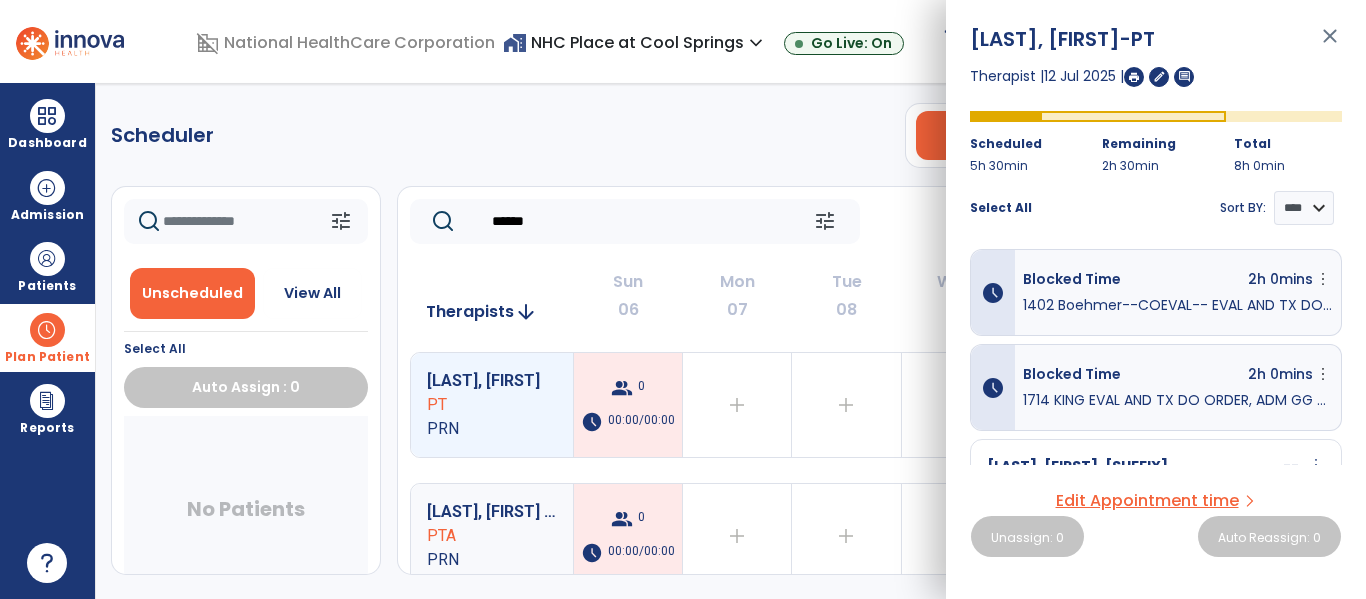 click on "Blocked Time  2h 0mins   more_vert   Edit   Delete" at bounding box center [1178, 377] 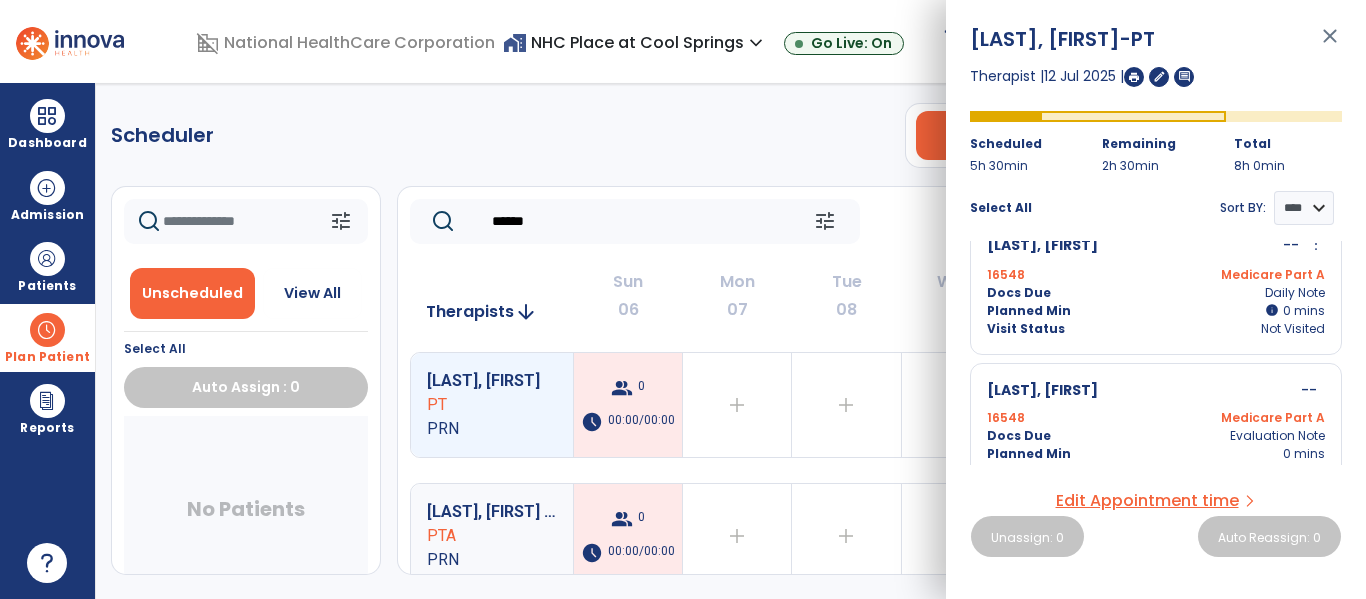 scroll, scrollTop: 544, scrollLeft: 0, axis: vertical 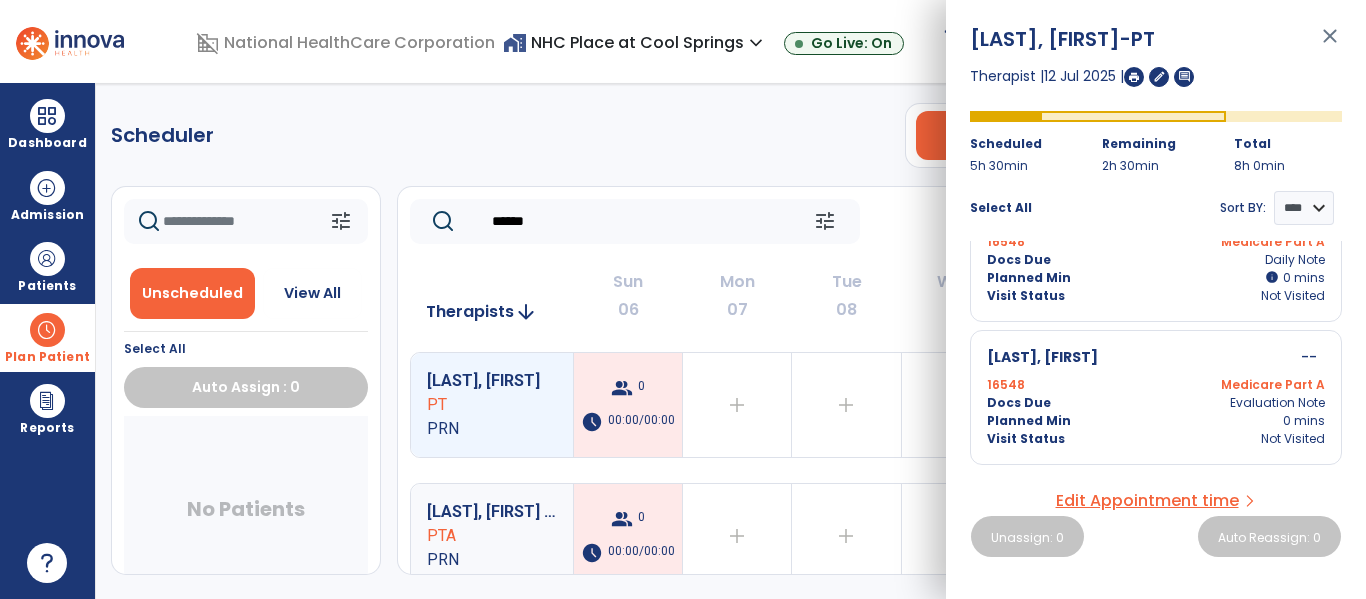 click at bounding box center (1134, 77) 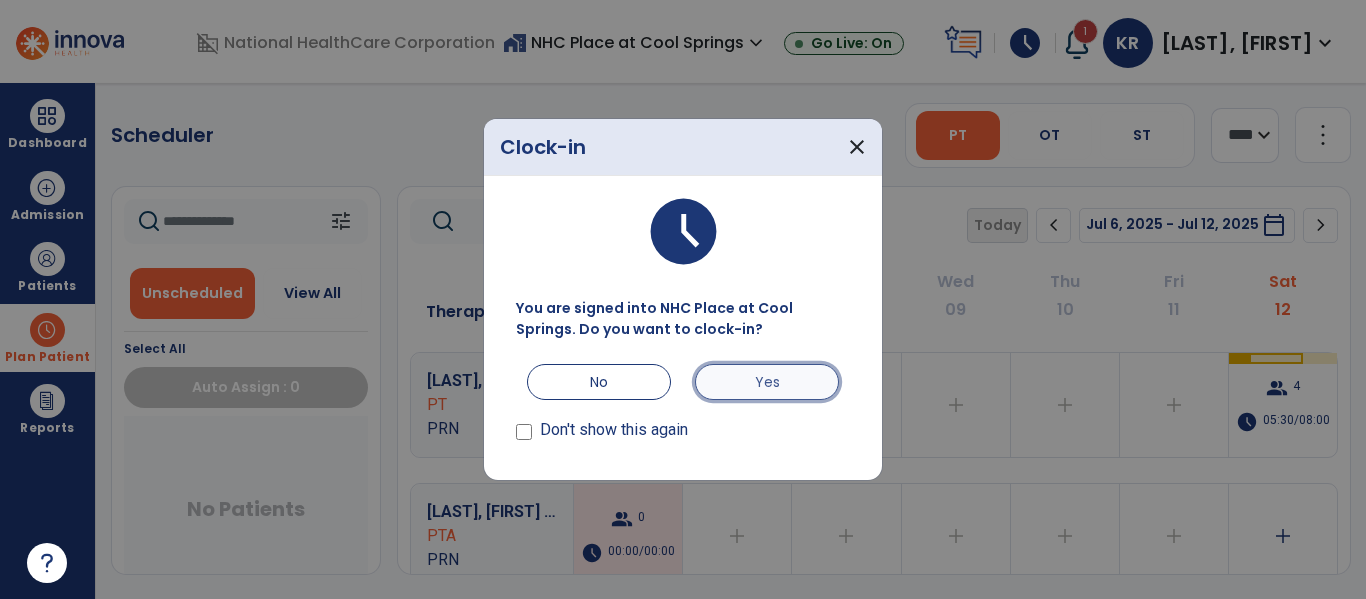 click on "Yes" at bounding box center (767, 382) 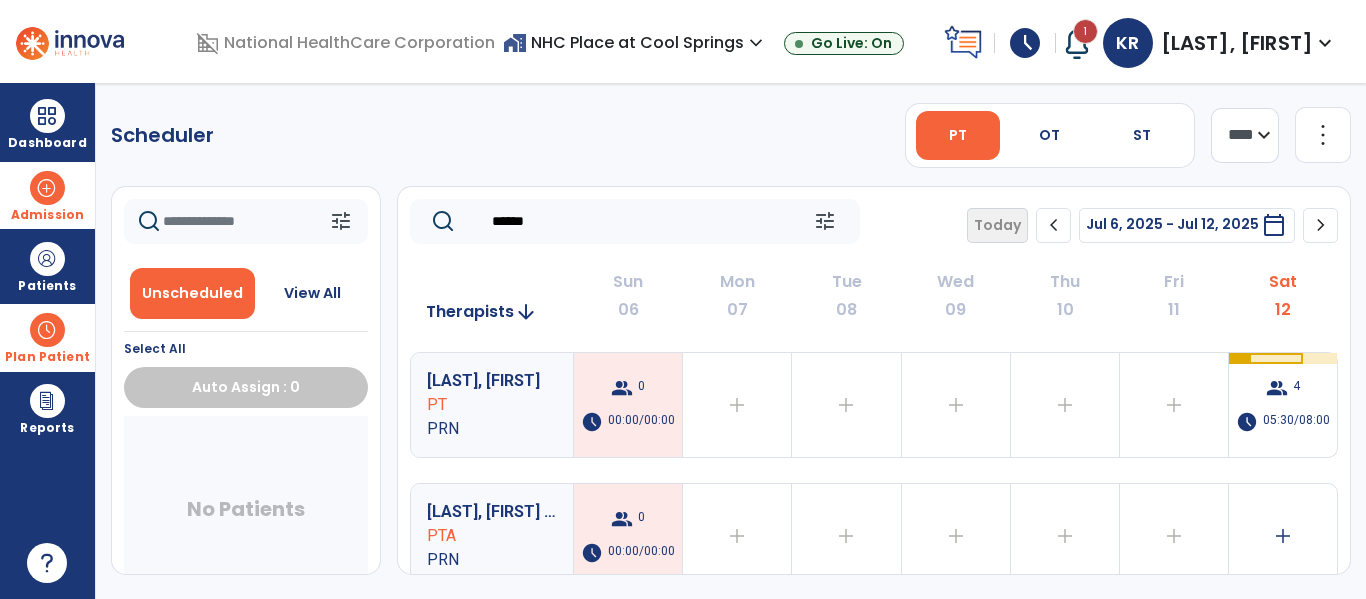 click on "Admission" at bounding box center (47, 195) 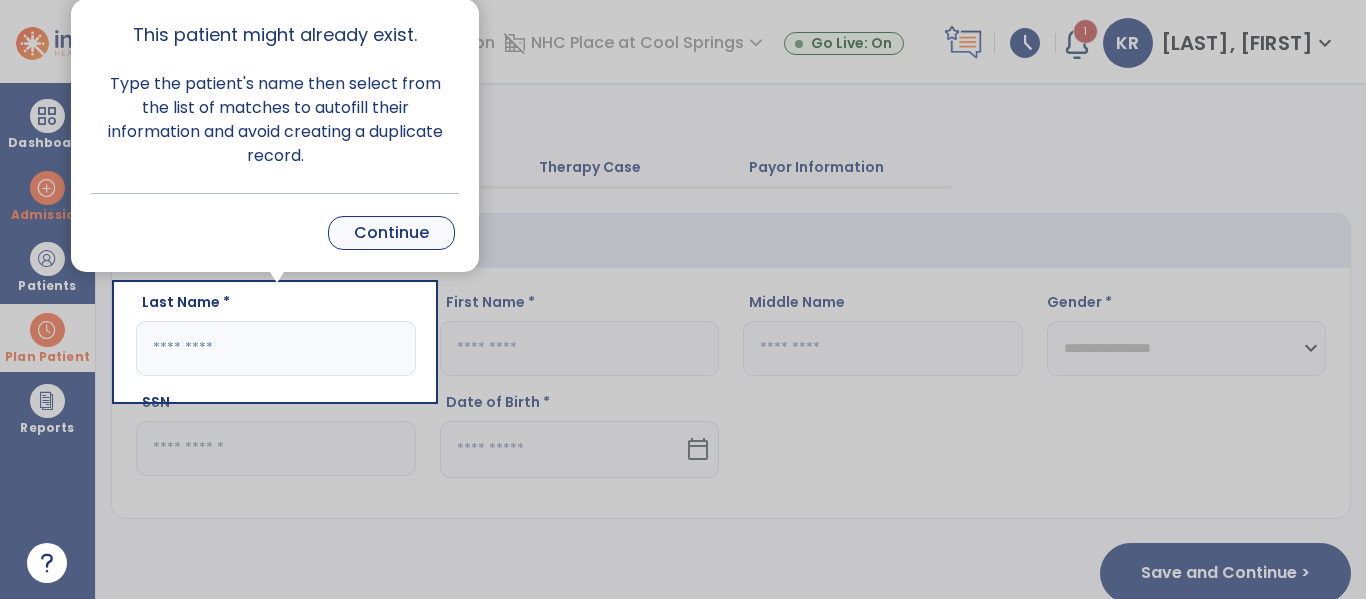 click on "Continue" at bounding box center [391, 233] 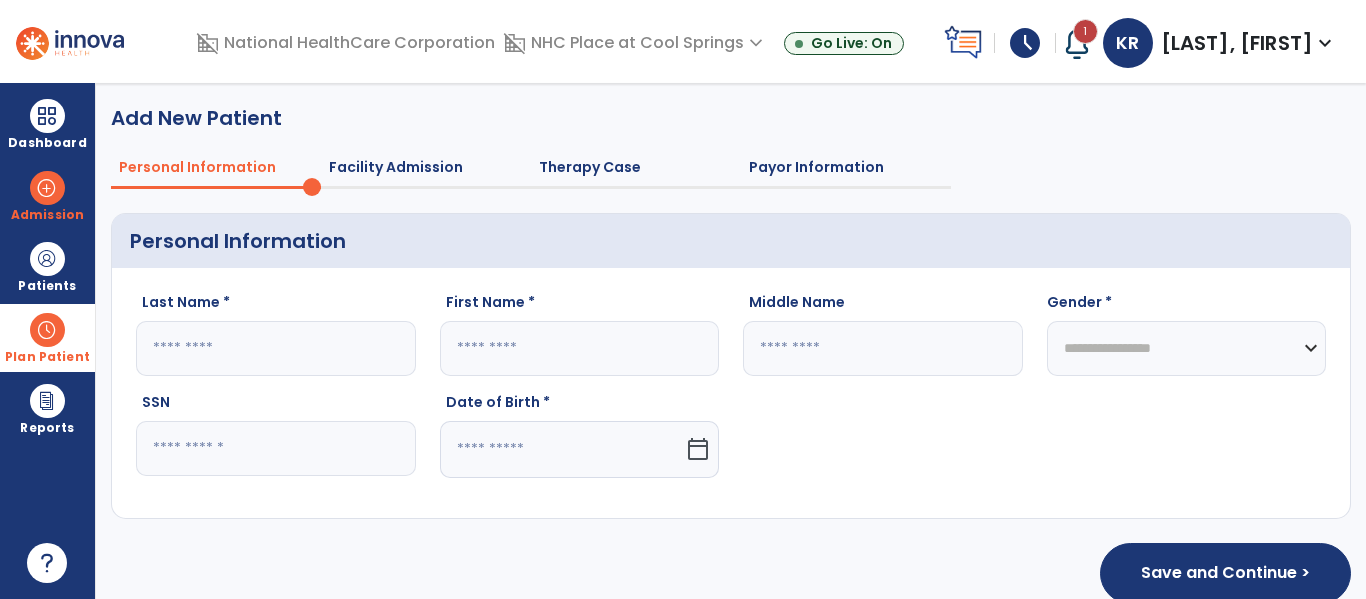 scroll, scrollTop: 29, scrollLeft: 0, axis: vertical 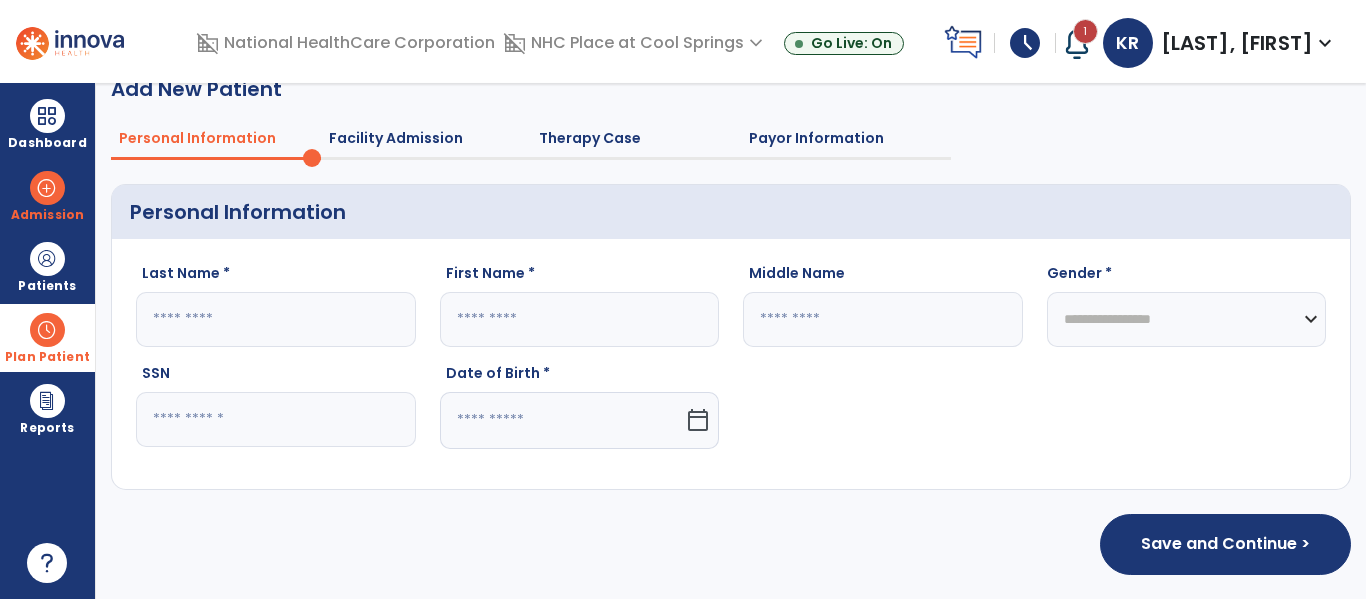 click 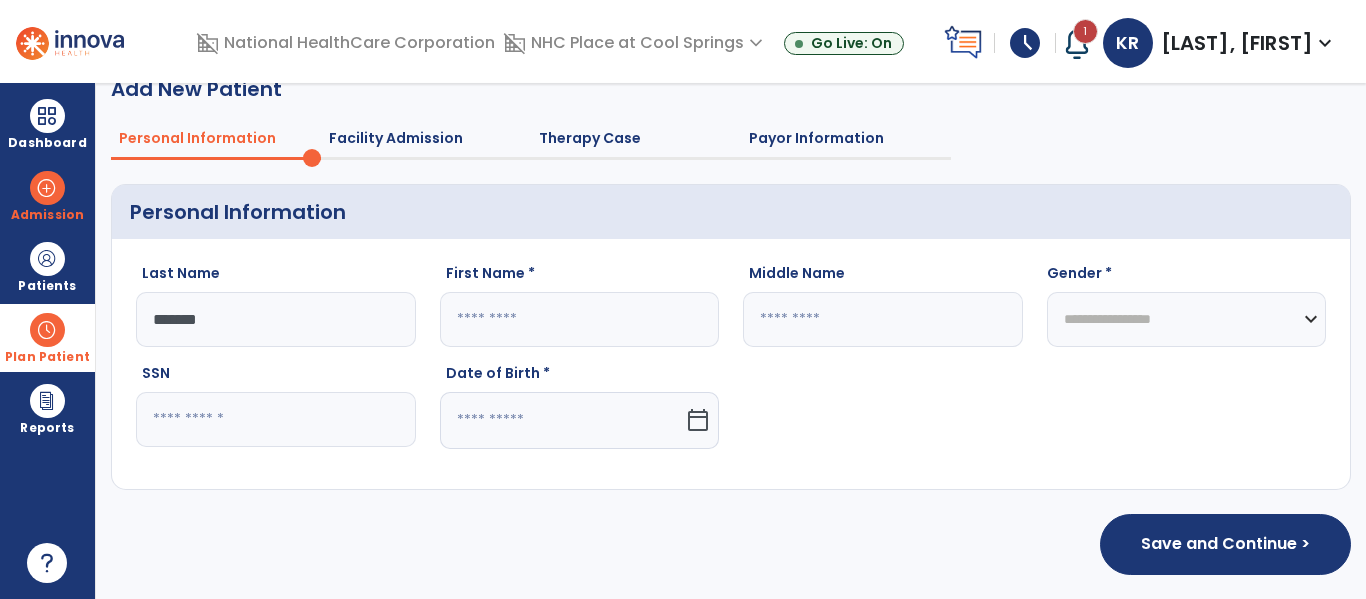 type on "*******" 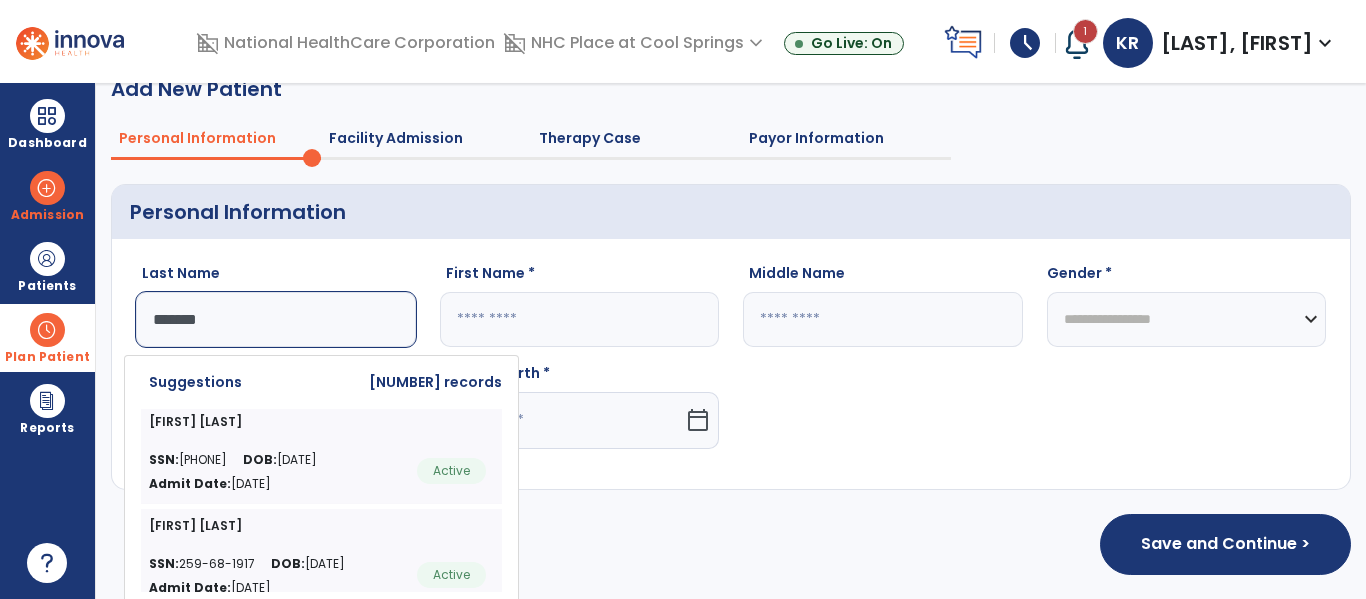 click 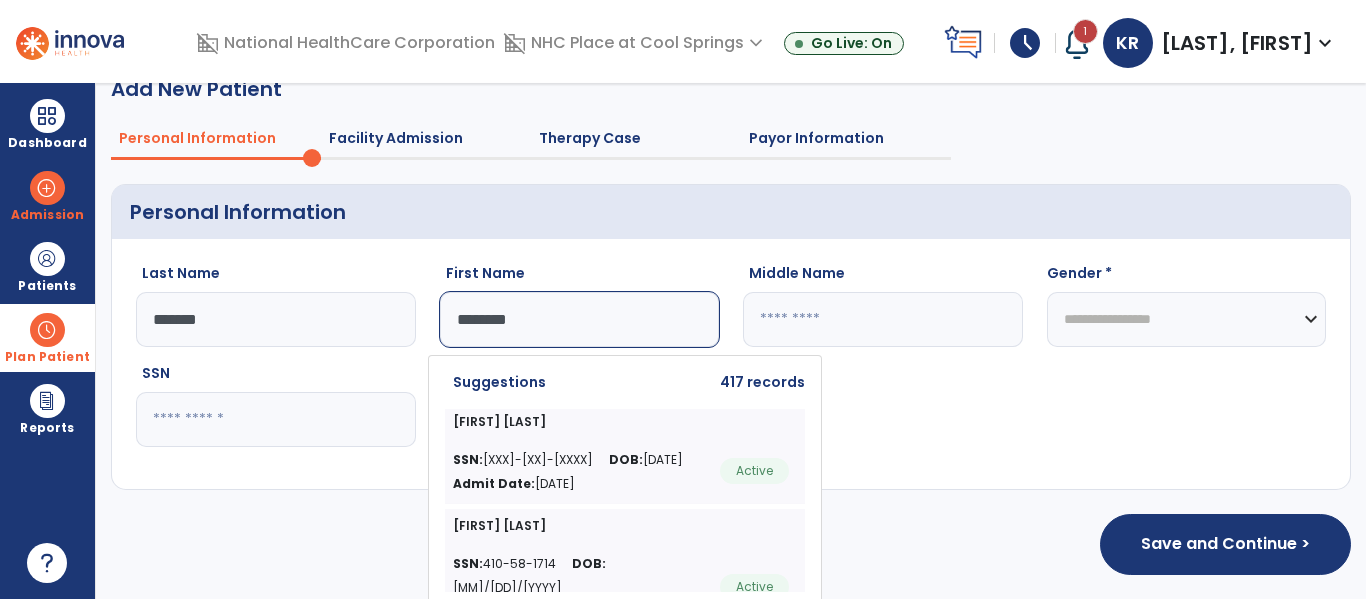 type on "********" 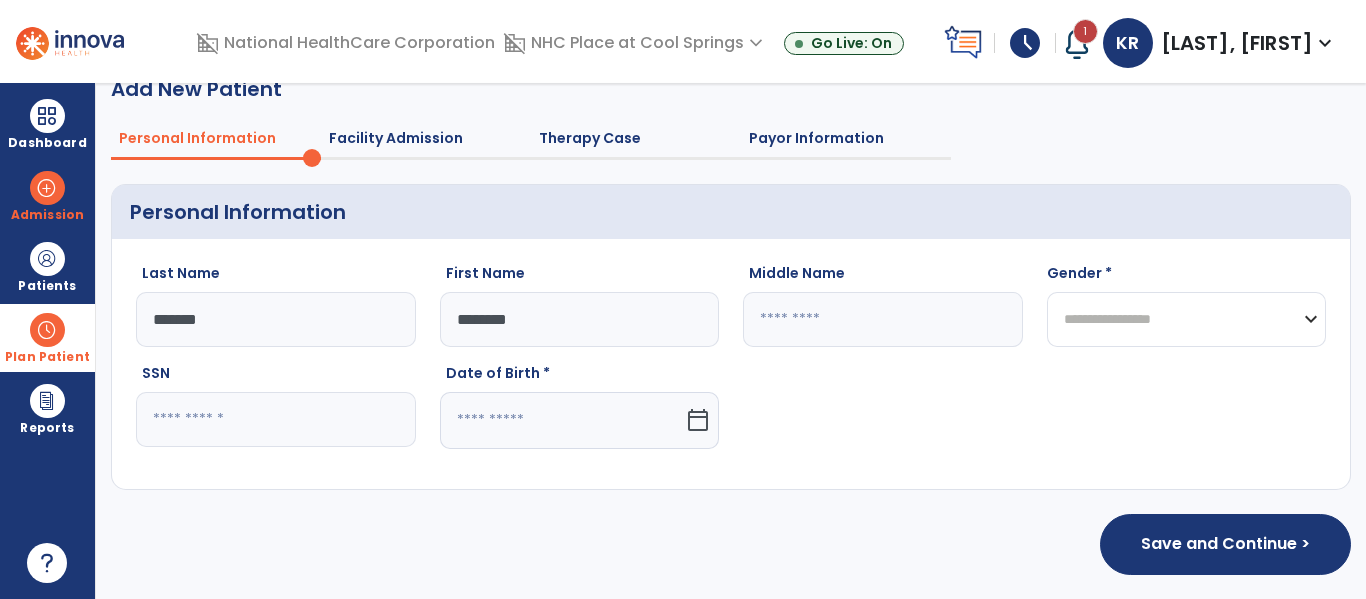 click on "**********" 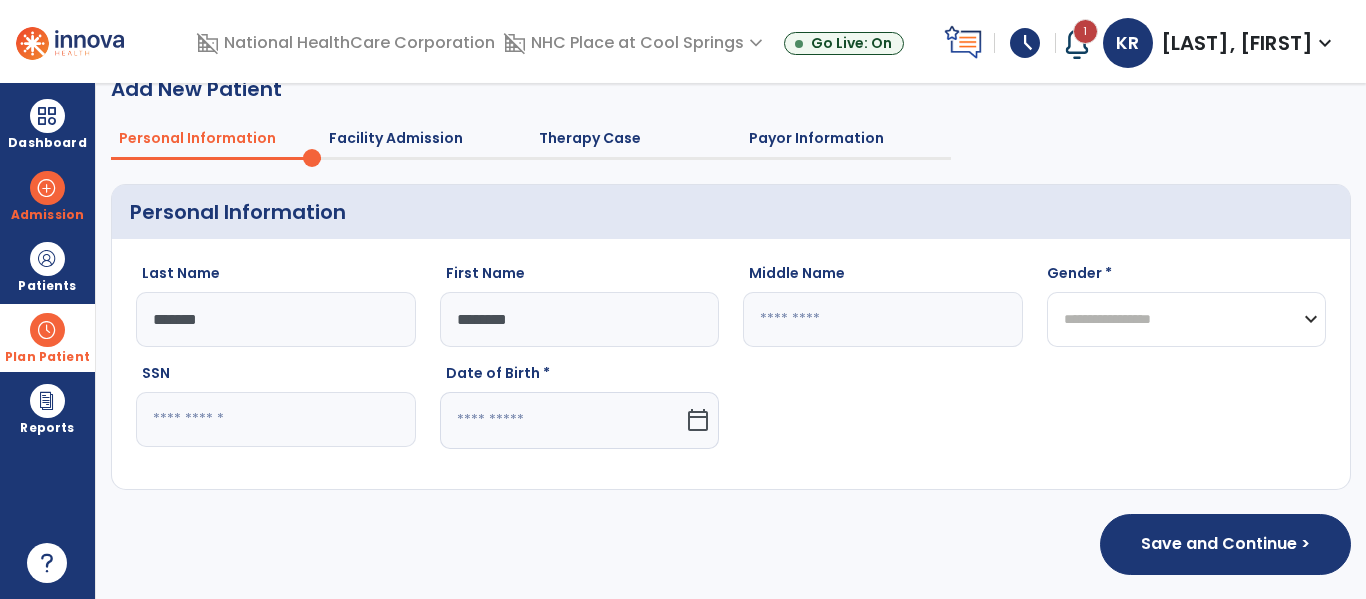 select on "******" 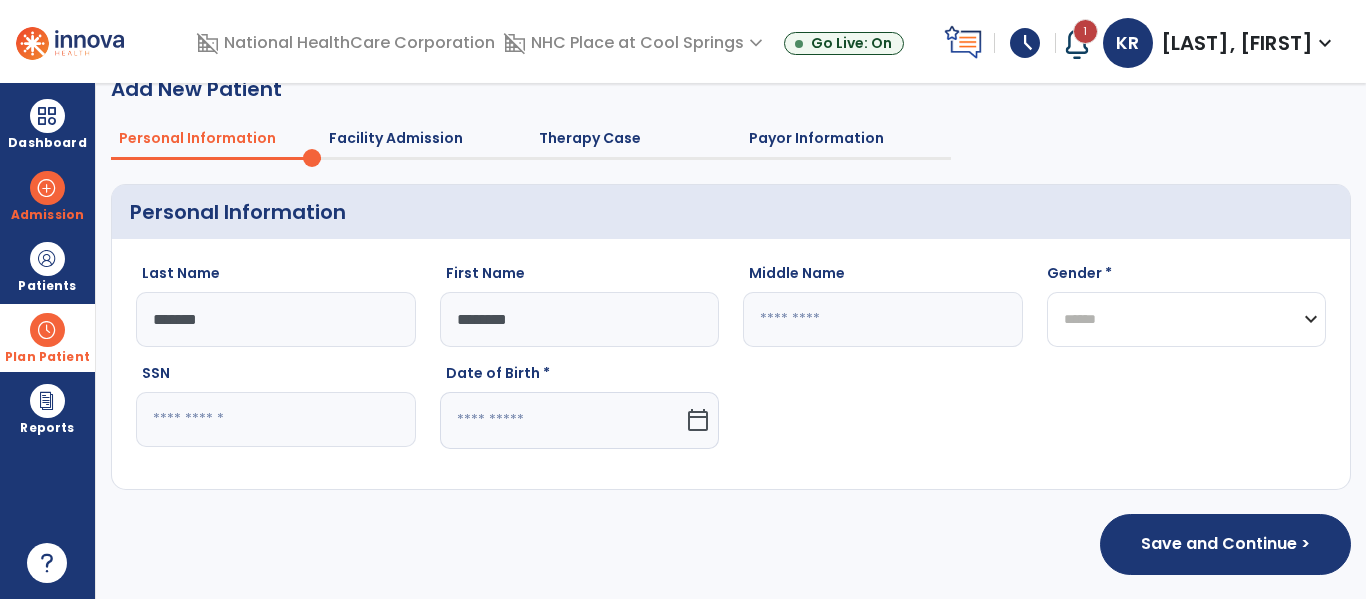 click on "**********" 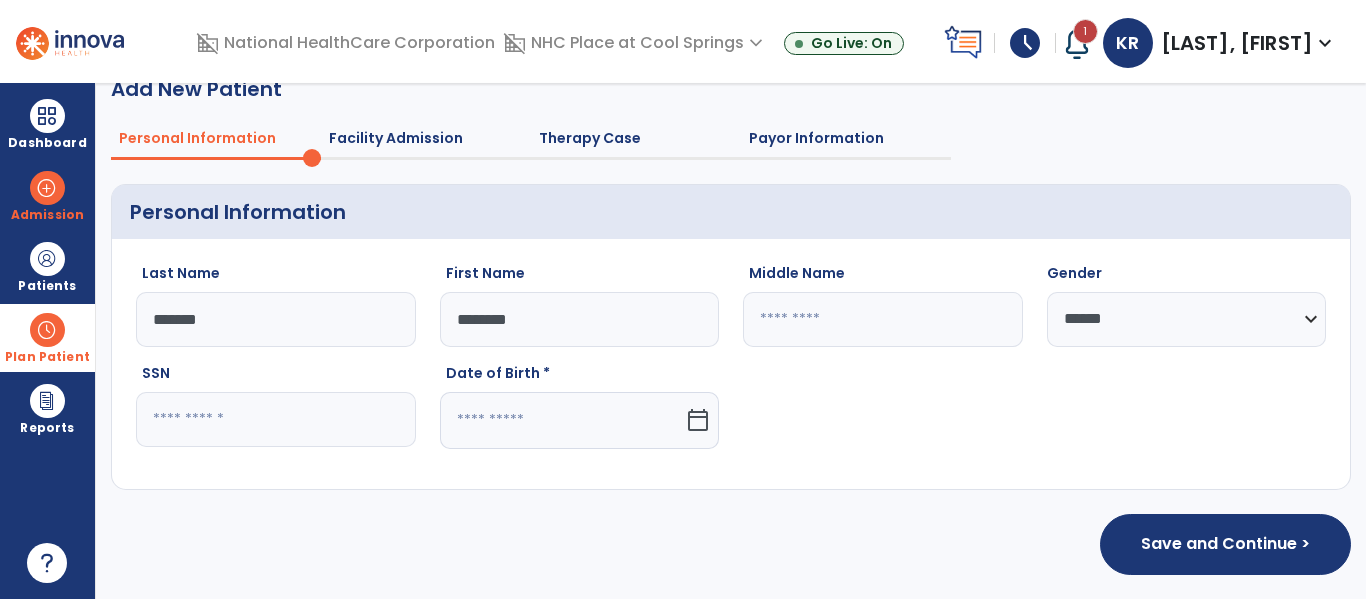 click 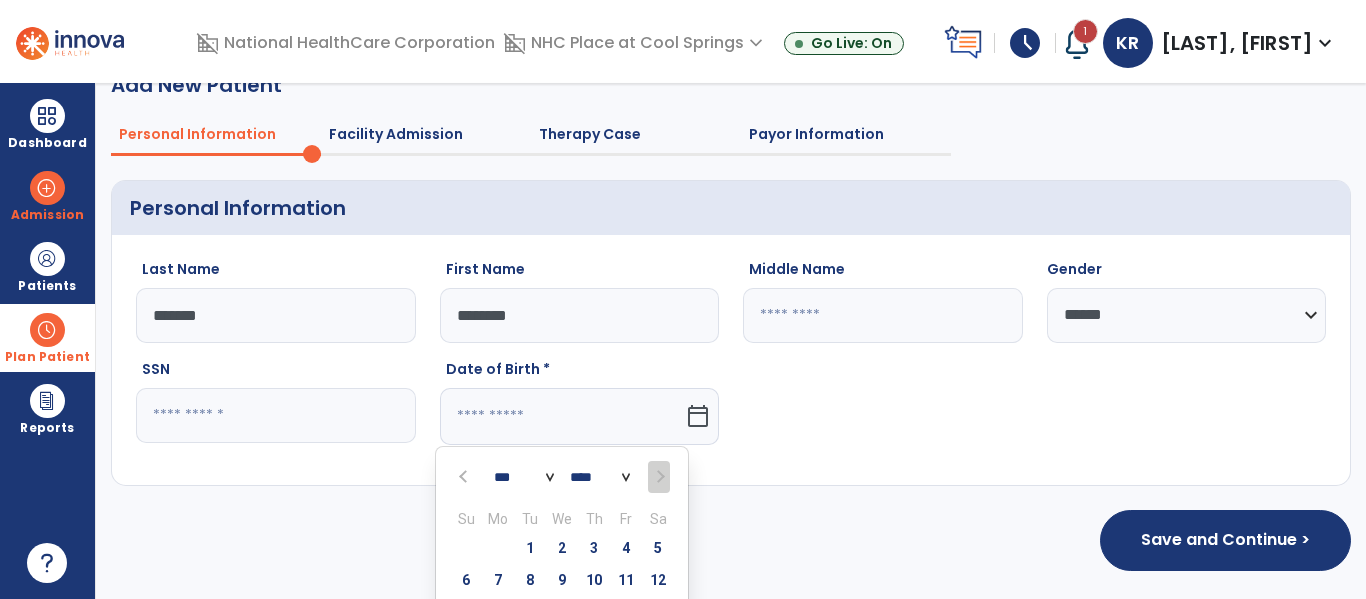 click 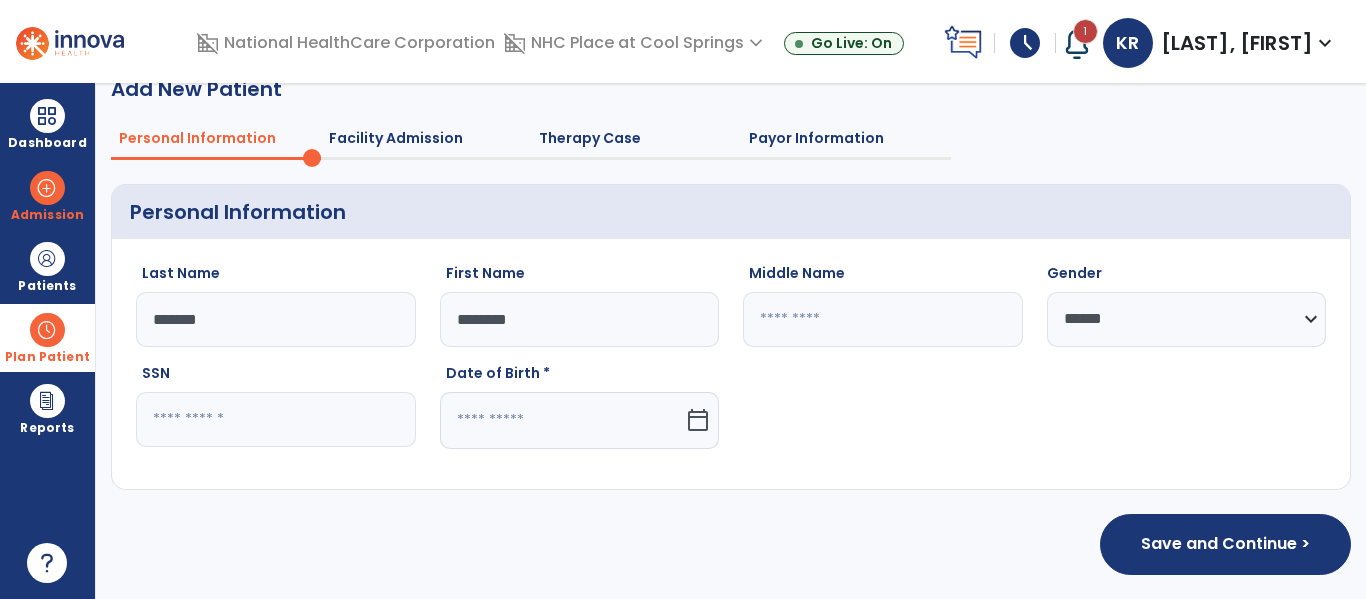 click 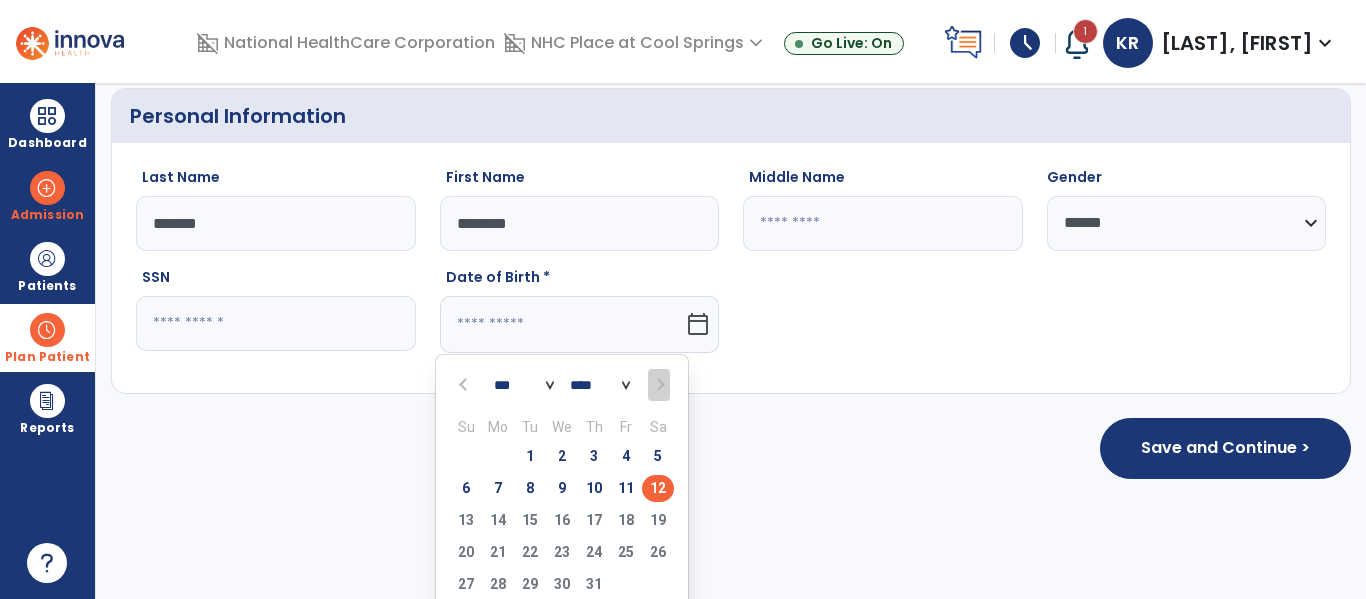 scroll, scrollTop: 133, scrollLeft: 0, axis: vertical 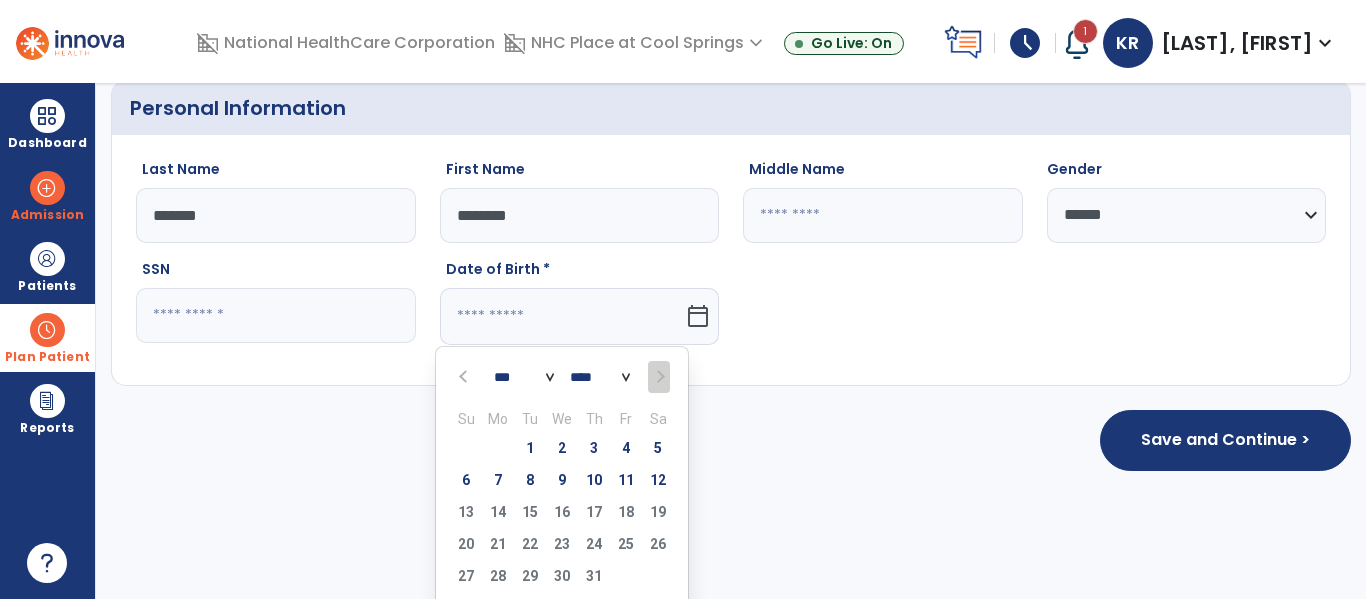 click on "*** *** *** *** *** *** ***" 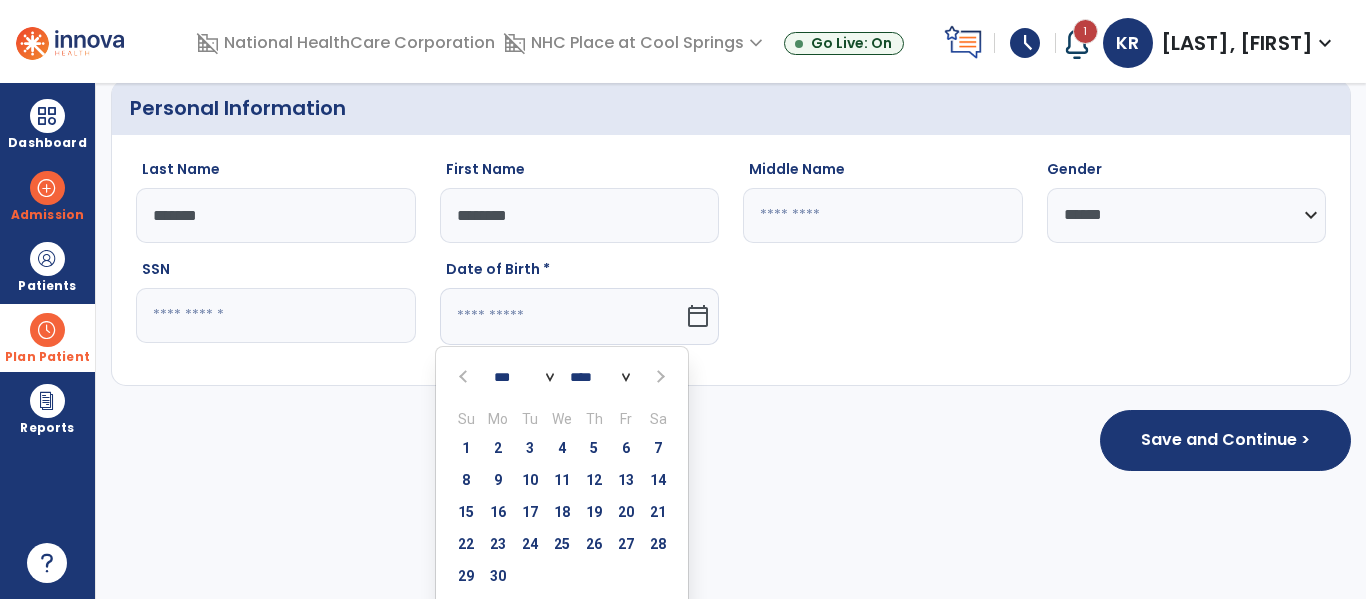 click on "*** *** *** *** *** *** ***" 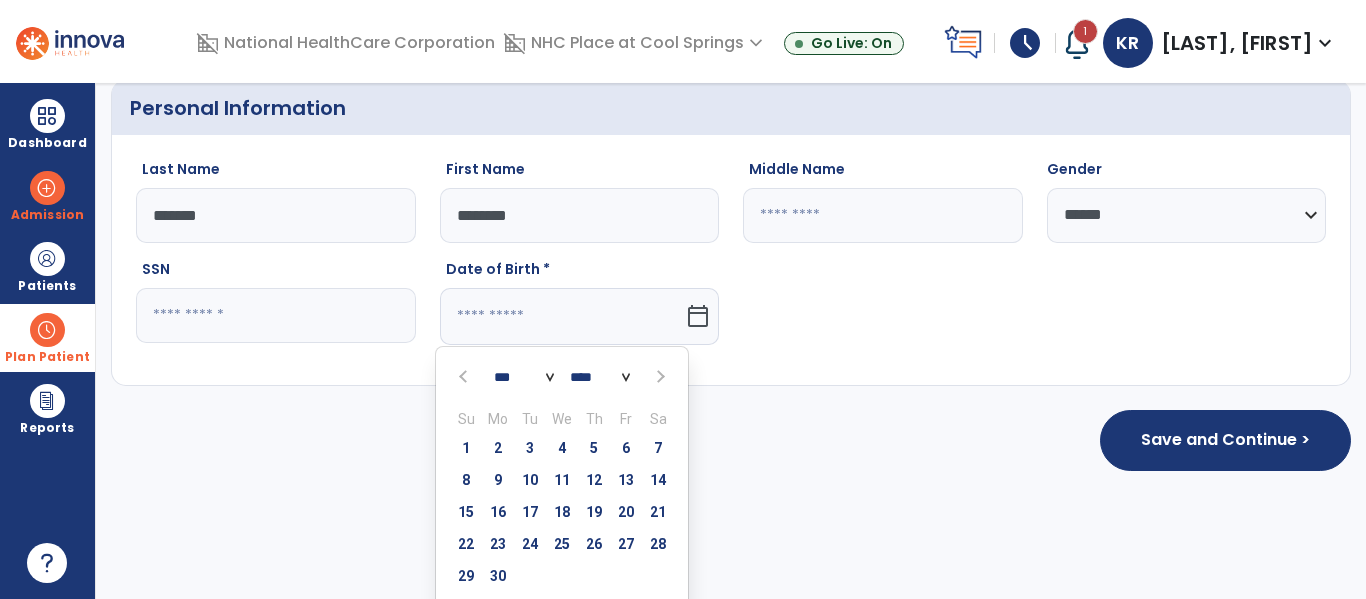 select on "*" 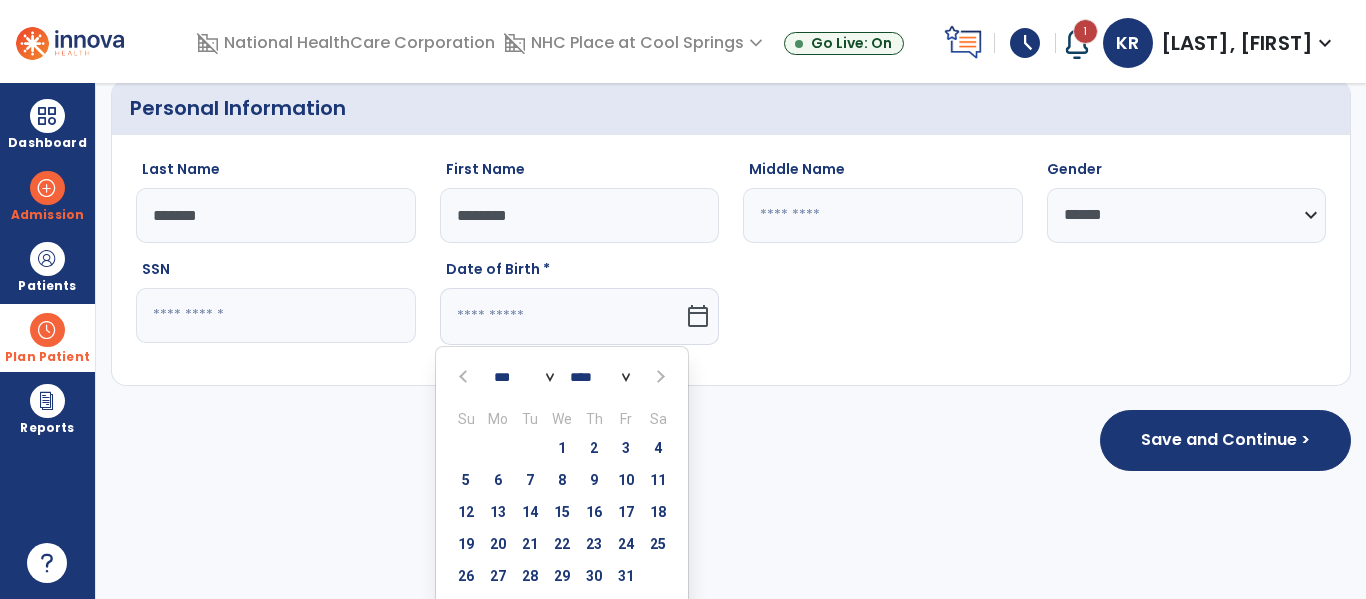 click 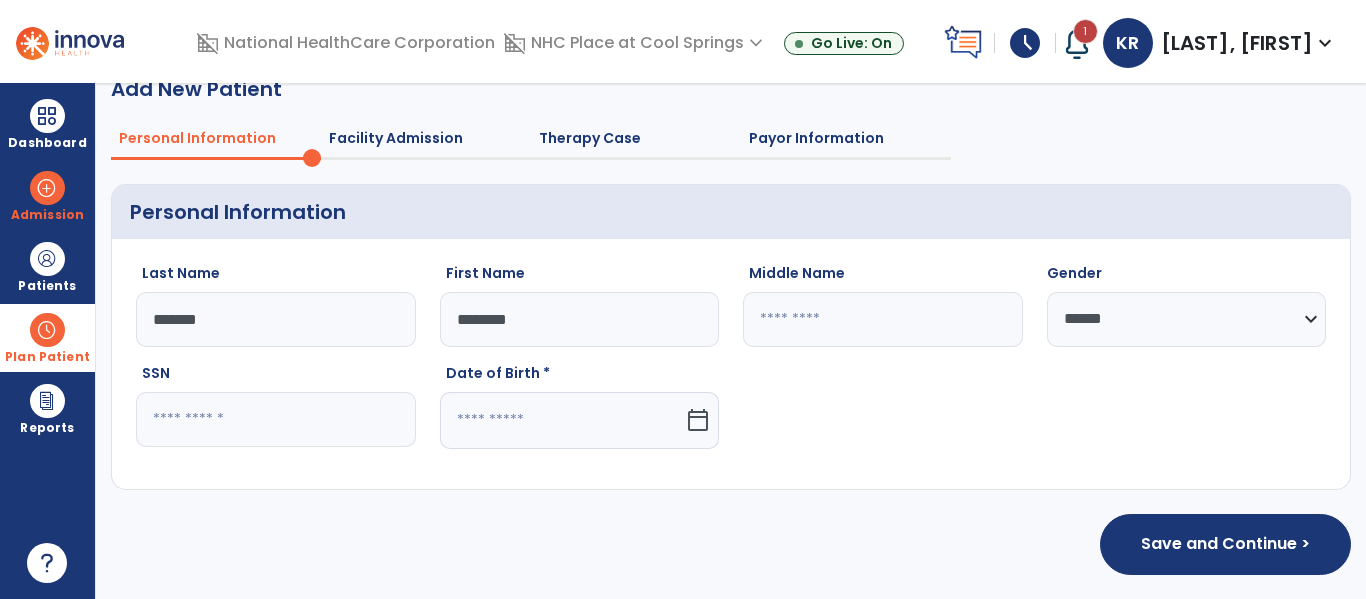 scroll, scrollTop: 29, scrollLeft: 0, axis: vertical 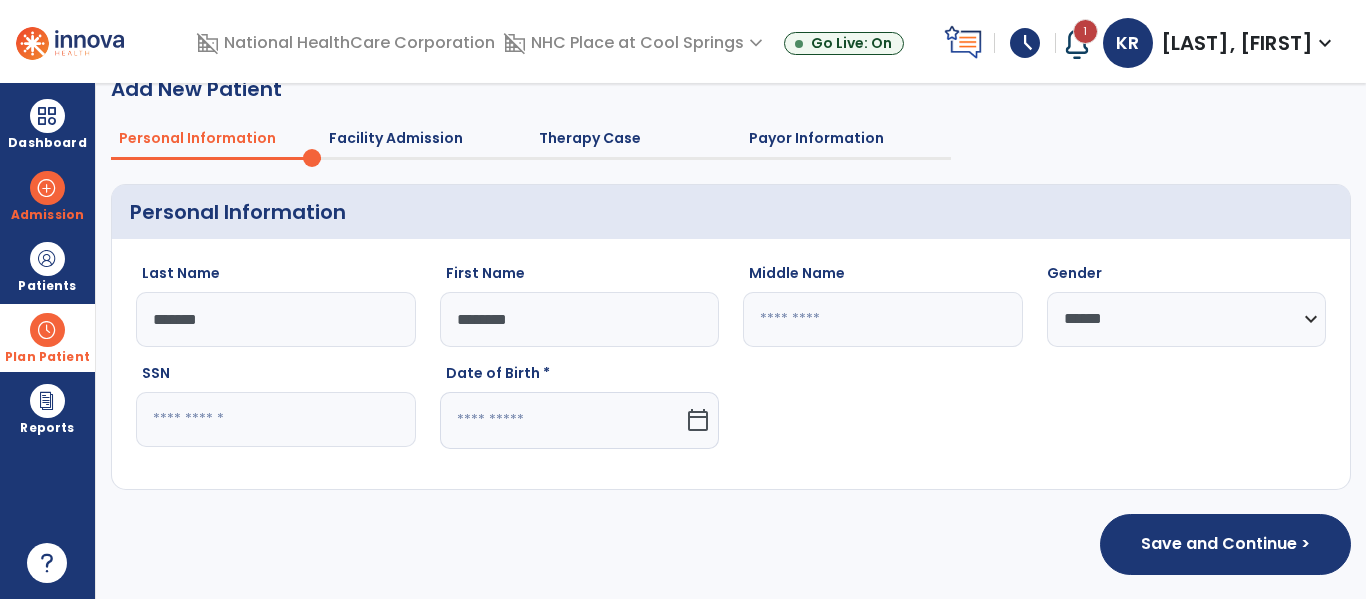 click 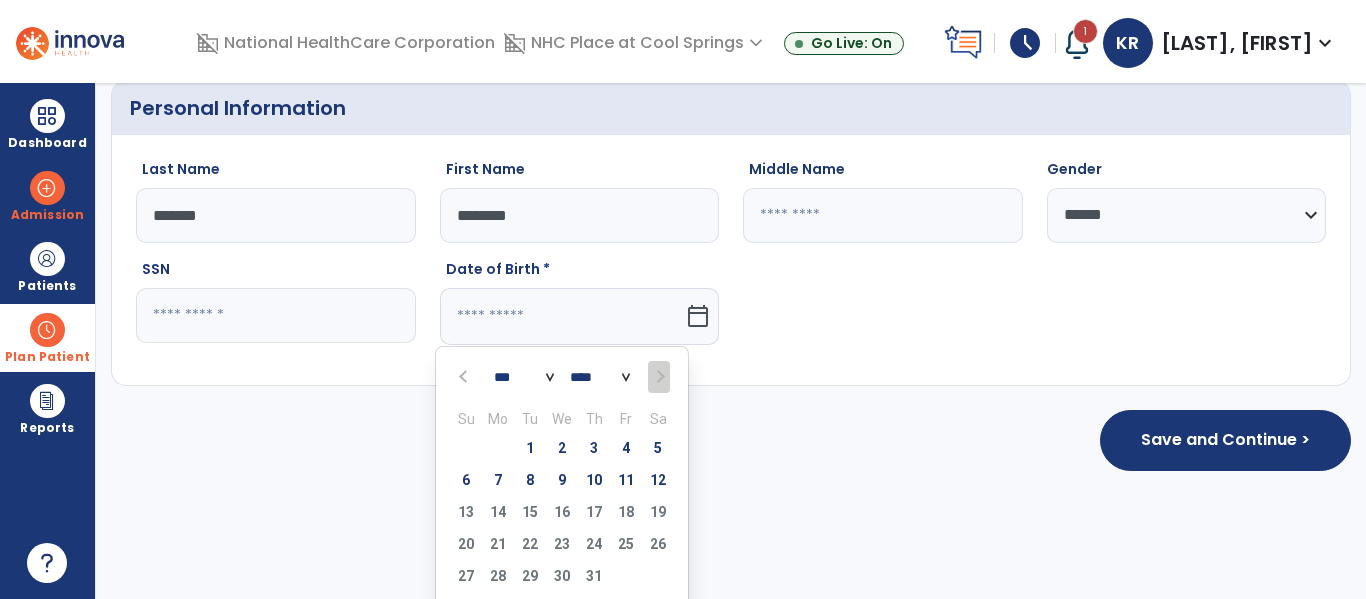 click on "*** *** *** *** *** *** ***" 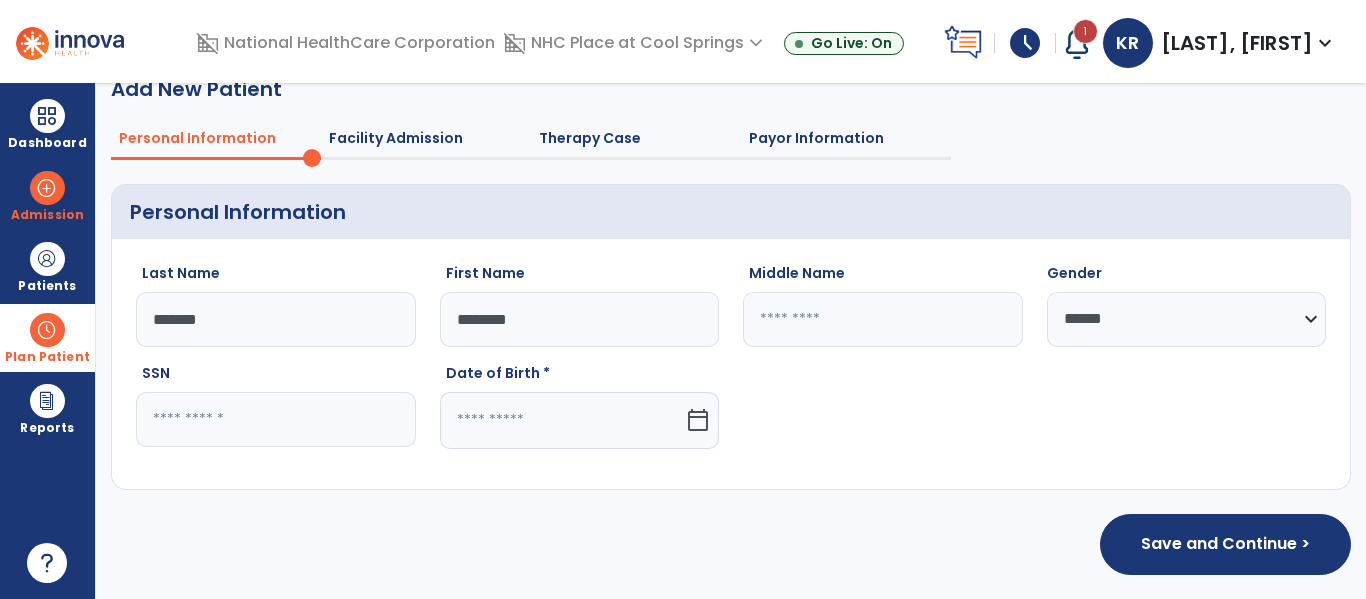 scroll, scrollTop: 29, scrollLeft: 0, axis: vertical 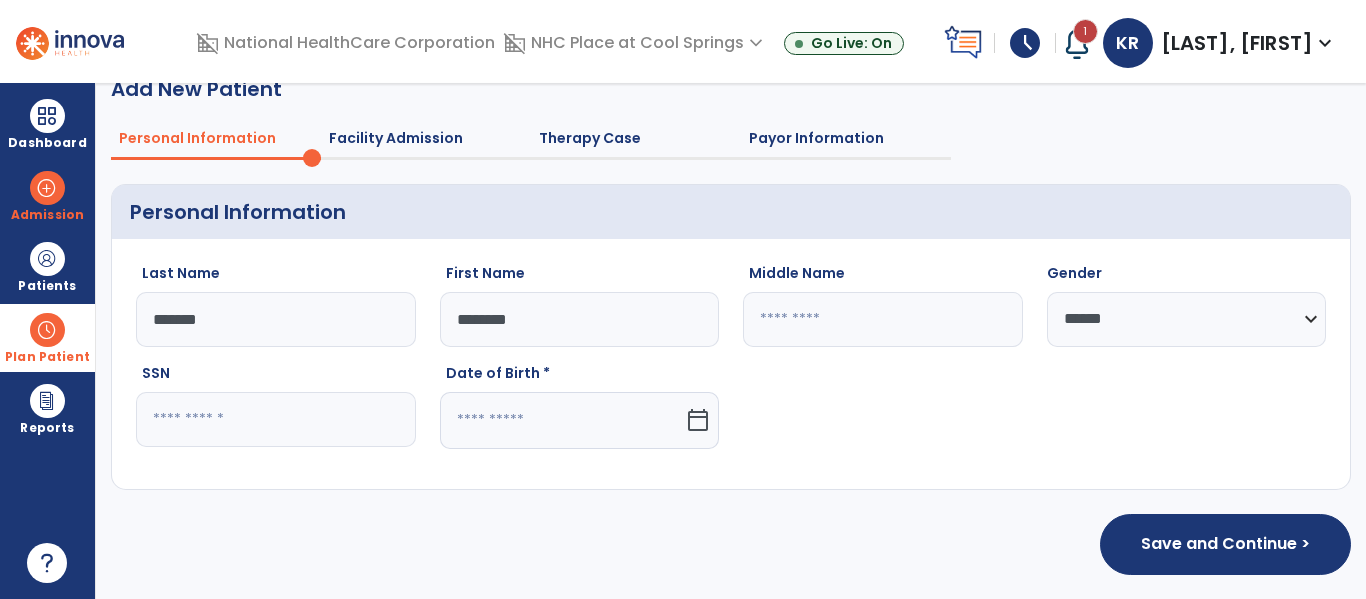 click 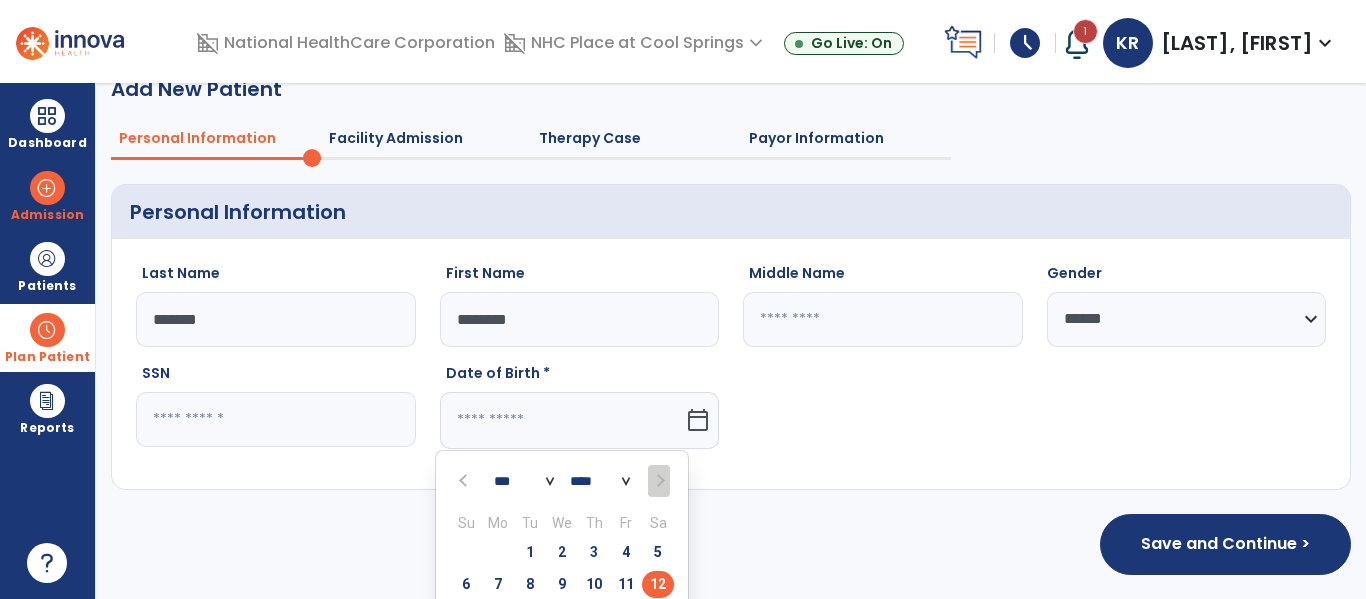 scroll, scrollTop: 133, scrollLeft: 0, axis: vertical 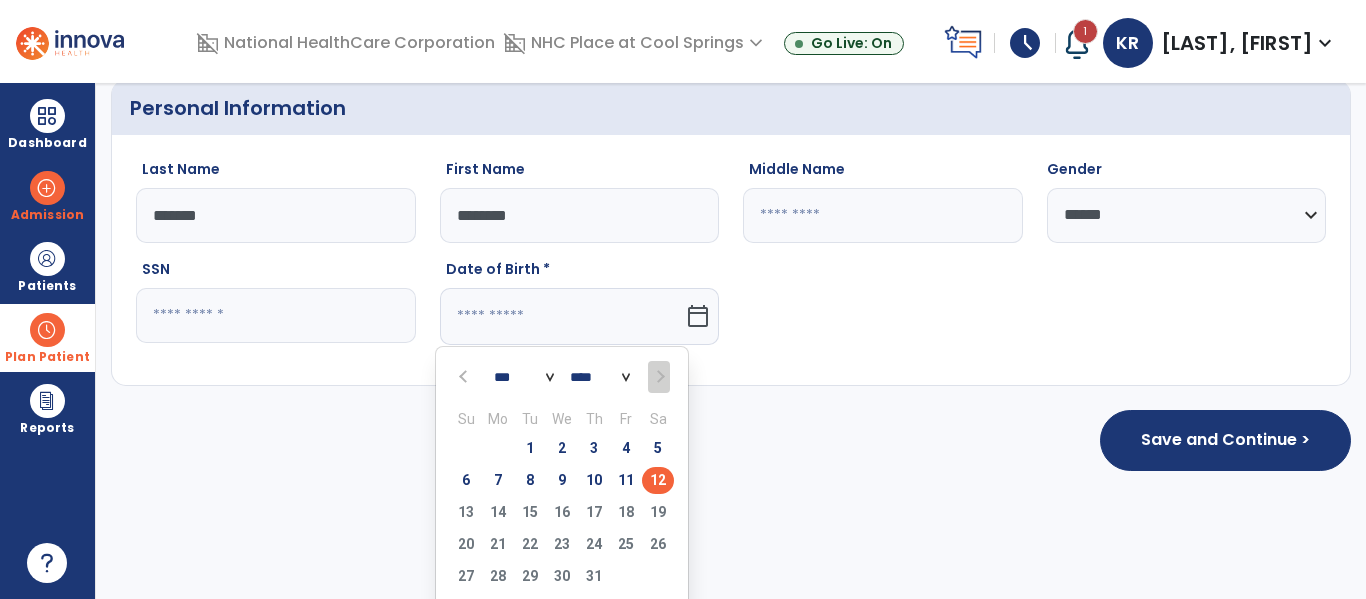 click 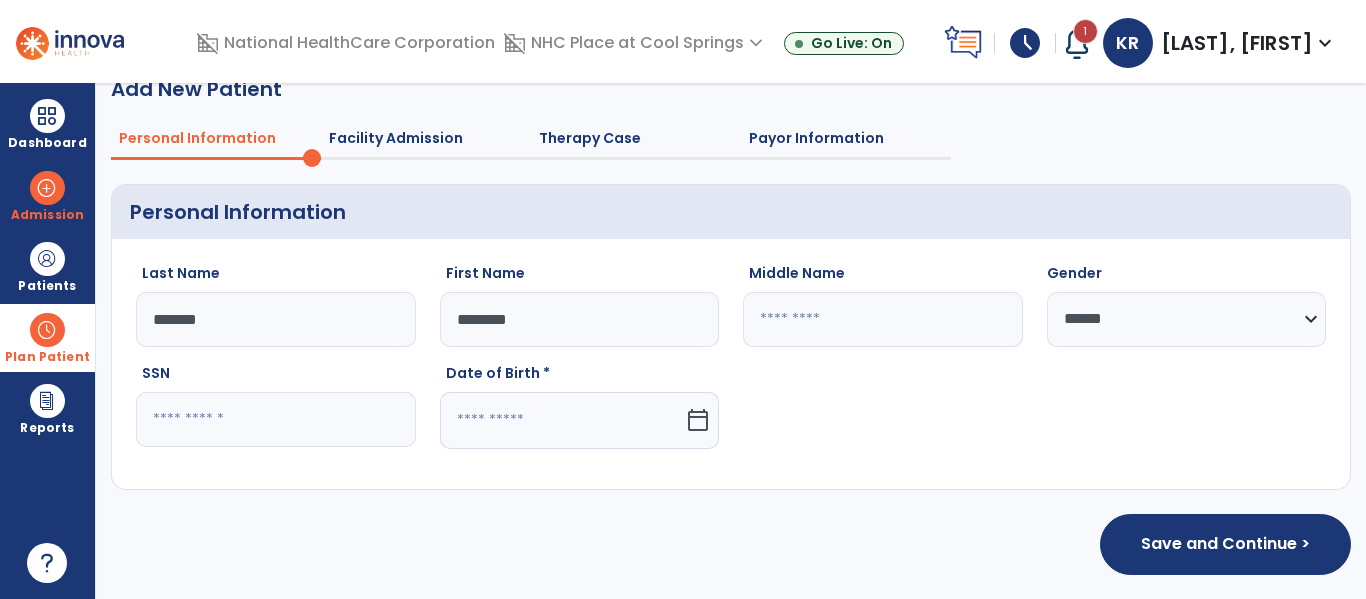 scroll, scrollTop: 29, scrollLeft: 0, axis: vertical 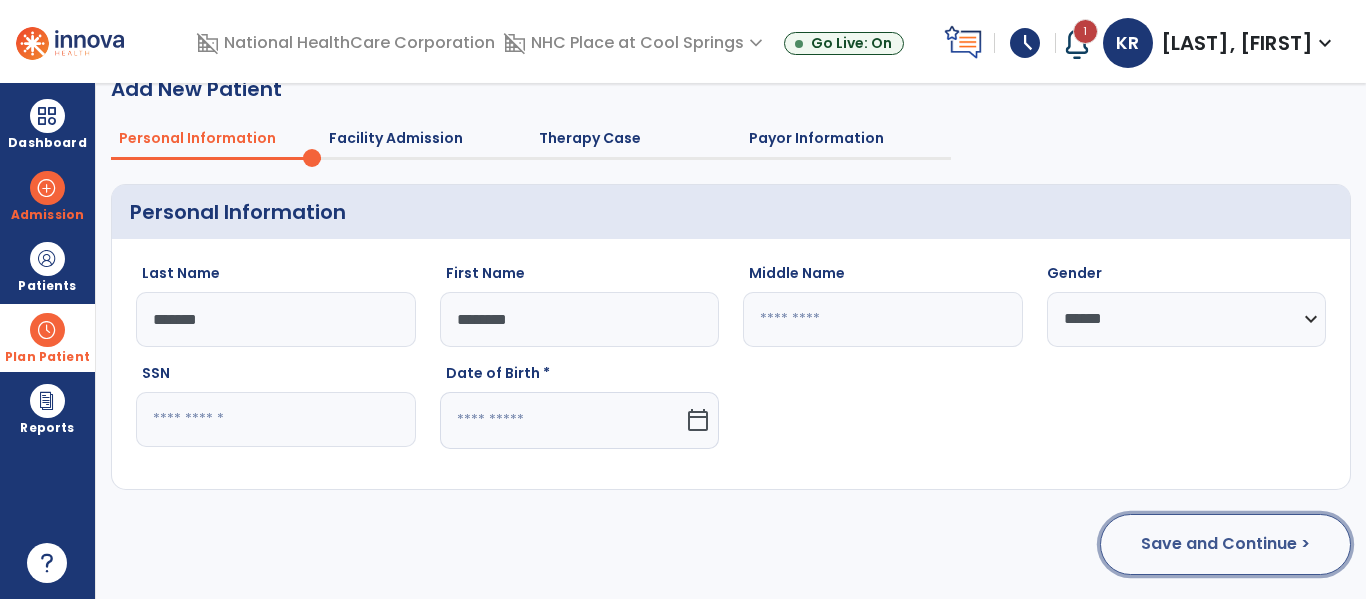 click on "Save and Continue >" 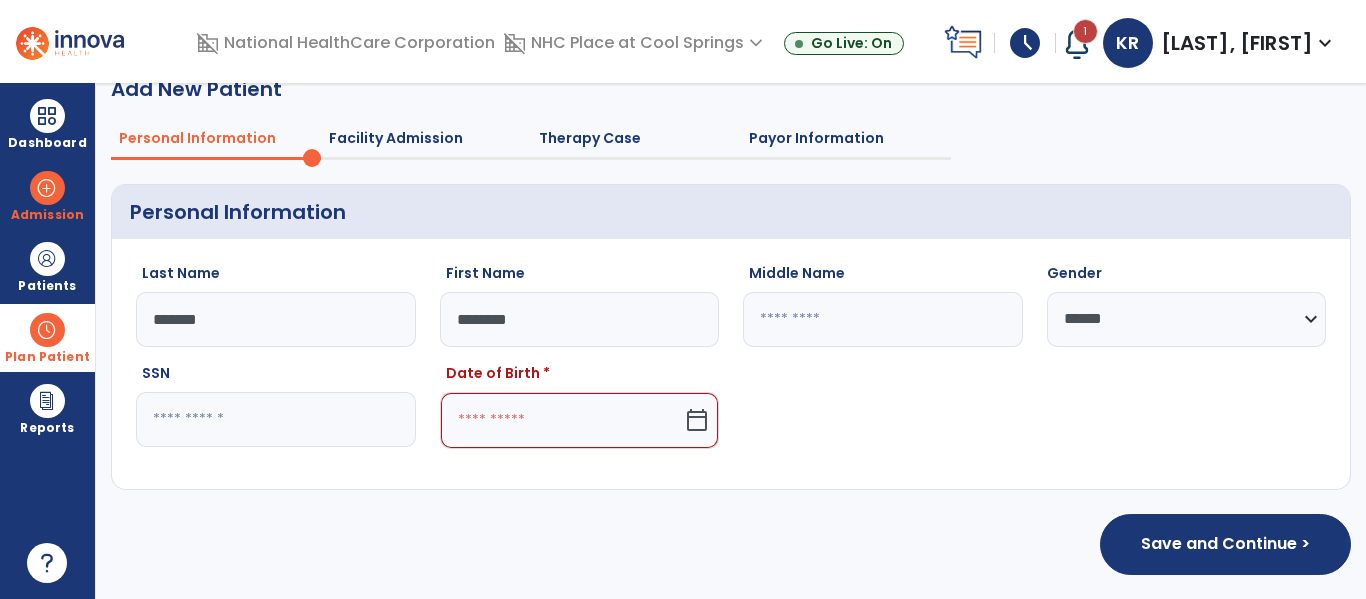 click on "calendar_today" 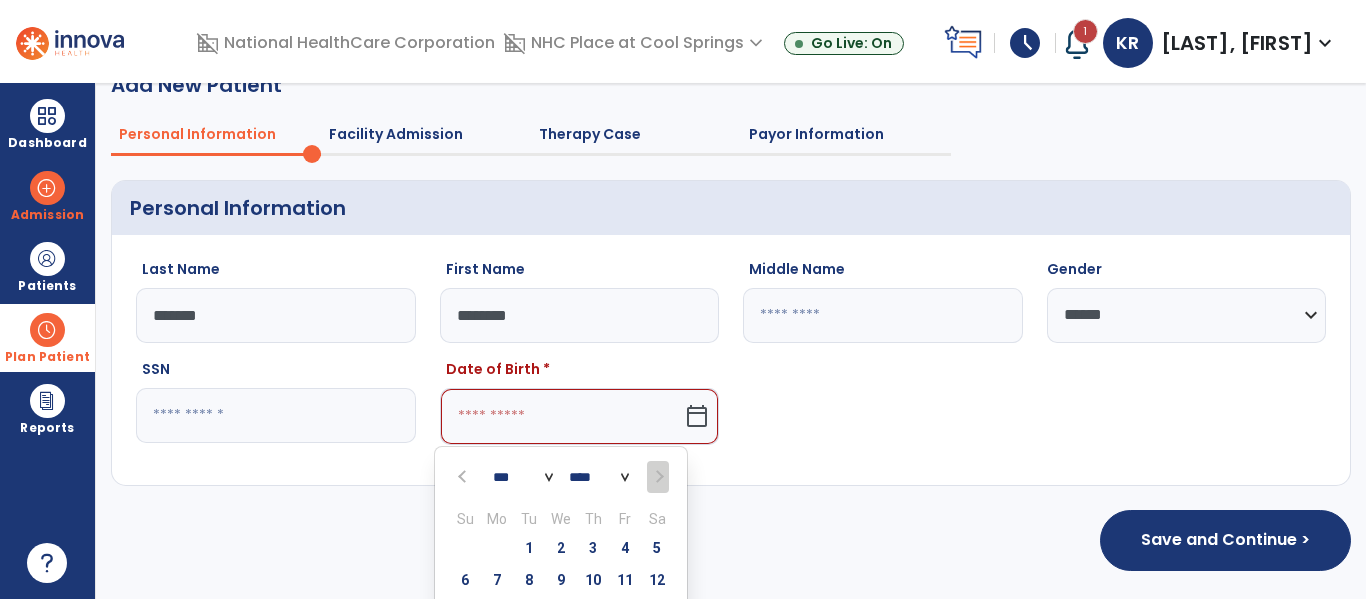 click on "**** **** **** **** **** **** **** **** **** **** **** **** **** **** **** **** **** **** **** **** **** **** **** **** **** **** **** **** **** **** **** **** **** **** **** **** **** **** **** **** **** **** **** **** **** **** **** **** **** **** **** **** **** **** **** **** **** **** **** **** **** **** **** **** **** **** **** **** **** **** **** **** **** **** **** **** **** **** **** **** **** **** **** **** **** **** **** **** **** **** **** **** **** **** **** **** **** **** **** **** **** **** **** **** **** **** **** **** **** **** **** **** **** **** **** **** **** **** **** **** **** **** **** **** **** ****" 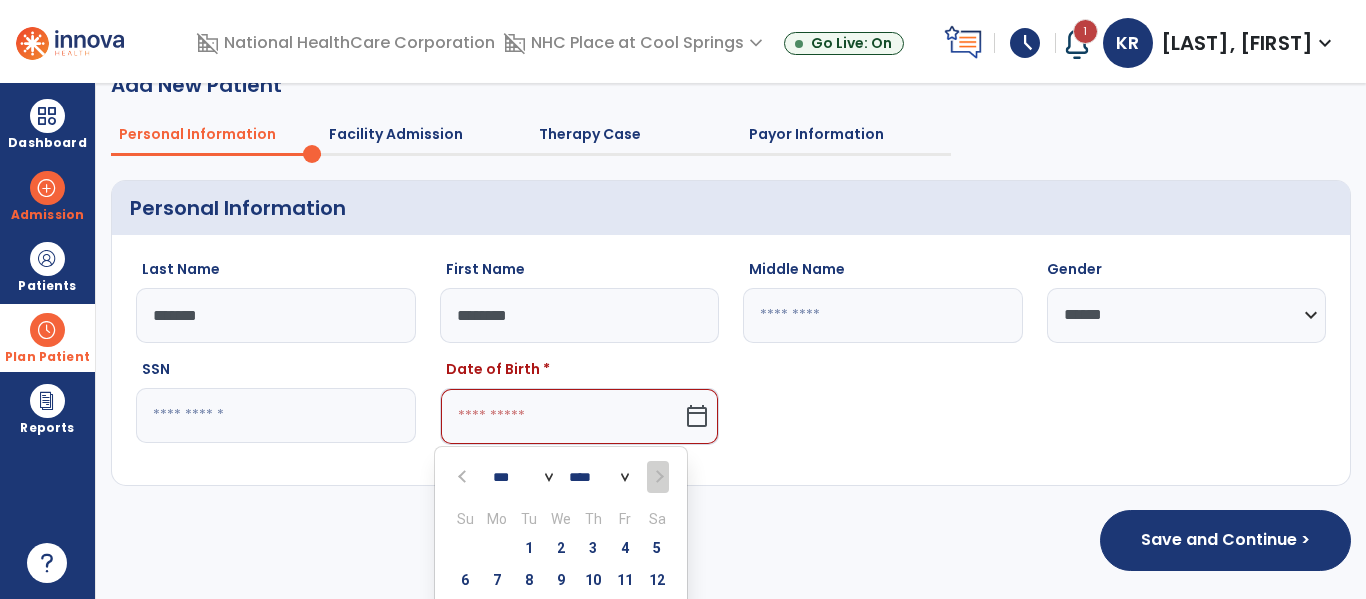 select on "****" 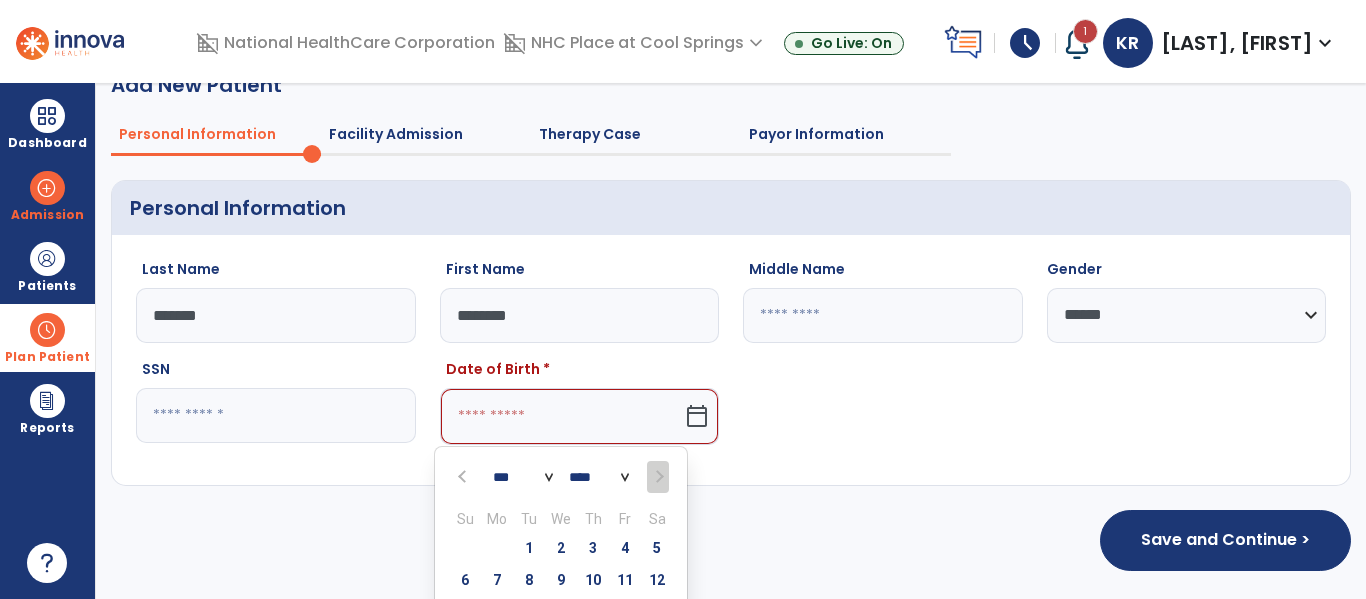 click on "**** **** **** **** **** **** **** **** **** **** **** **** **** **** **** **** **** **** **** **** **** **** **** **** **** **** **** **** **** **** **** **** **** **** **** **** **** **** **** **** **** **** **** **** **** **** **** **** **** **** **** **** **** **** **** **** **** **** **** **** **** **** **** **** **** **** **** **** **** **** **** **** **** **** **** **** **** **** **** **** **** **** **** **** **** **** **** **** **** **** **** **** **** **** **** **** **** **** **** **** **** **** **** **** **** **** **** **** **** **** **** **** **** **** **** **** **** **** **** **** **** **** **** **** **** ****" 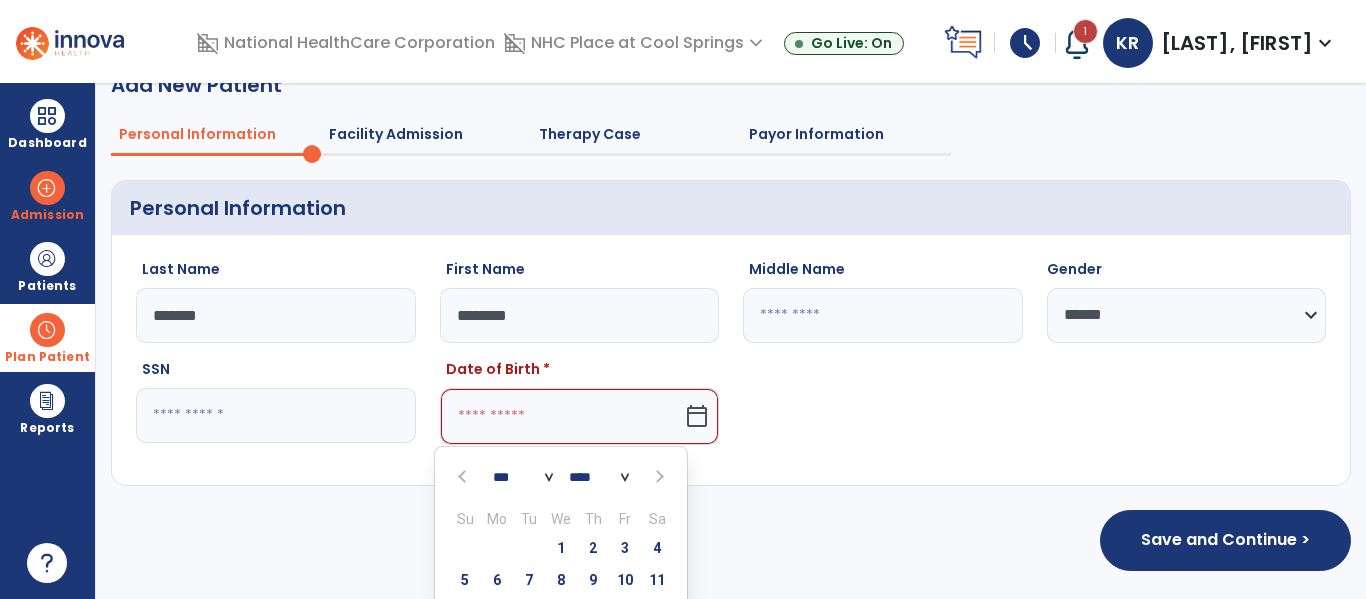 click 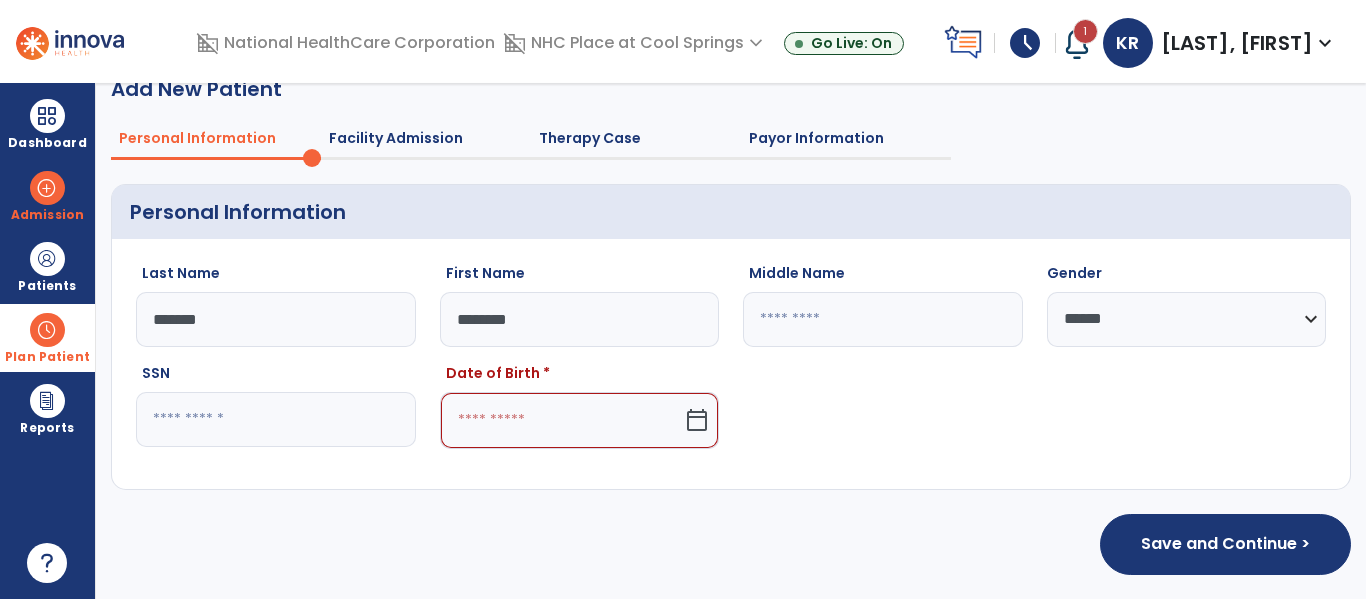 scroll, scrollTop: 29, scrollLeft: 0, axis: vertical 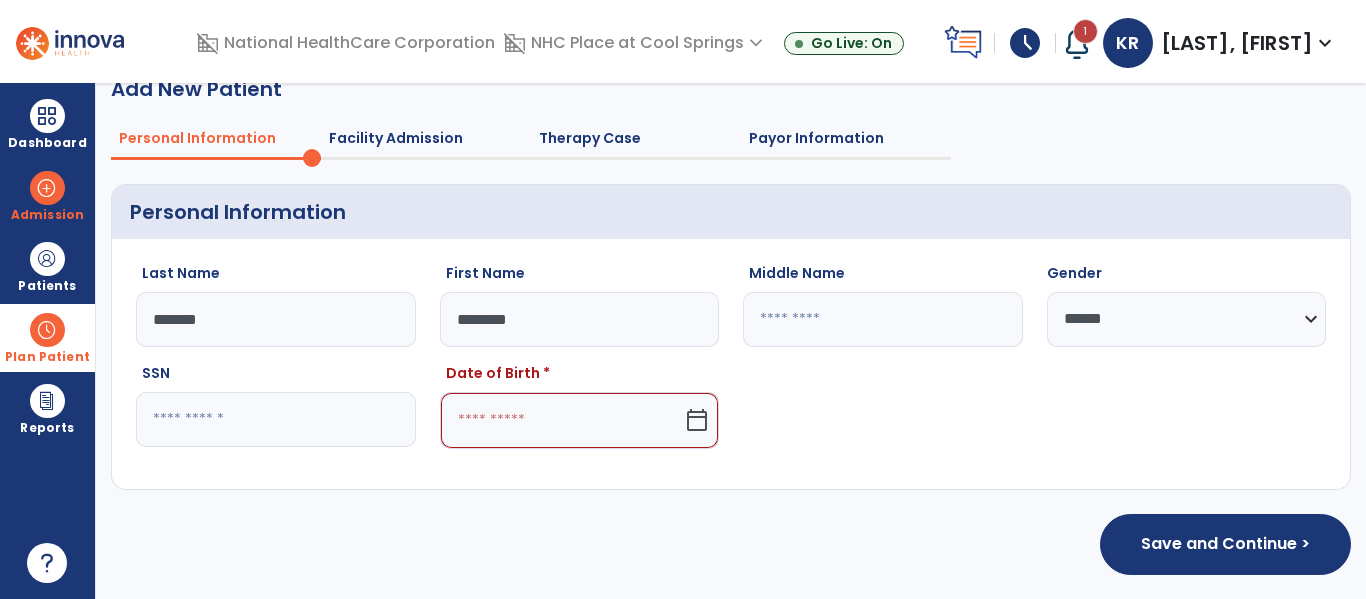select on "*" 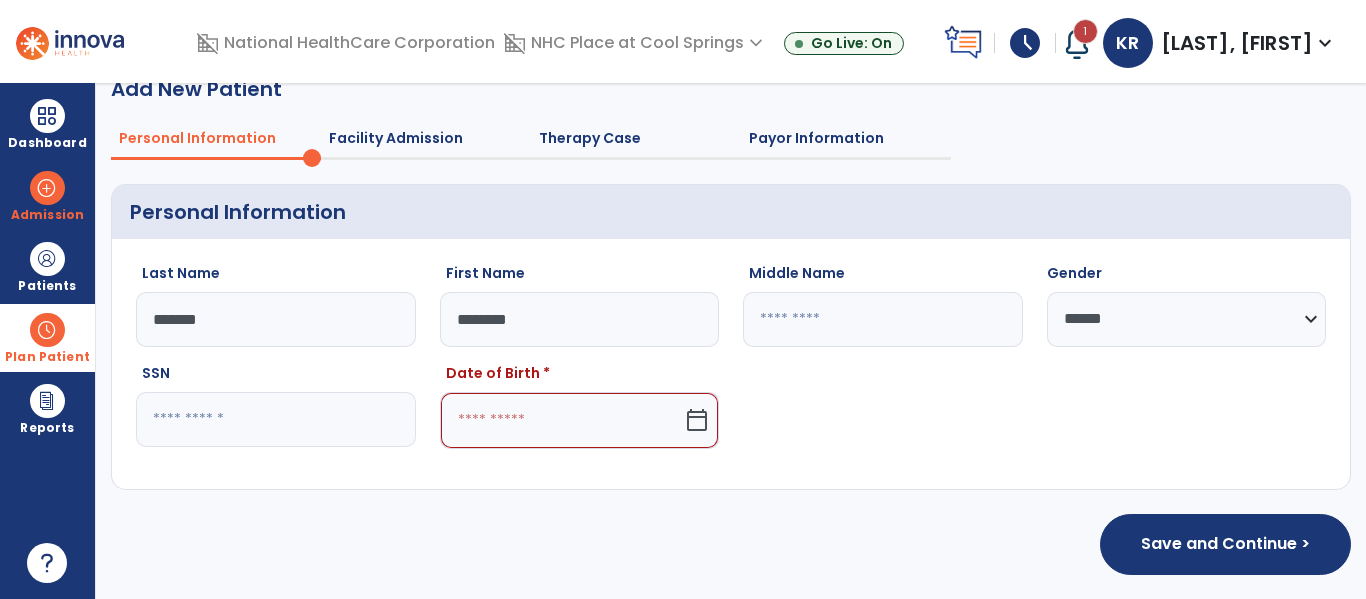 select on "****" 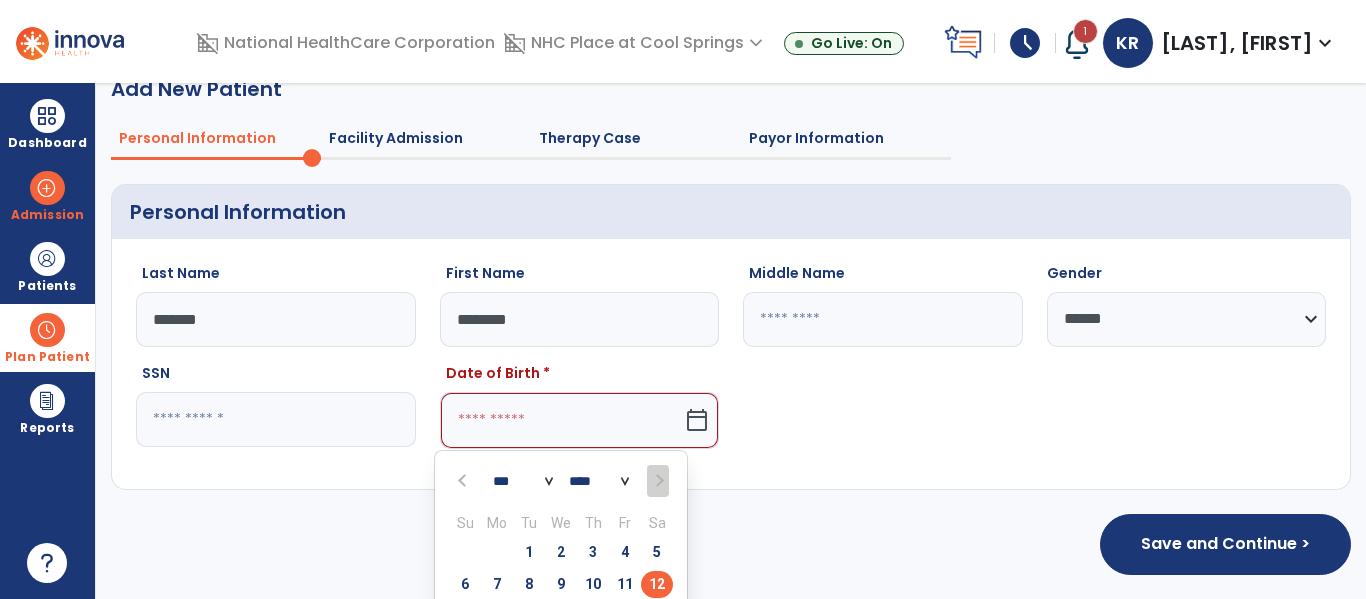 scroll, scrollTop: 33, scrollLeft: 0, axis: vertical 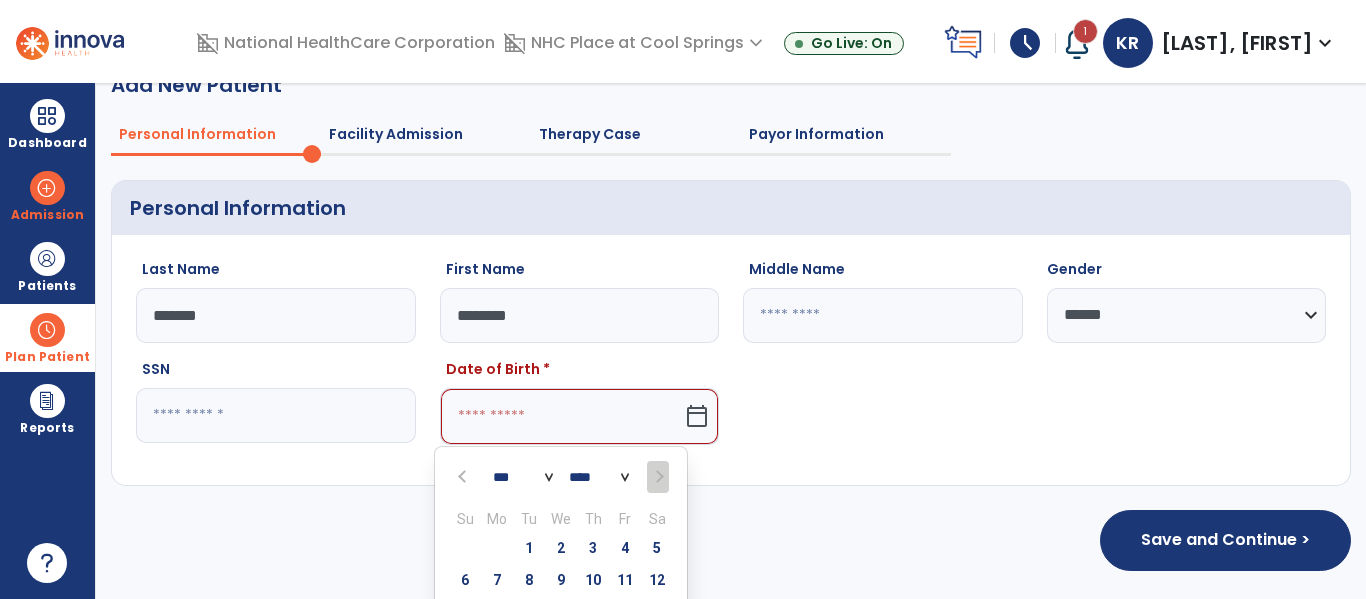 click 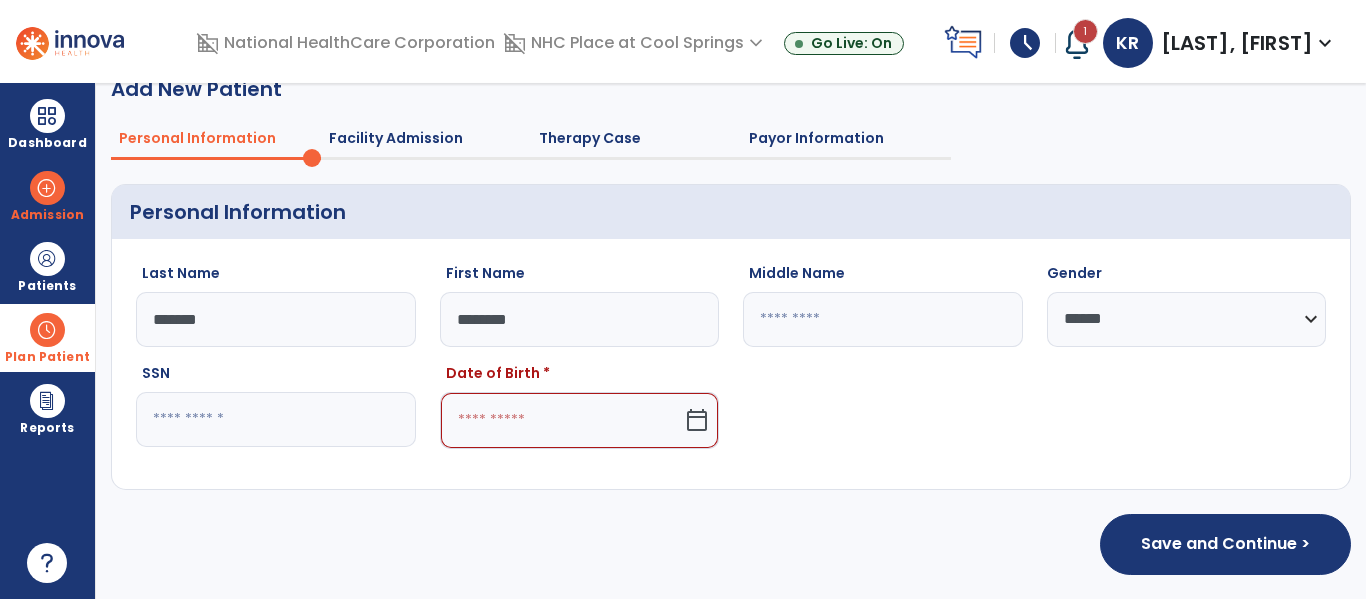 click 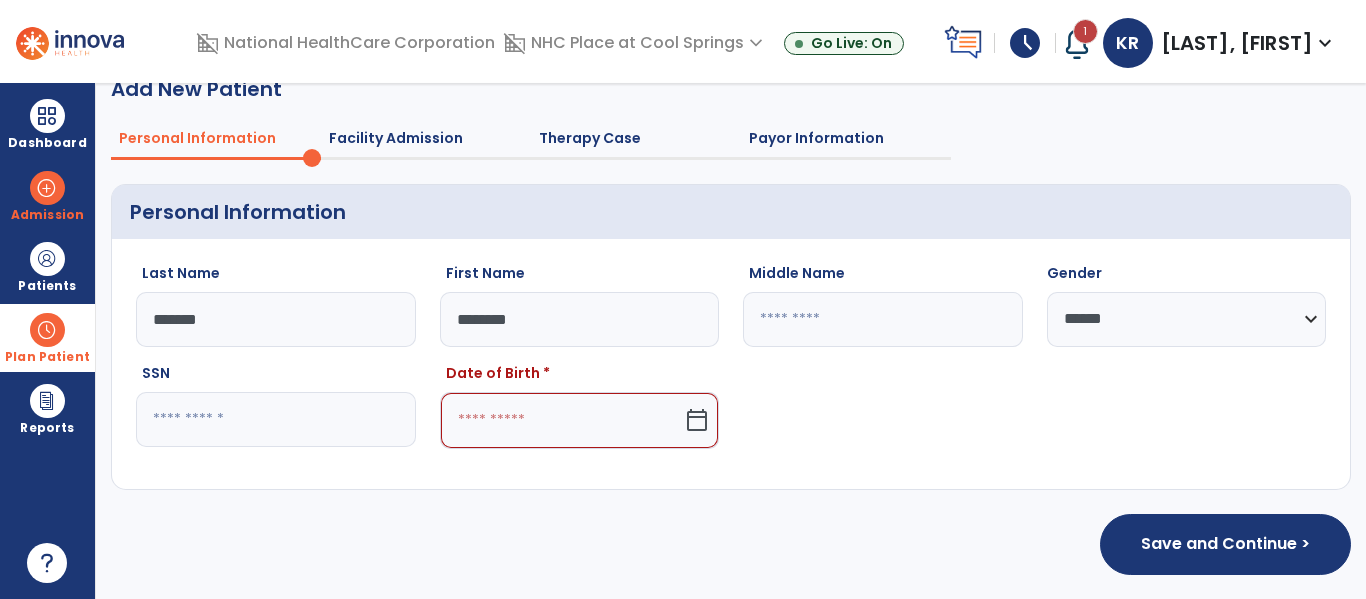 scroll, scrollTop: 33, scrollLeft: 0, axis: vertical 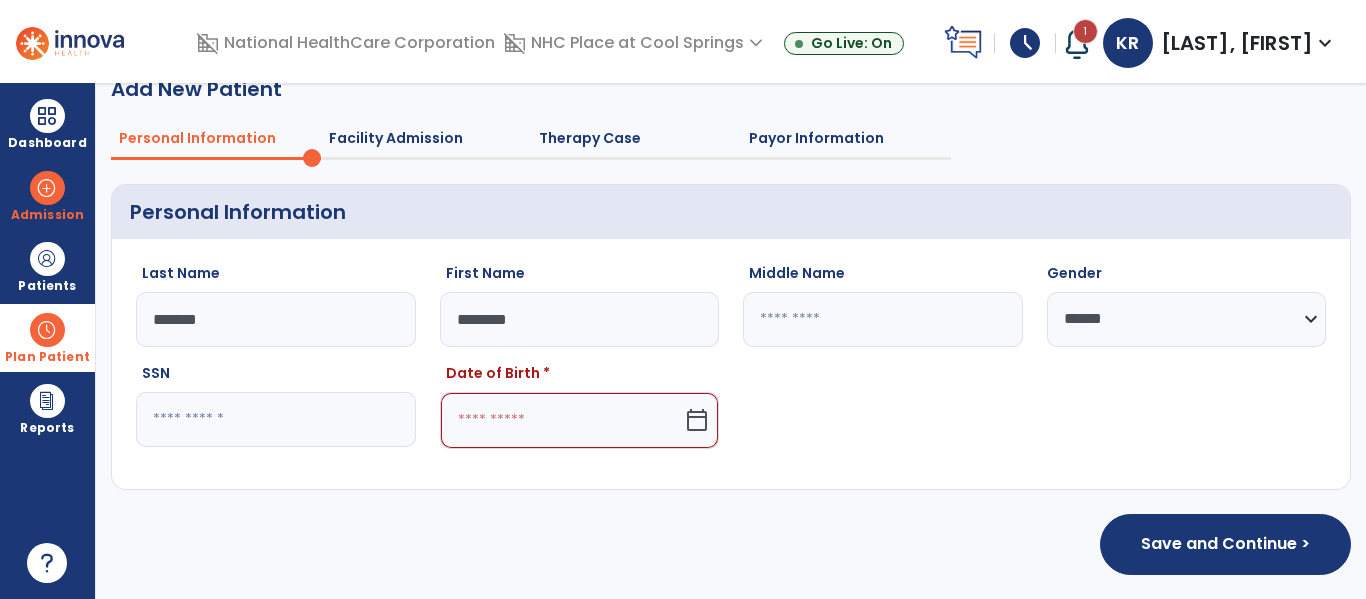select on "*" 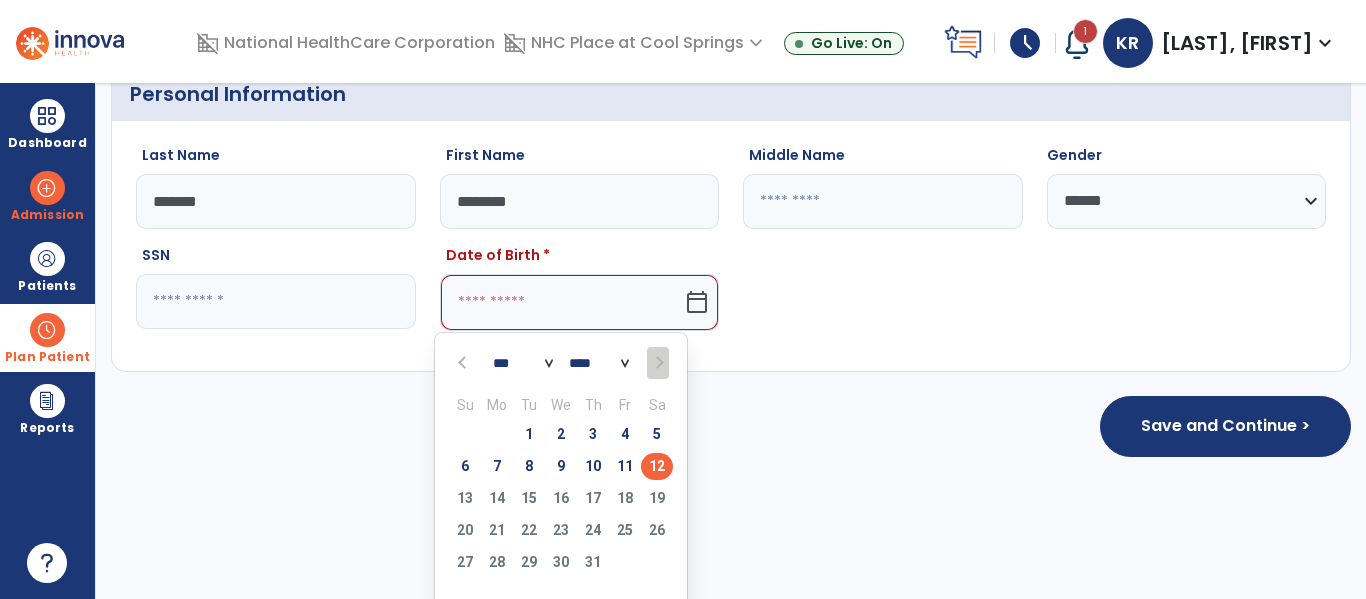 scroll, scrollTop: 176, scrollLeft: 0, axis: vertical 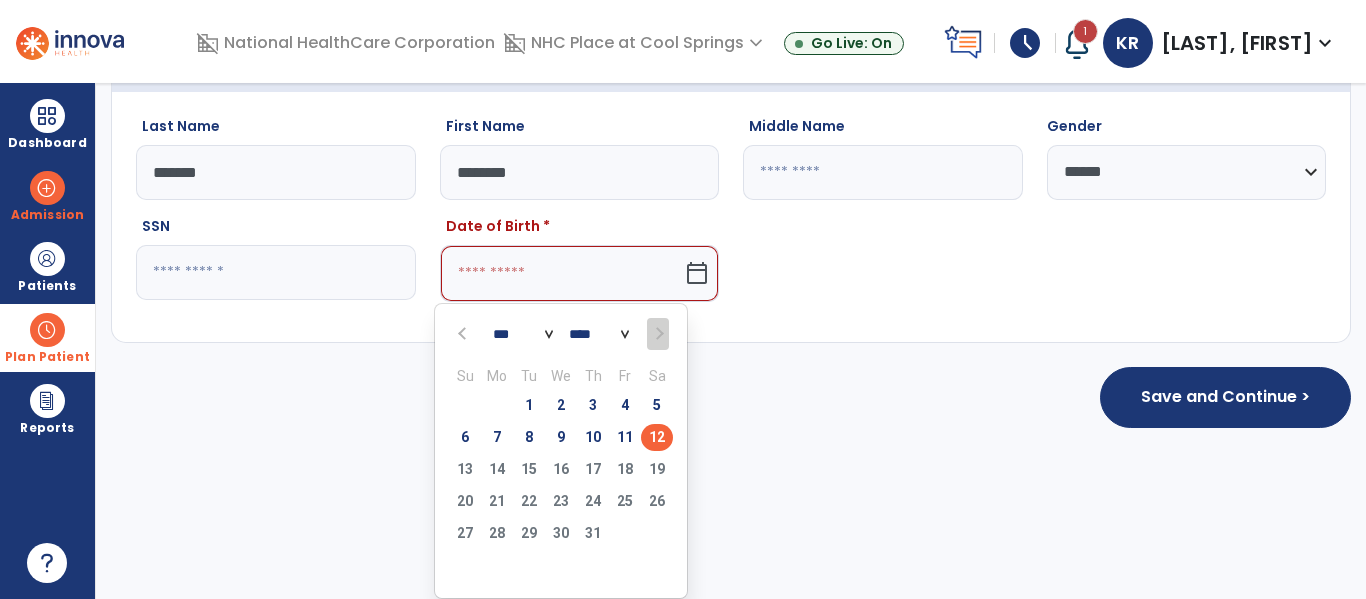 click 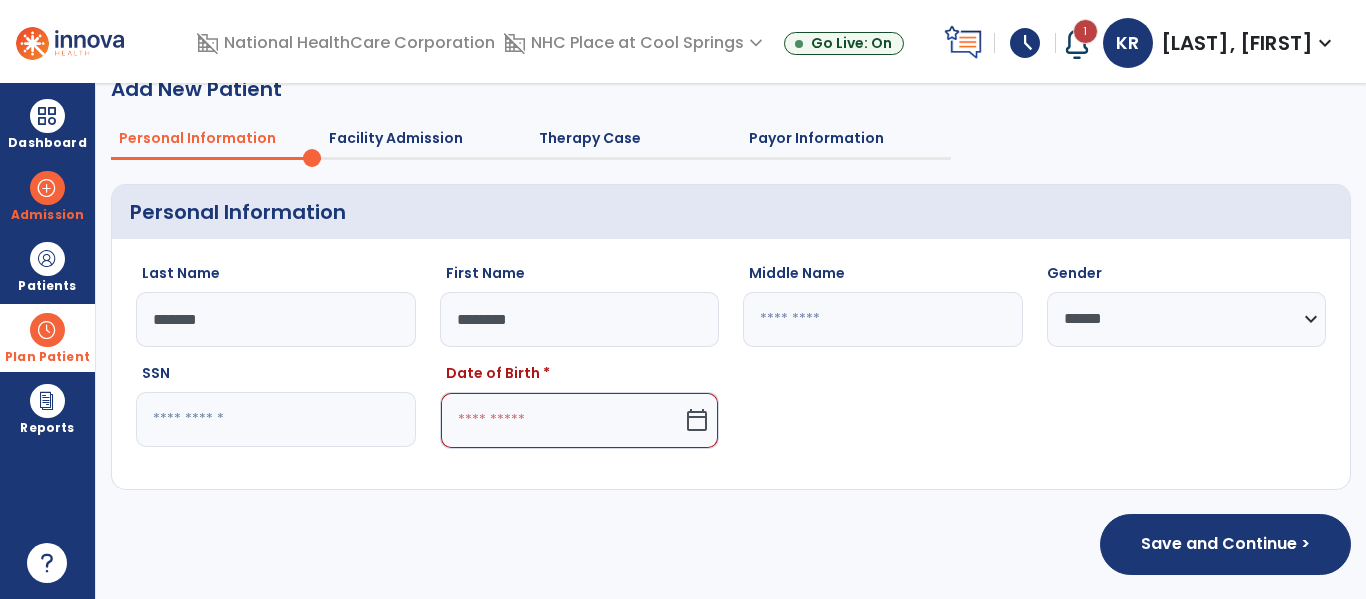 scroll, scrollTop: 29, scrollLeft: 0, axis: vertical 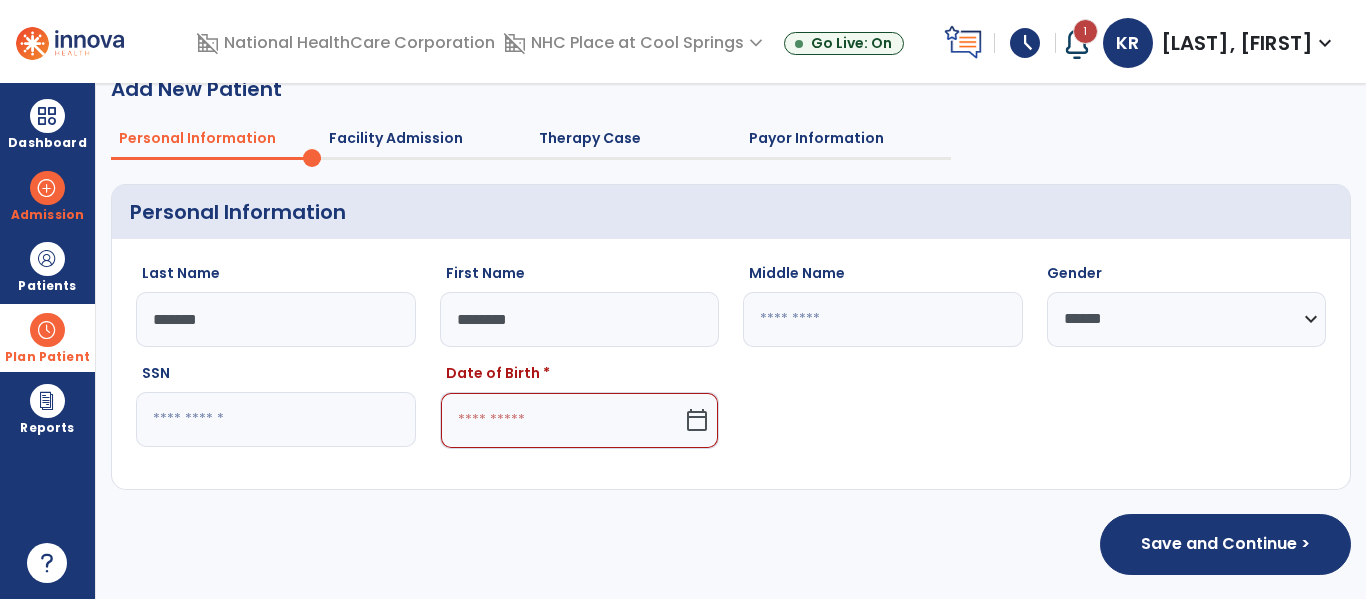 click 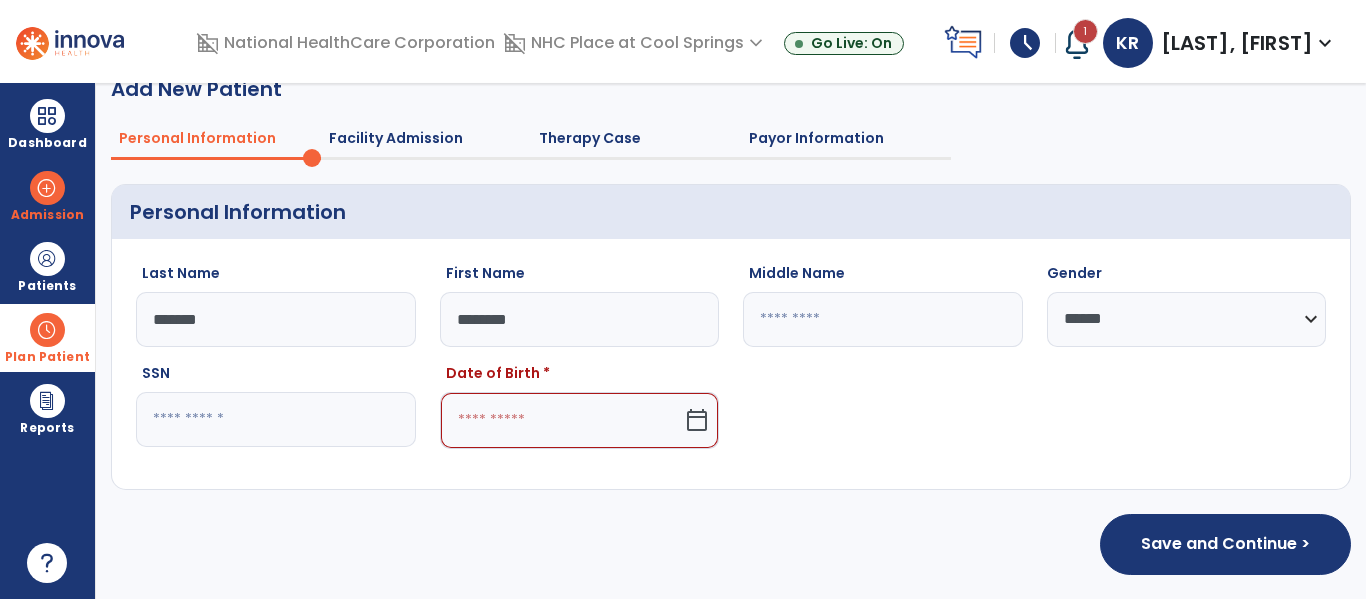 select on "*" 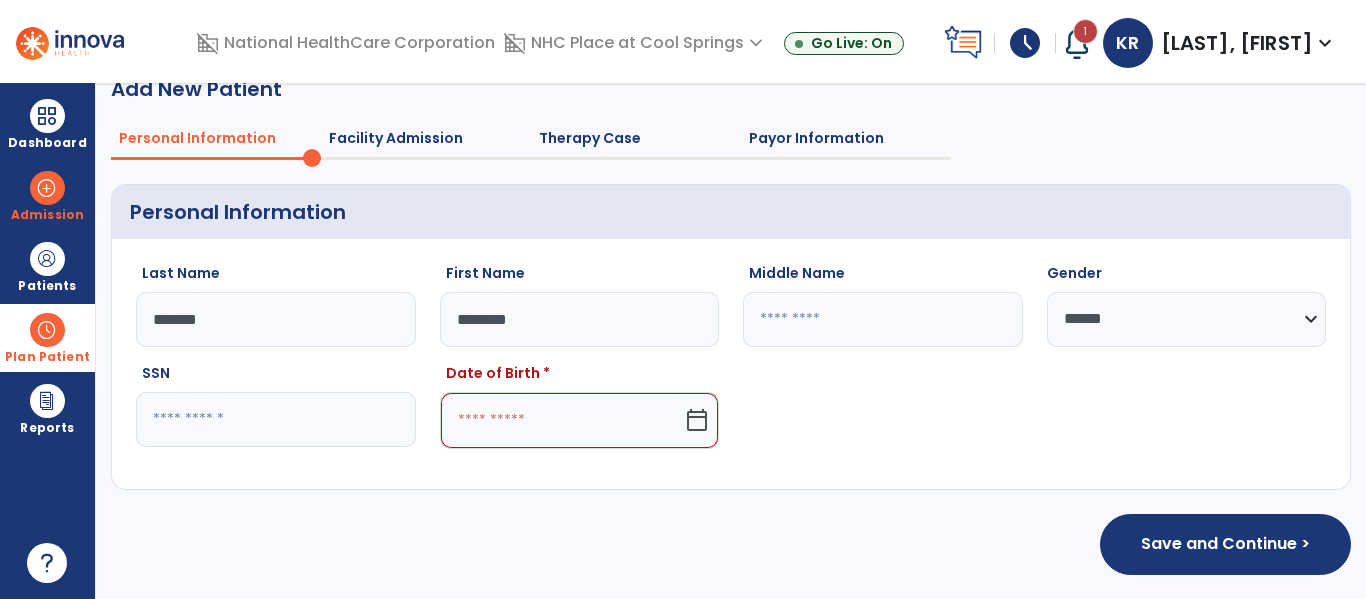 select on "****" 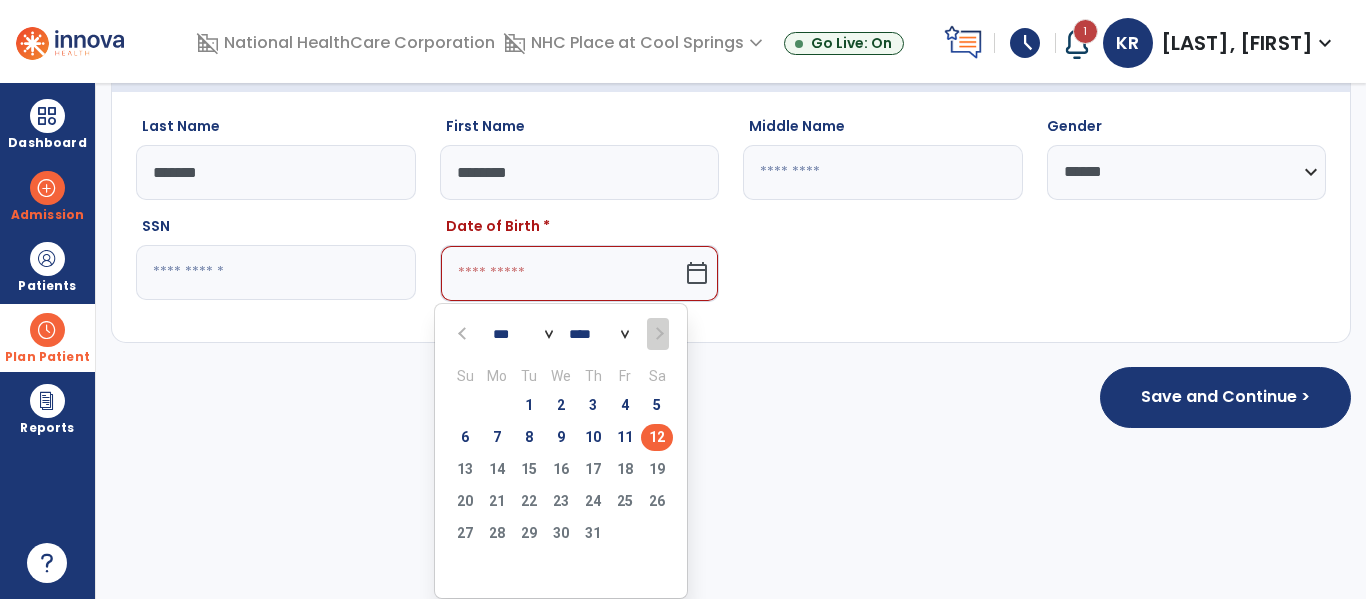 click on "30" 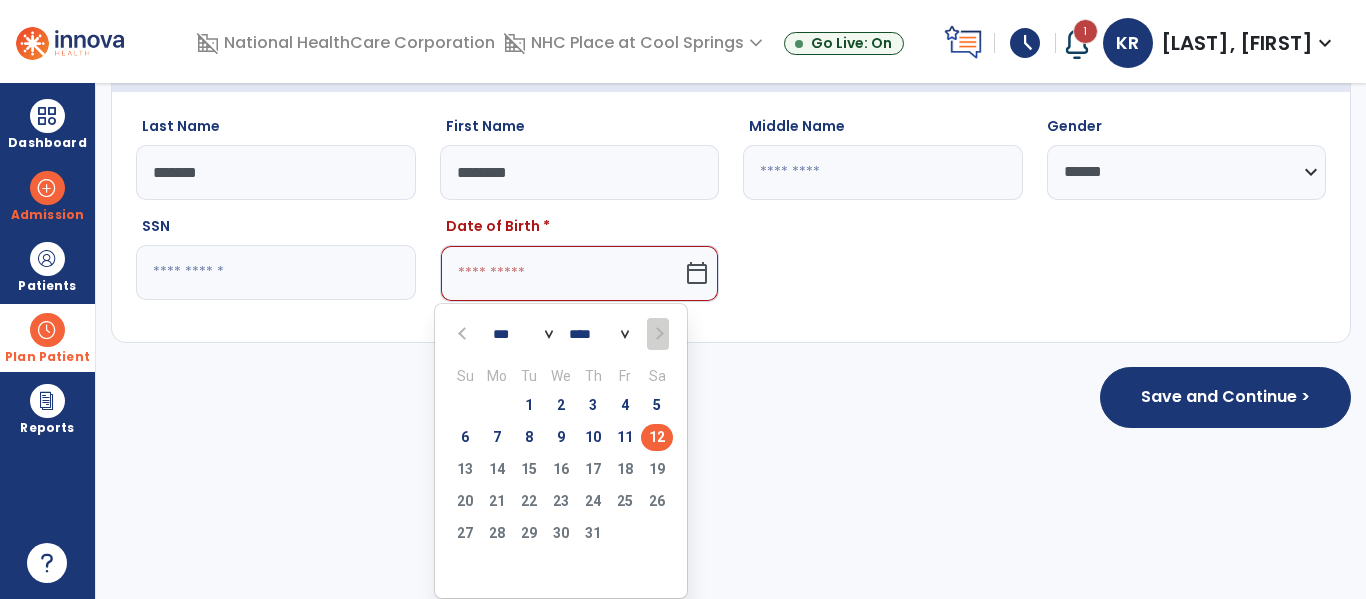 type on "*********" 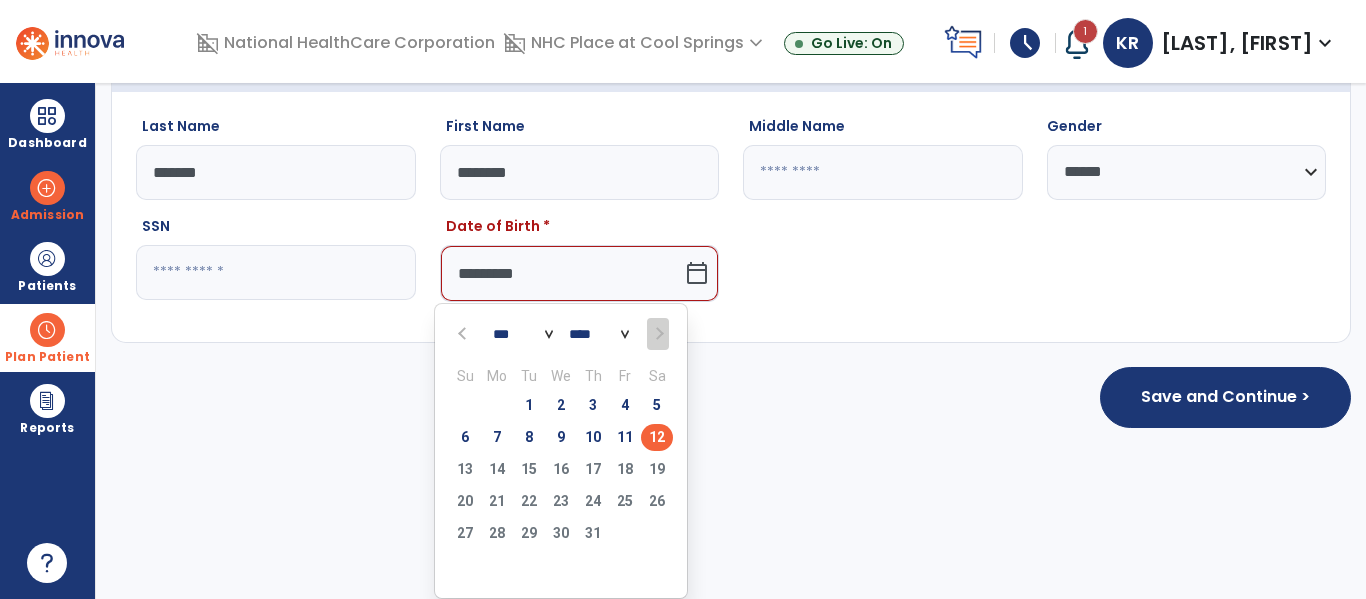 scroll, scrollTop: 29, scrollLeft: 0, axis: vertical 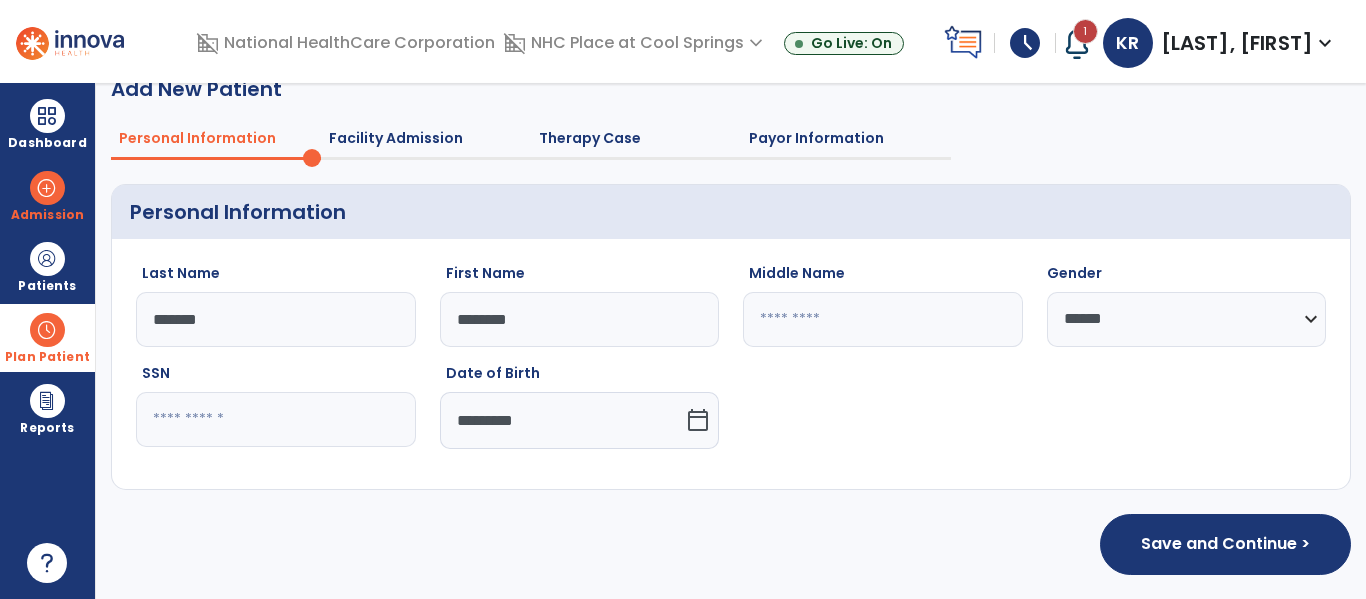 click on "calendar_today" 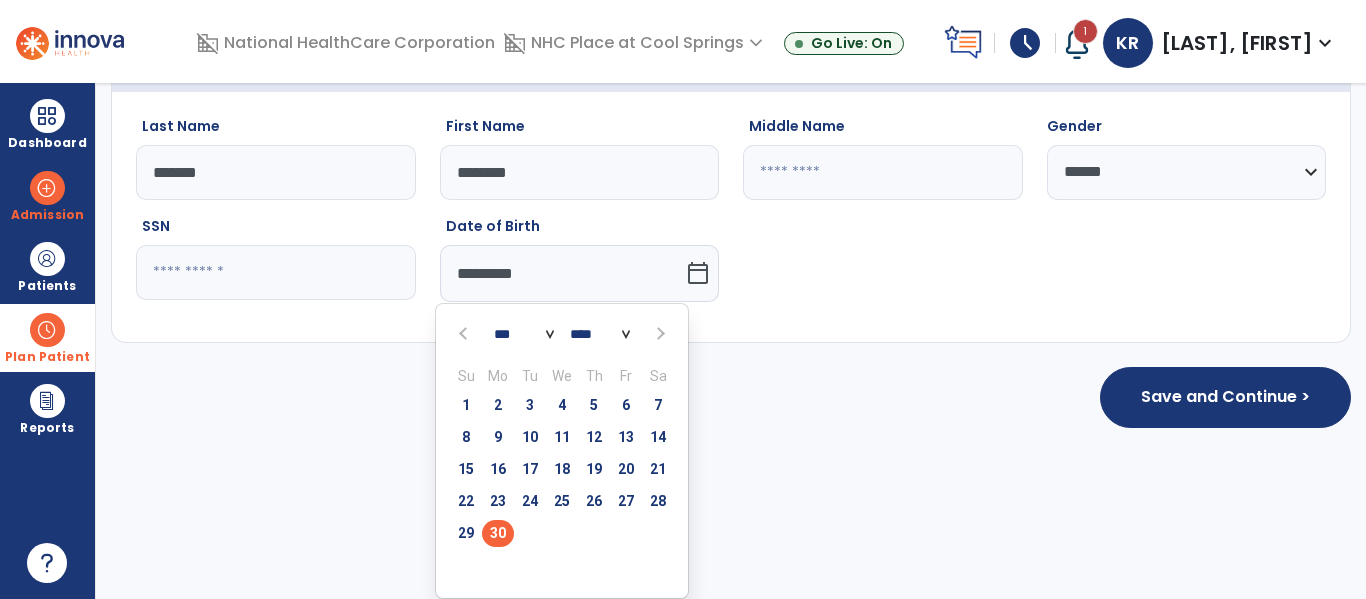 click 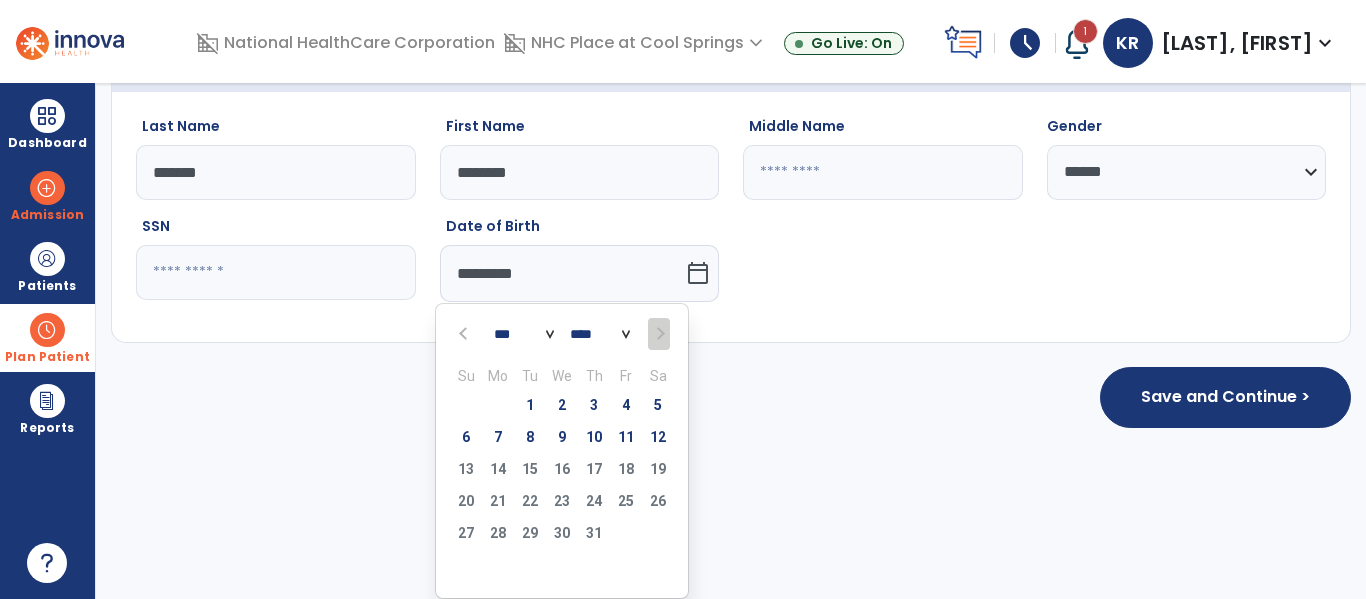 click 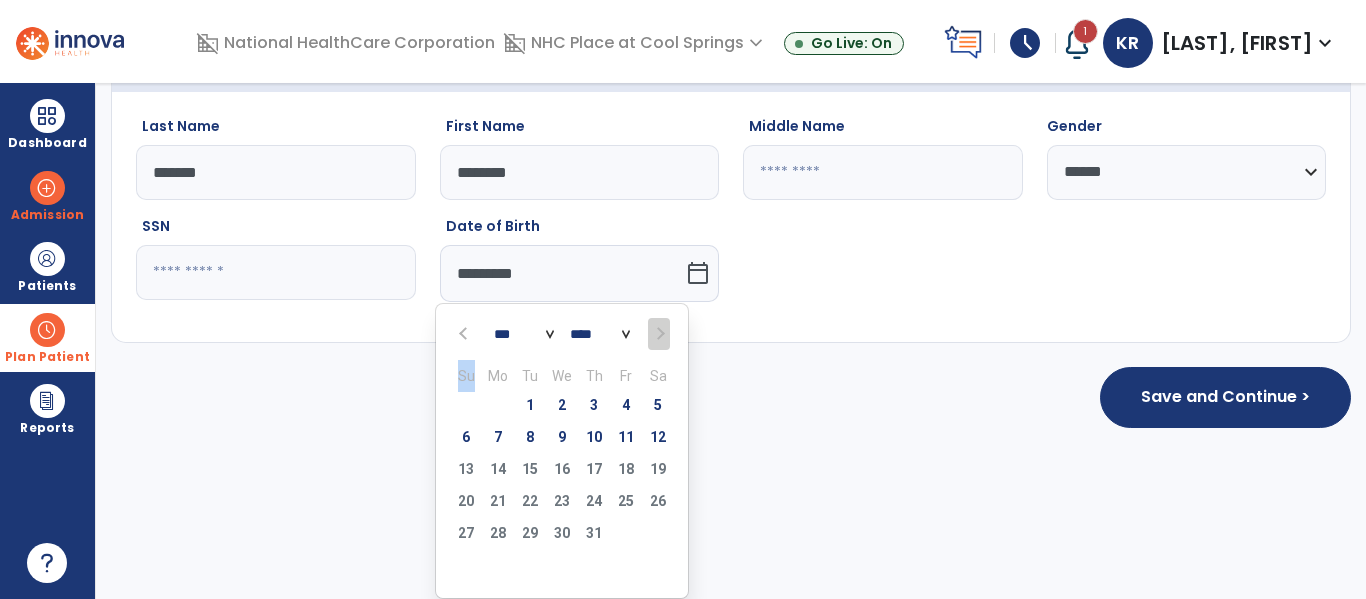 click 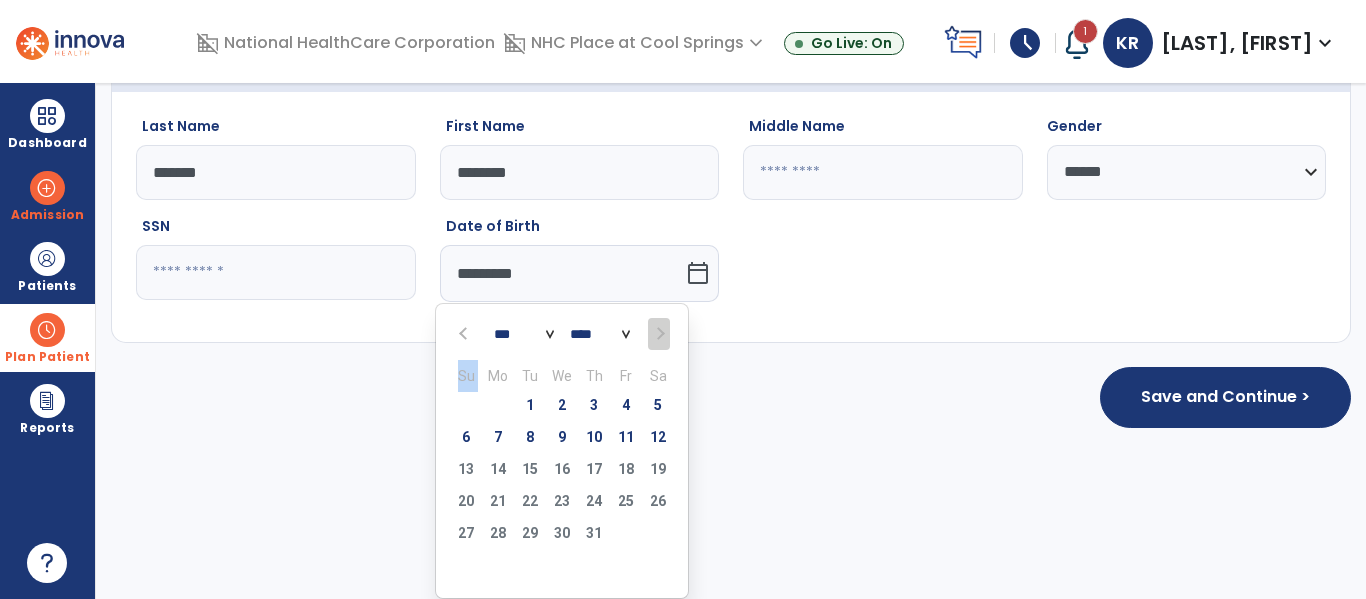 click 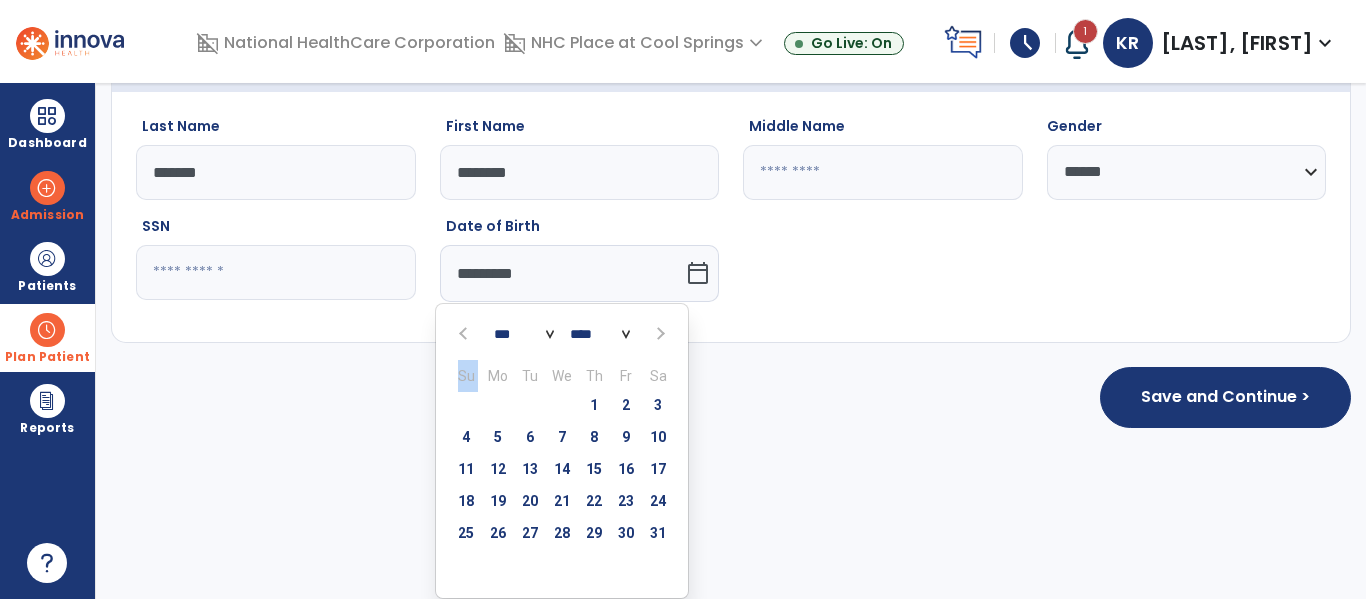 click 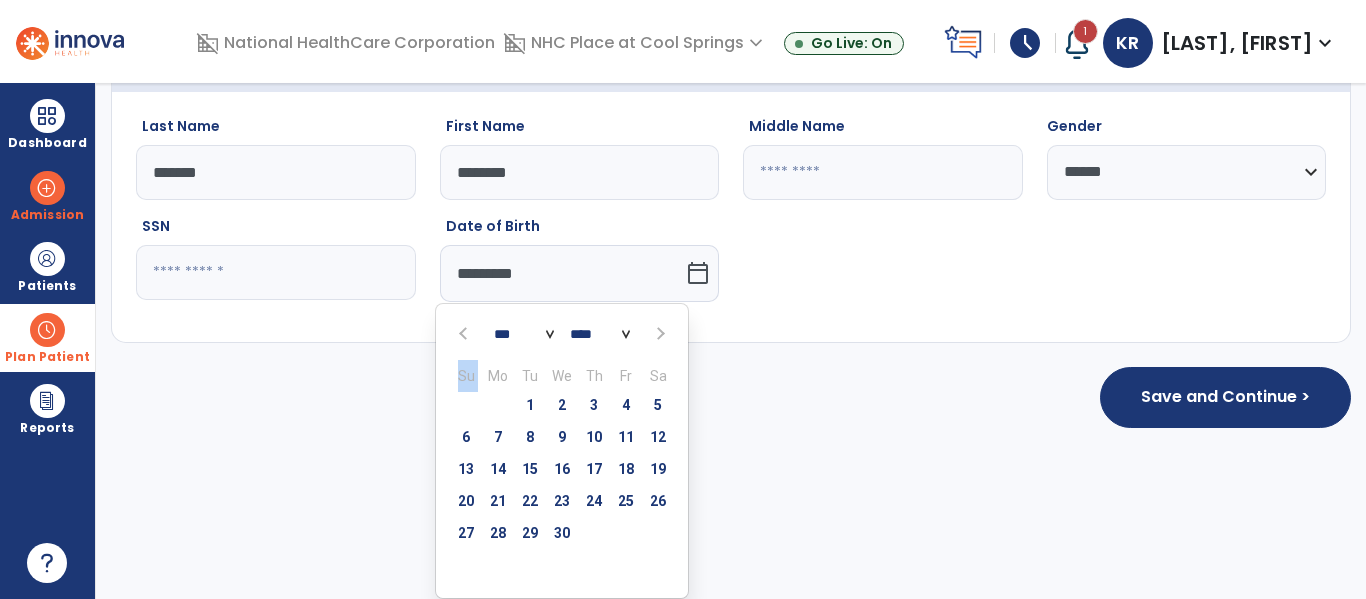 click 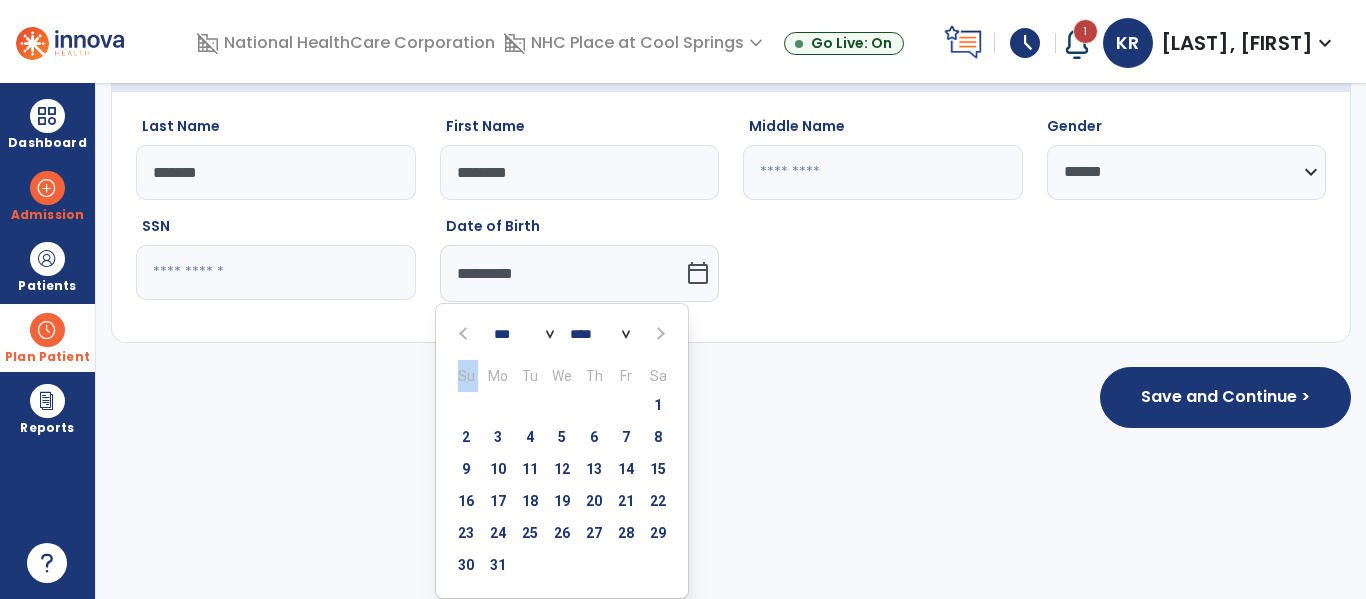 click 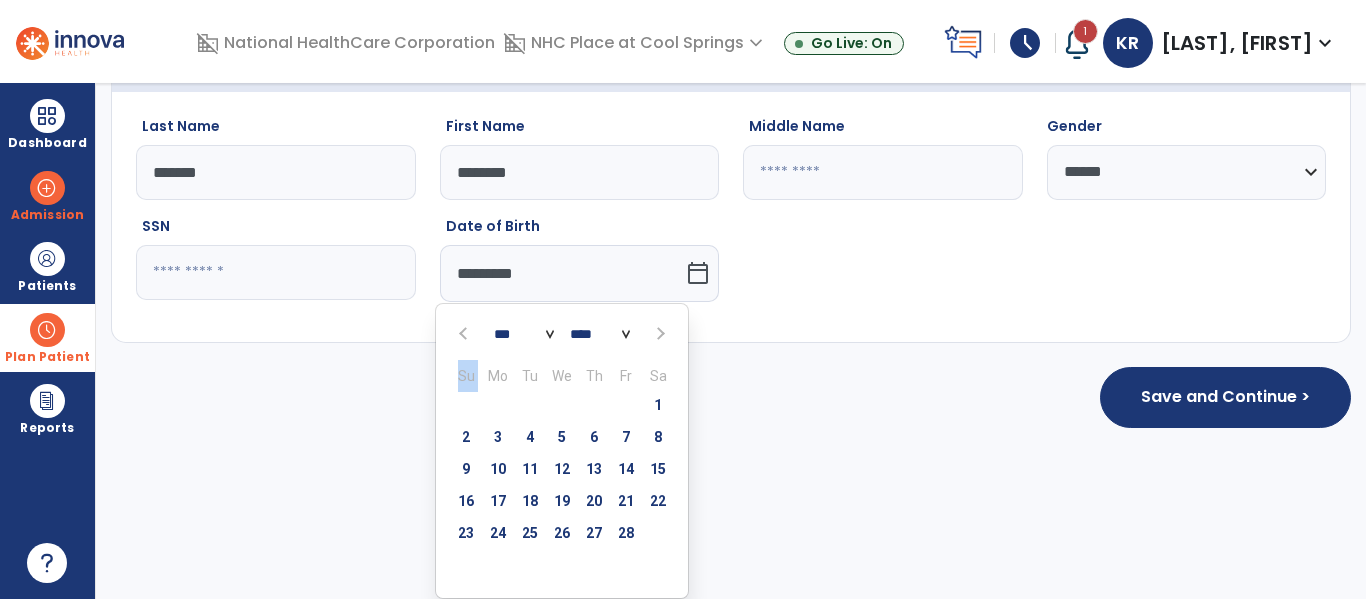 click 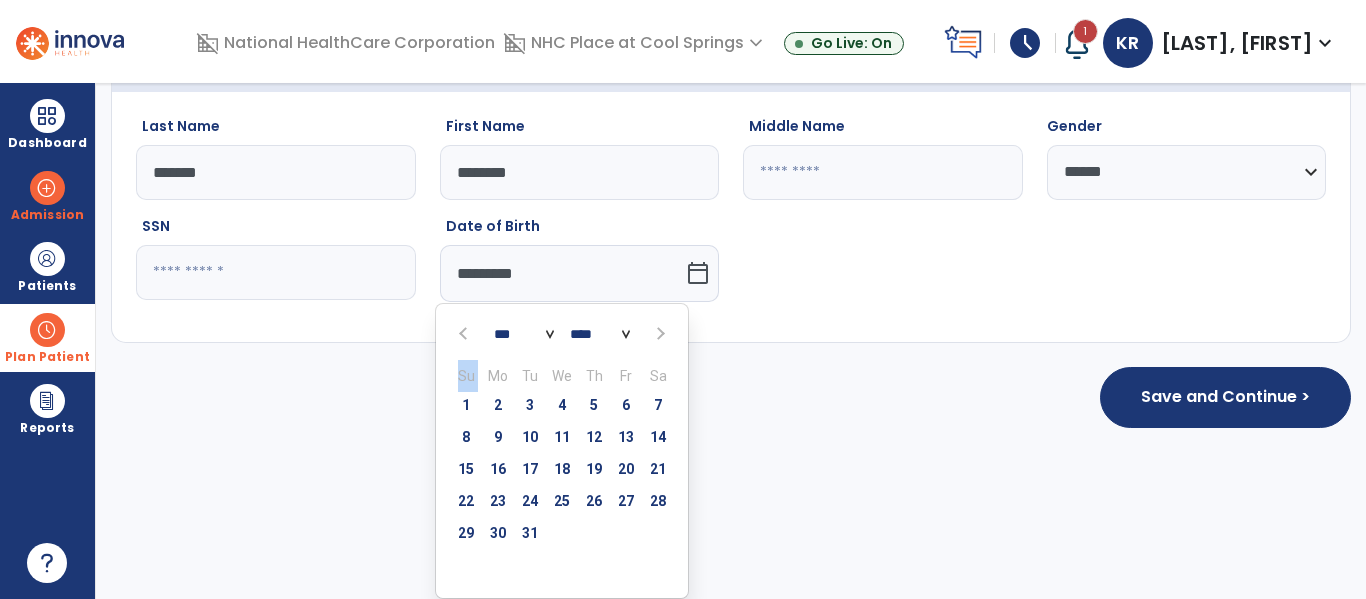 click 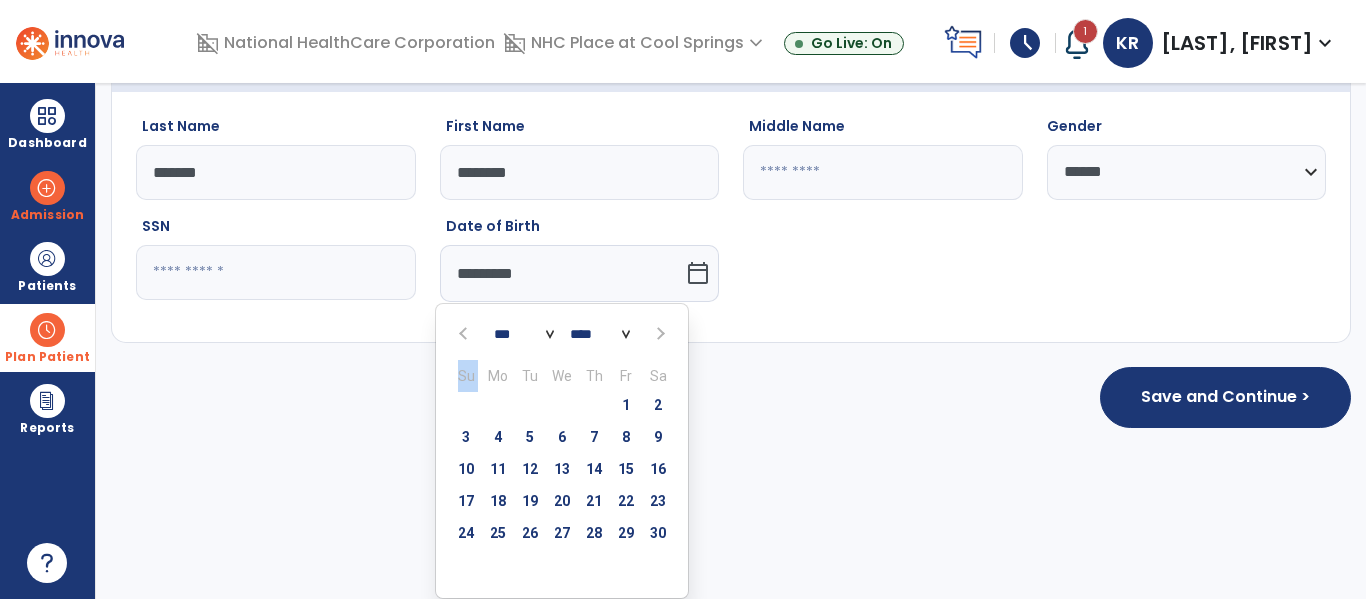 click 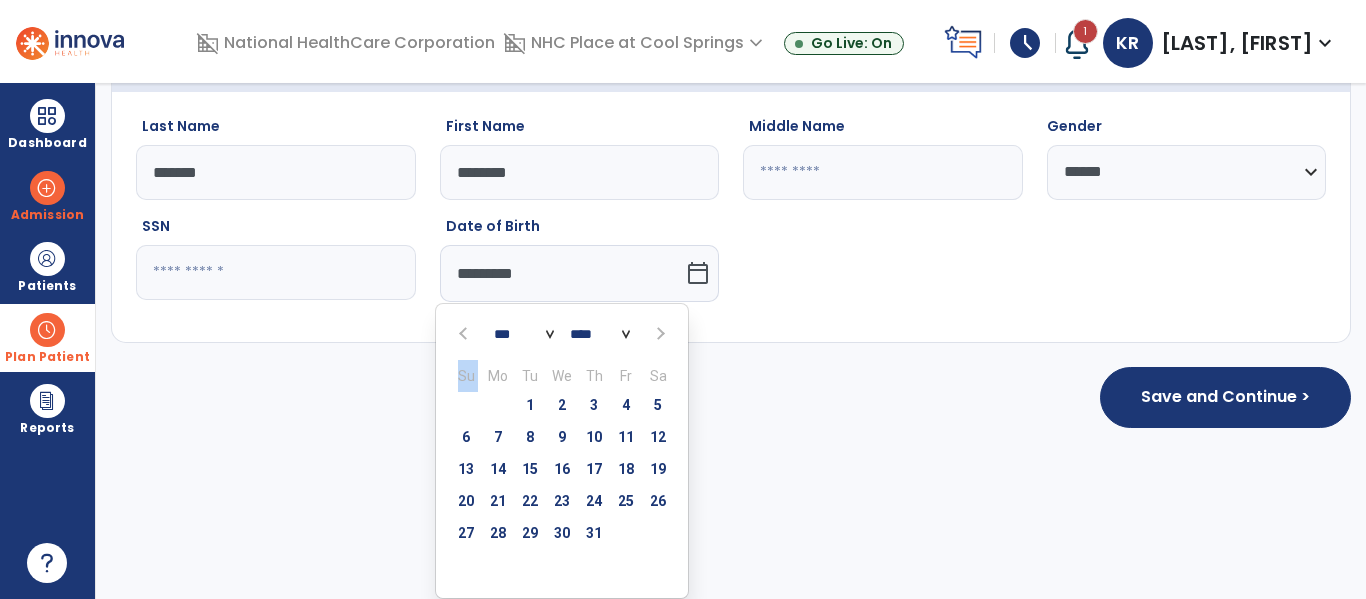 click 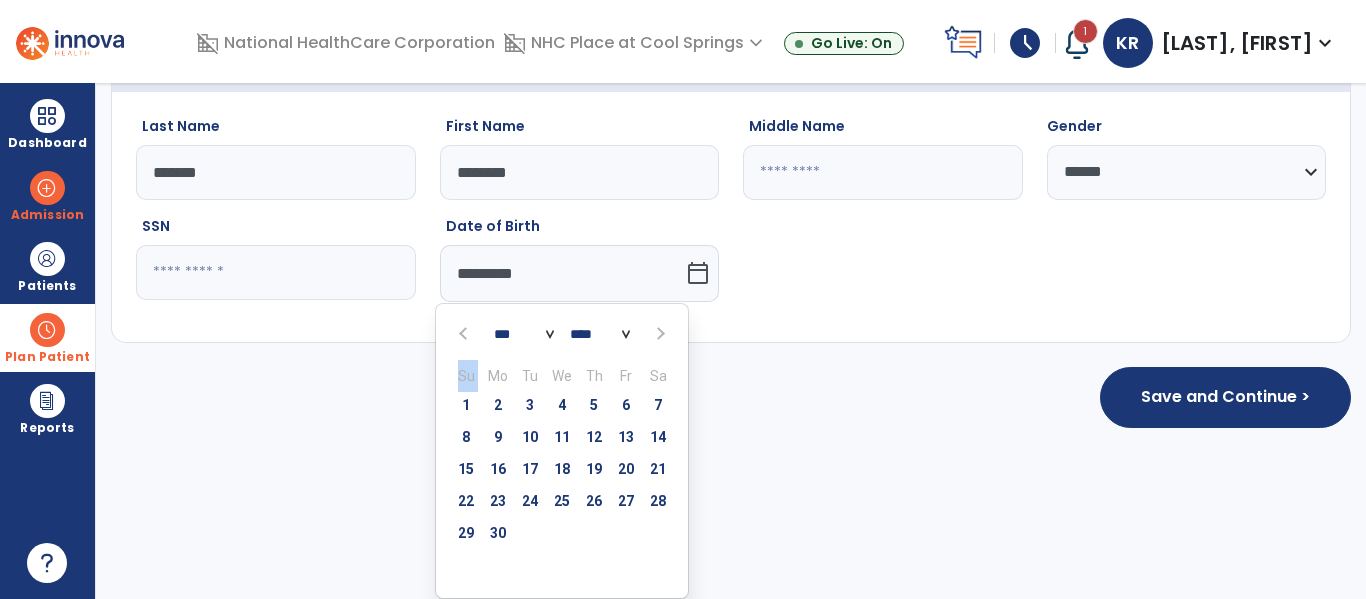 click on "**** **** **** **** **** **** **** **** **** **** **** **** **** **** **** **** **** **** **** **** **** **** **** **** **** **** **** **** **** **** **** **** **** **** **** **** **** **** **** **** **** **** **** **** **** **** **** **** **** **** **** **** **** **** **** **** **** **** **** **** **** **** **** **** **** **** **** **** **** **** **** **** **** **** **** **** **** **** **** **** **** **** **** **** **** **** **** **** **** **** **** **** **** **** **** **** **** **** **** **** **** **** **** **** **** **** **** **** **** **** **** **** **** **** **** **** **** **** **** **** **** **** **** **** **** ****" 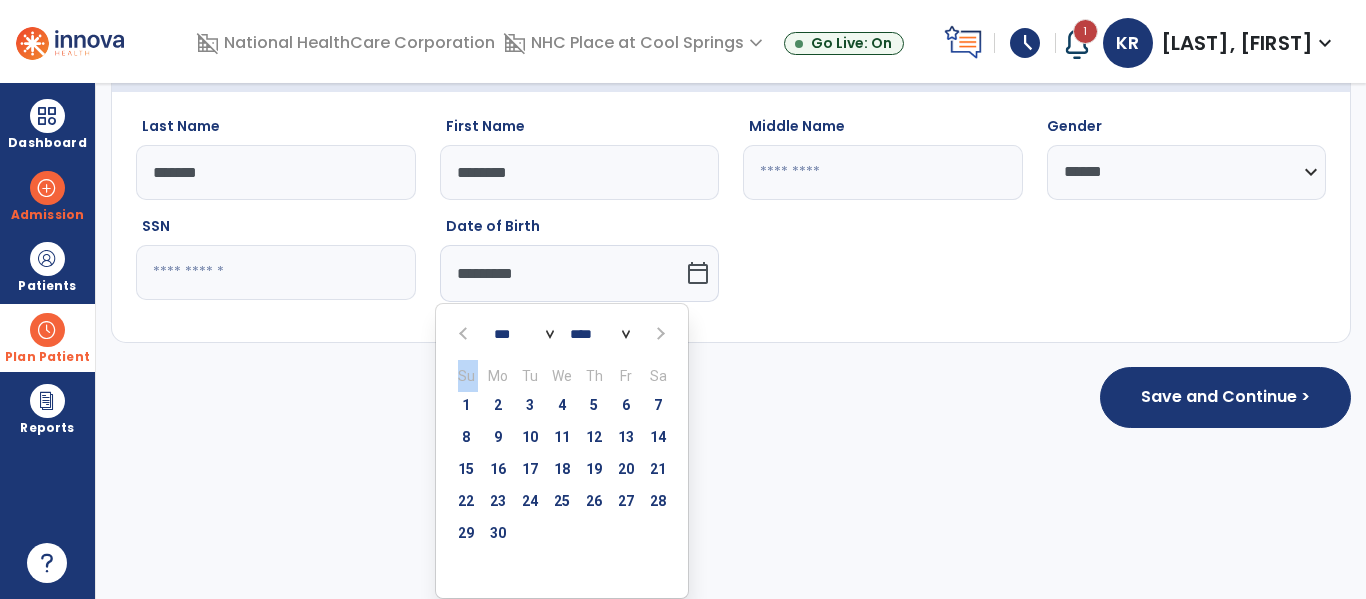 select on "****" 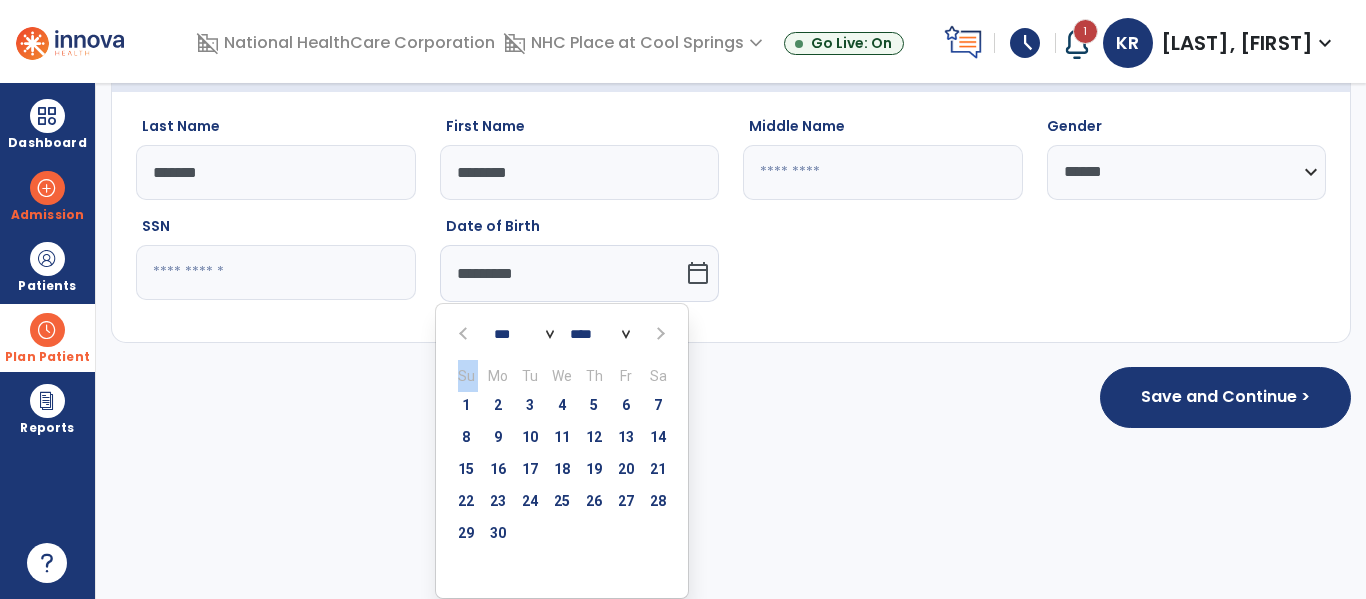 click on "**** **** **** **** **** **** **** **** **** **** **** **** **** **** **** **** **** **** **** **** **** **** **** **** **** **** **** **** **** **** **** **** **** **** **** **** **** **** **** **** **** **** **** **** **** **** **** **** **** **** **** **** **** **** **** **** **** **** **** **** **** **** **** **** **** **** **** **** **** **** **** **** **** **** **** **** **** **** **** **** **** **** **** **** **** **** **** **** **** **** **** **** **** **** **** **** **** **** **** **** **** **** **** **** **** **** **** **** **** **** **** **** **** **** **** **** **** **** **** **** **** **** **** **** **** ****" 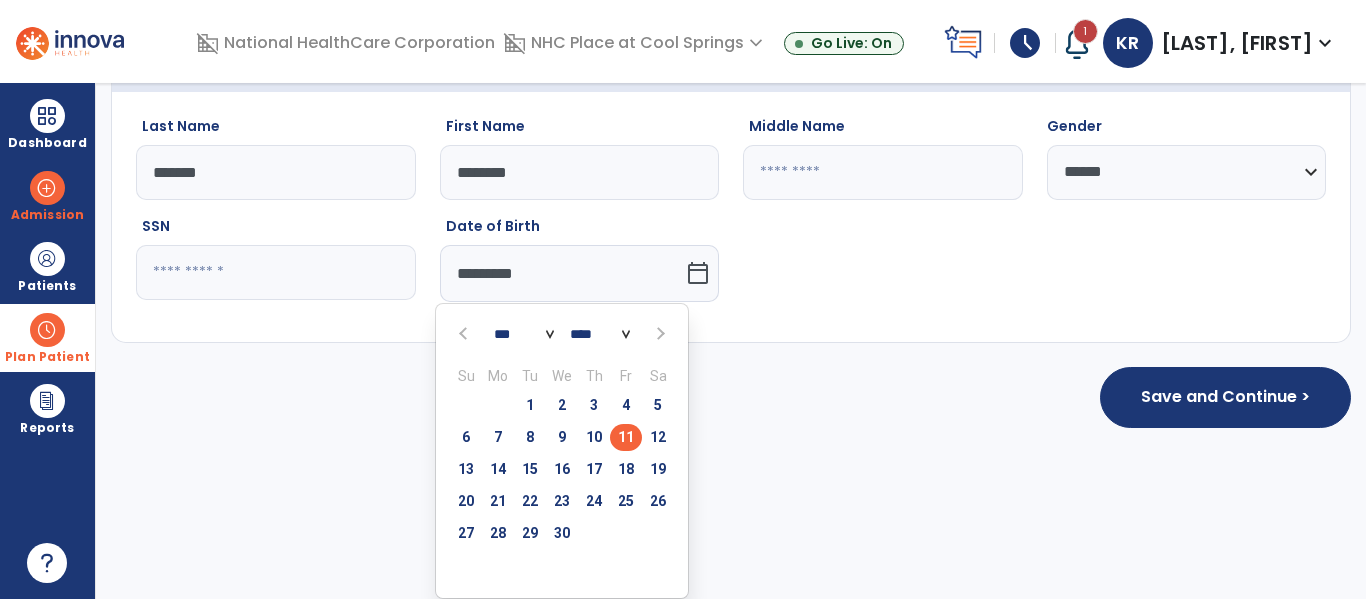 click on "11" 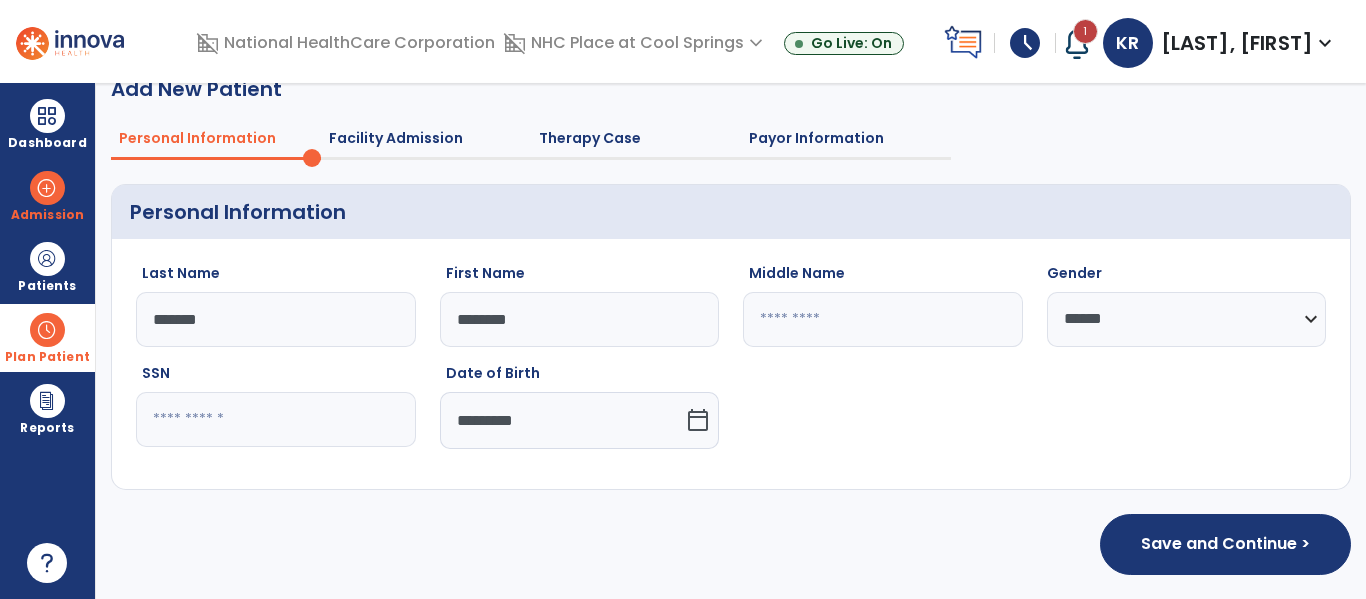 scroll, scrollTop: 29, scrollLeft: 0, axis: vertical 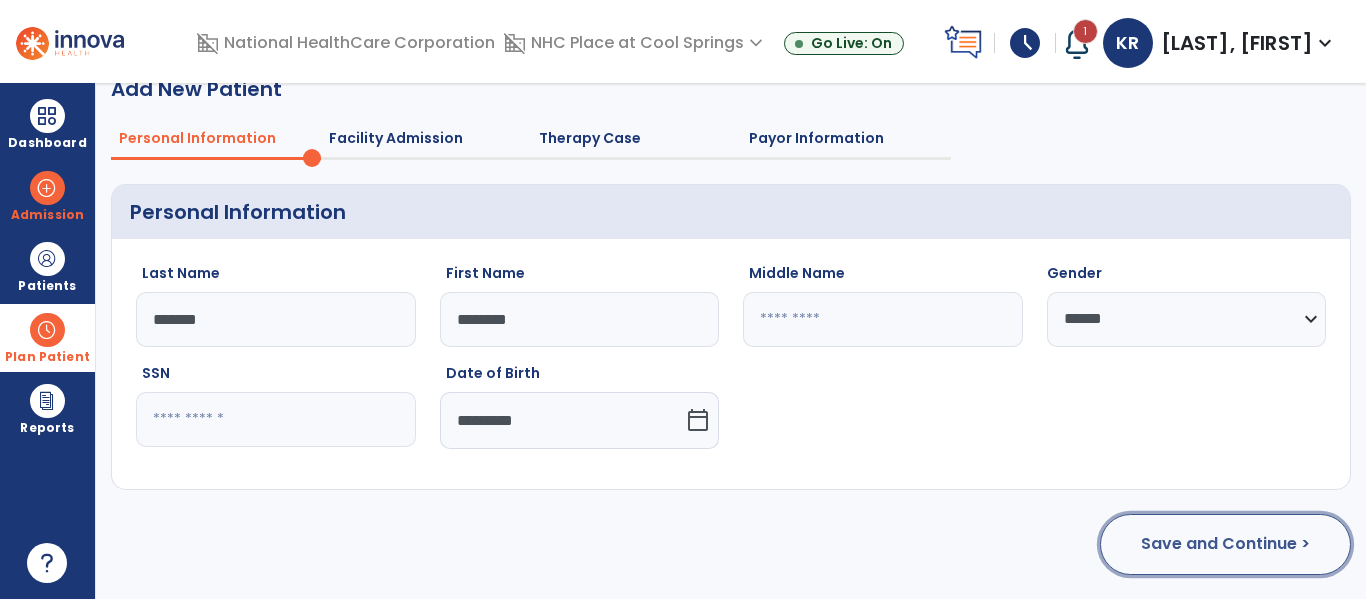 click on "Save and Continue >" 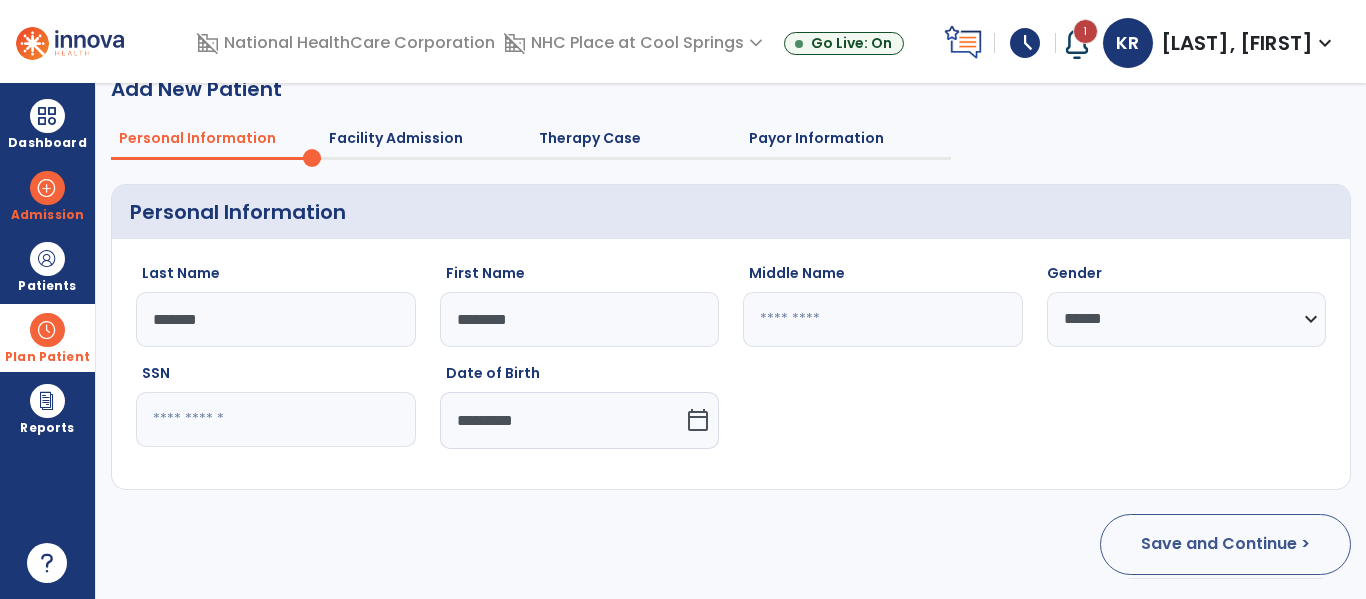 select on "**********" 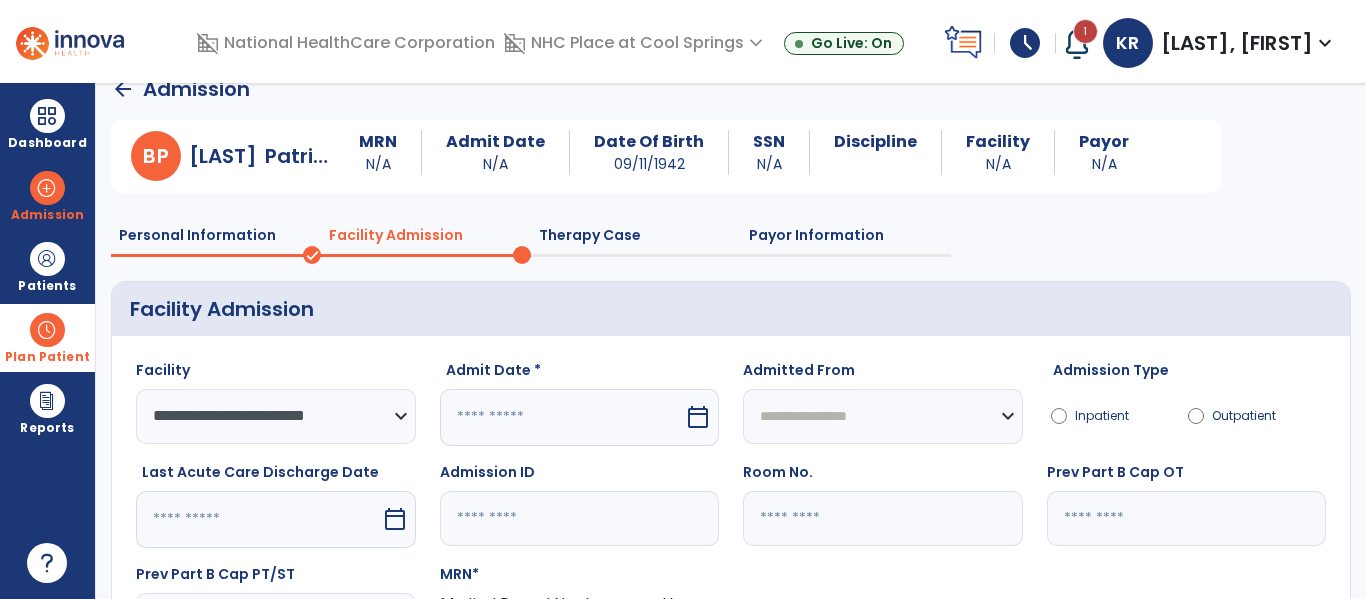 click at bounding box center [562, 417] 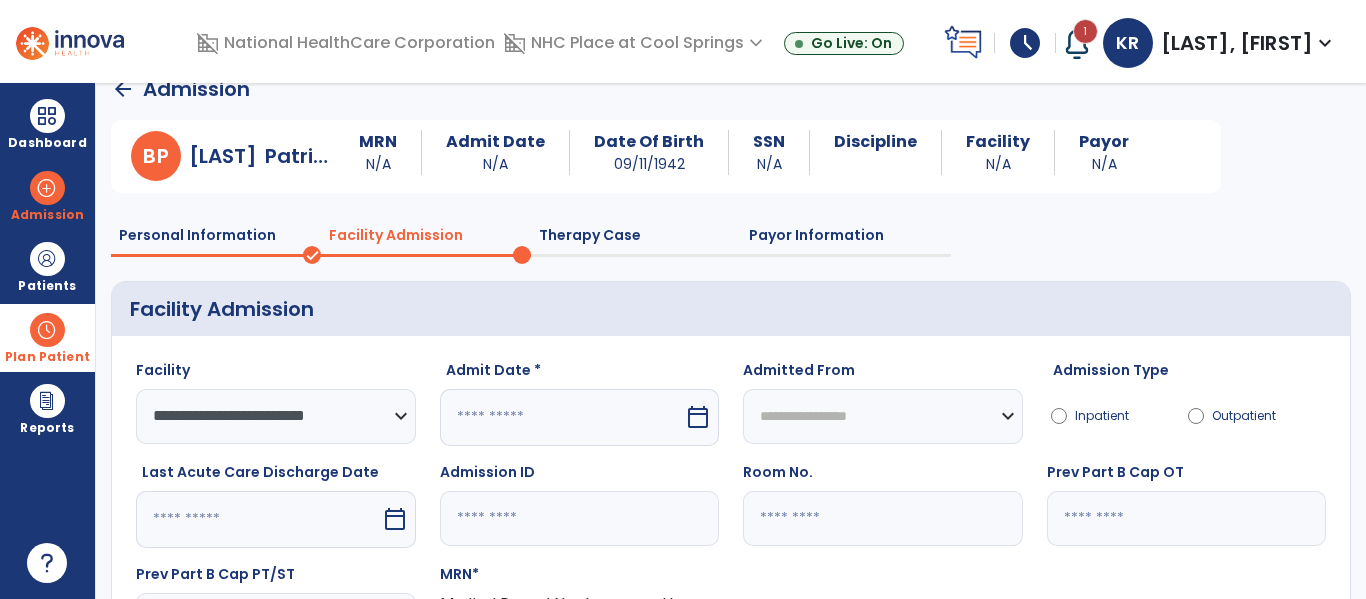 scroll, scrollTop: 30, scrollLeft: 0, axis: vertical 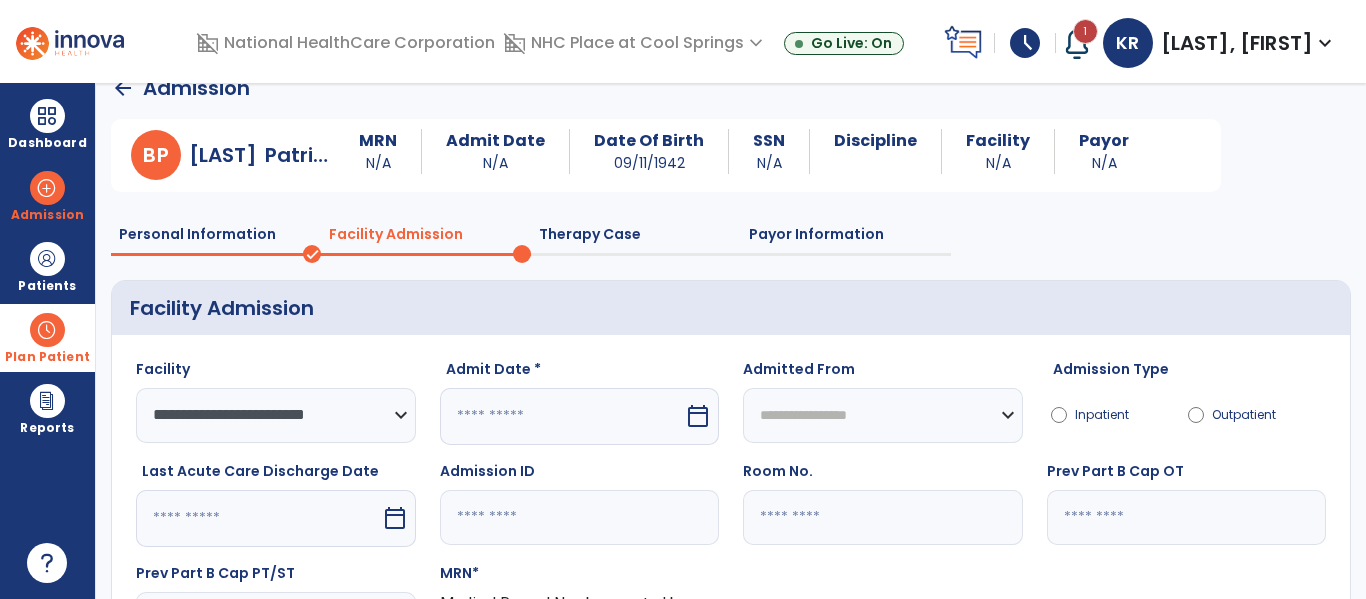 select on "*" 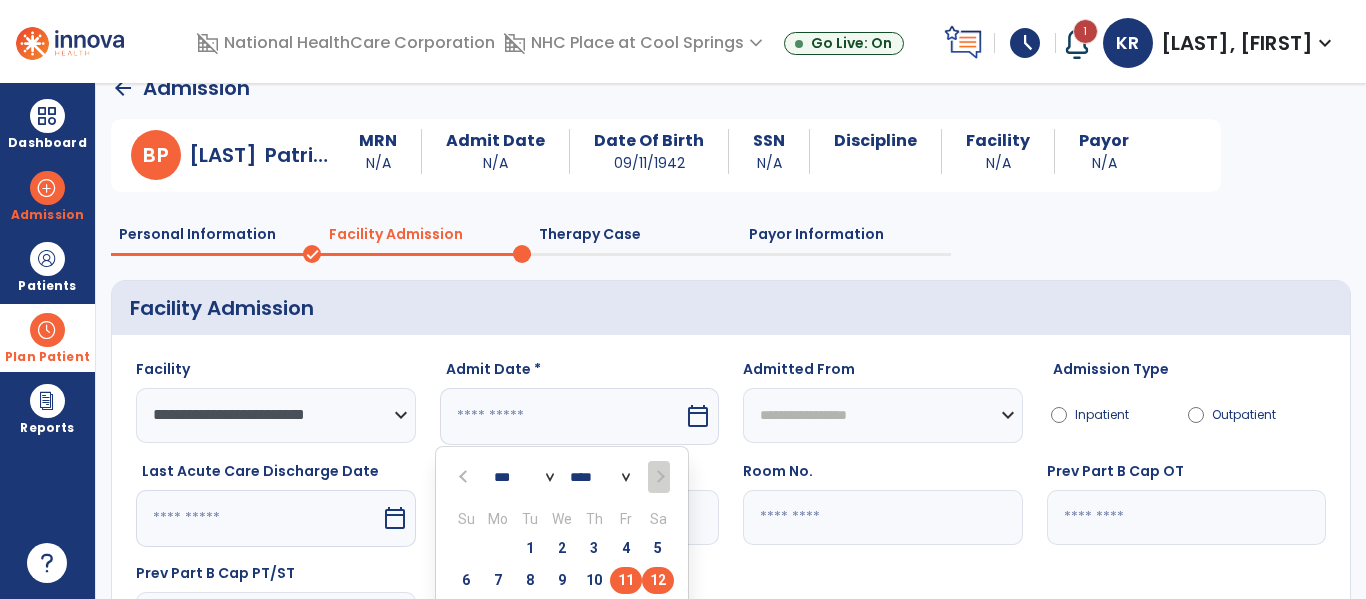 click on "11" at bounding box center (626, 580) 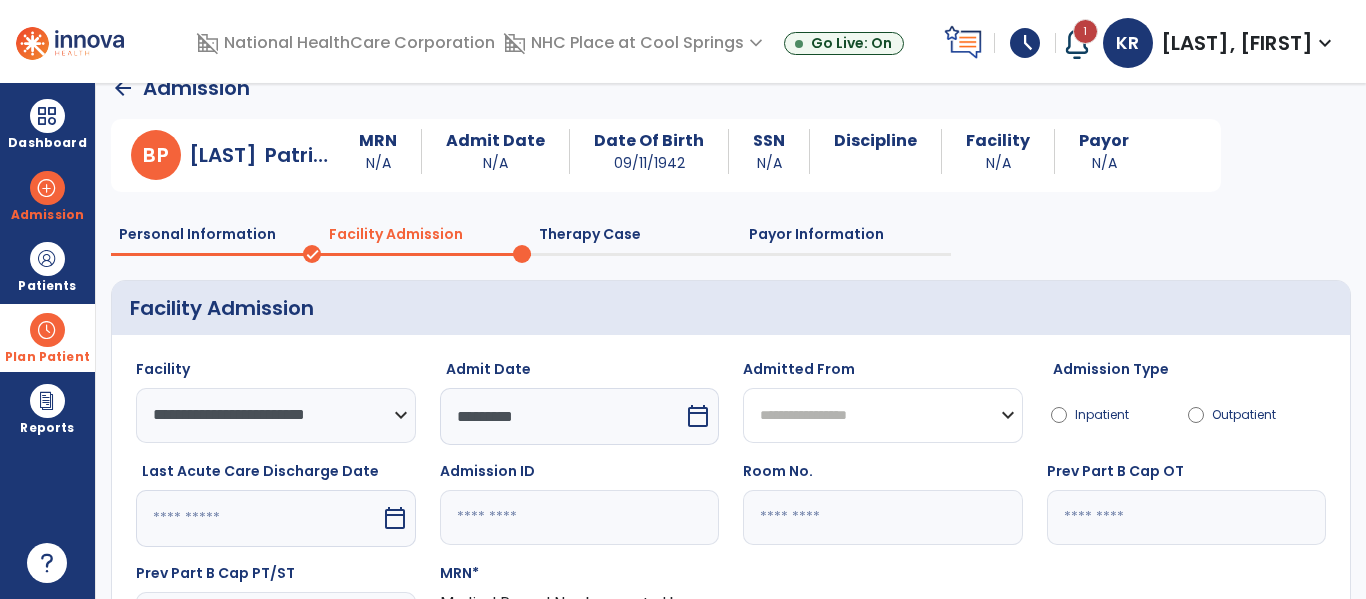 click on "**********" 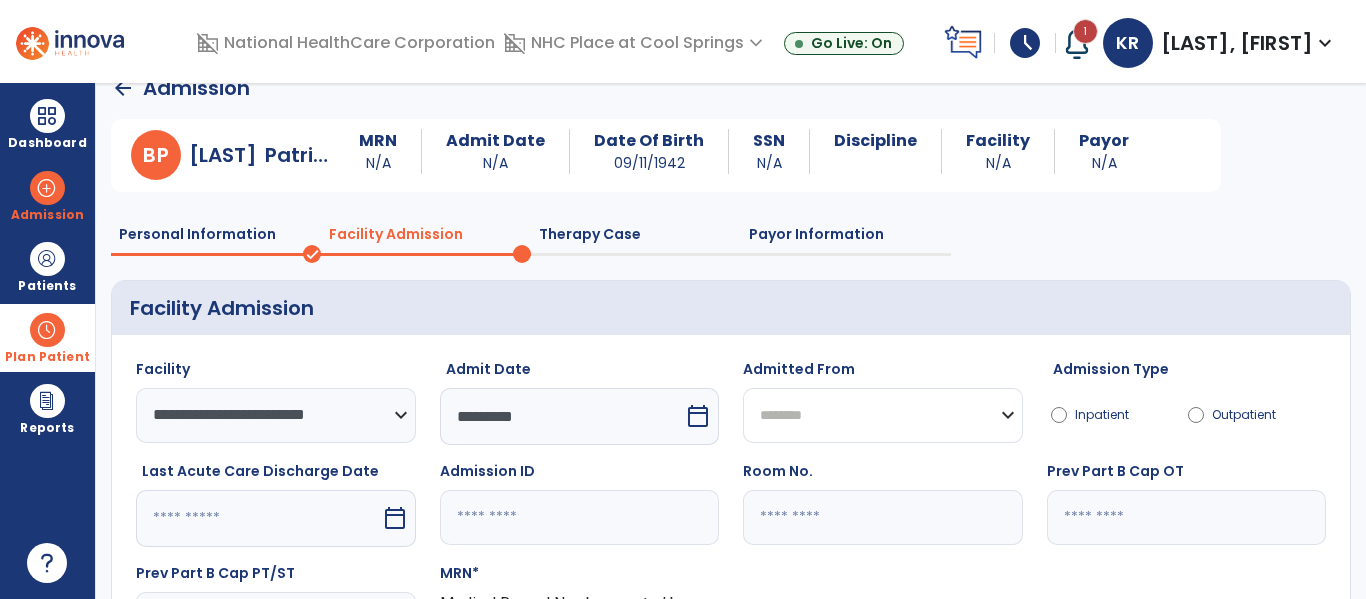 click on "**********" 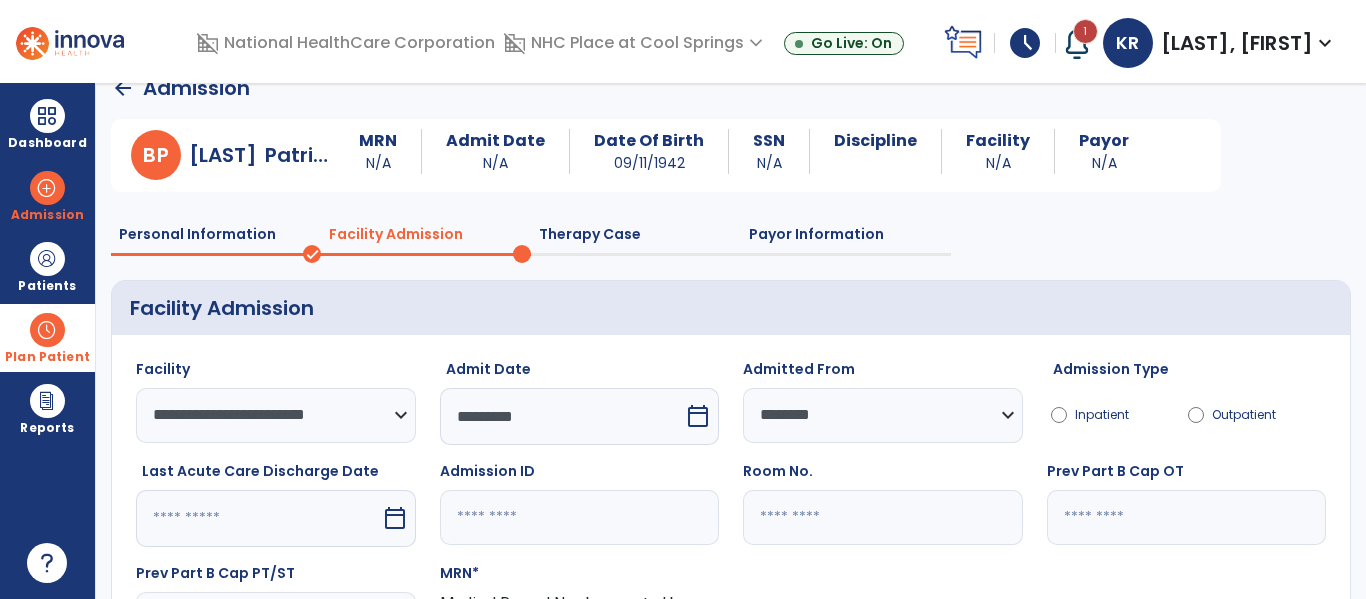 click on "calendar_today" at bounding box center [395, 518] 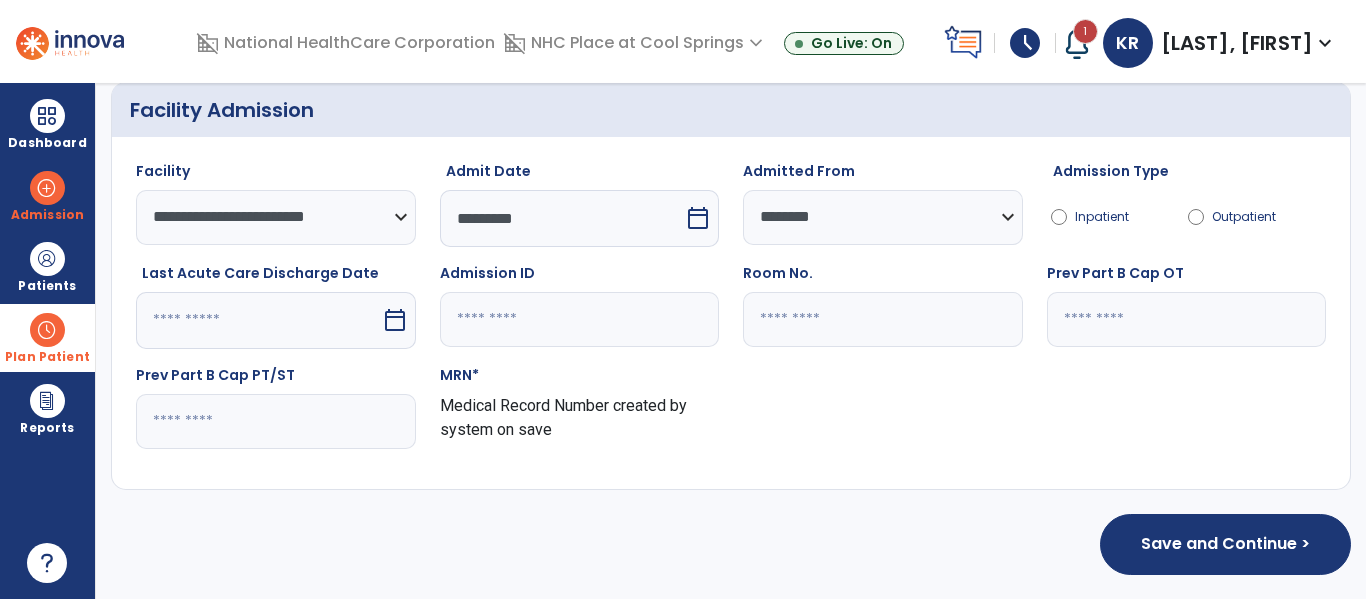select on "*" 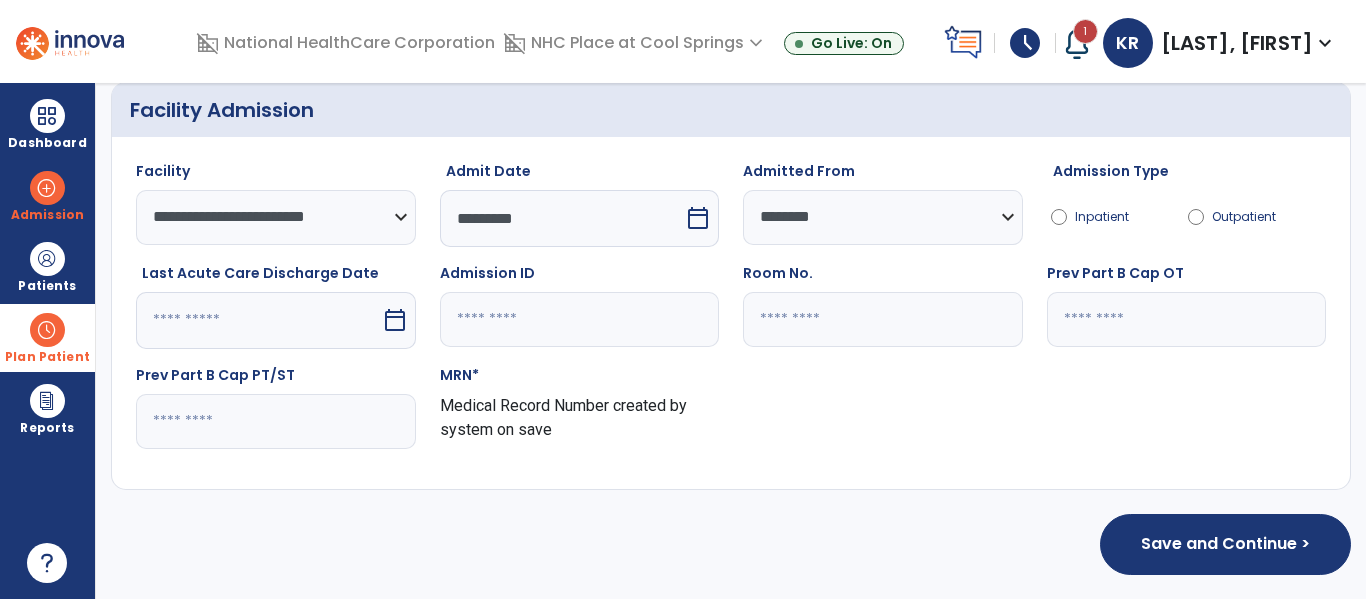 select on "****" 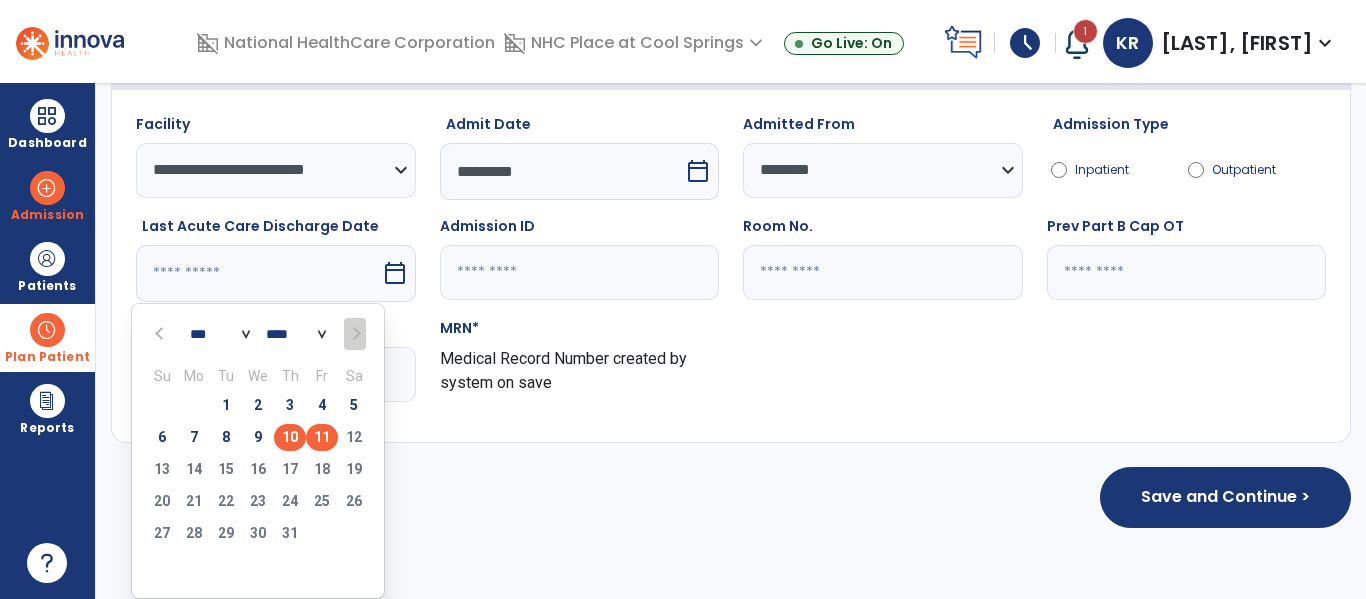 click on "10" at bounding box center [290, 437] 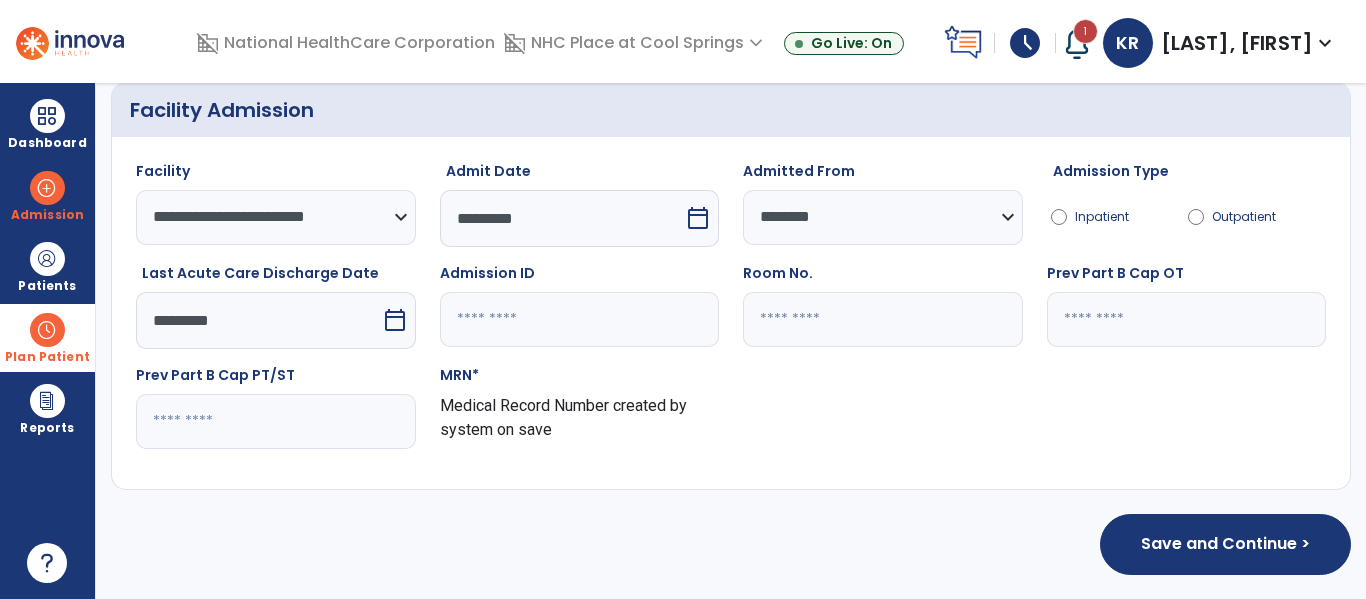 scroll, scrollTop: 228, scrollLeft: 0, axis: vertical 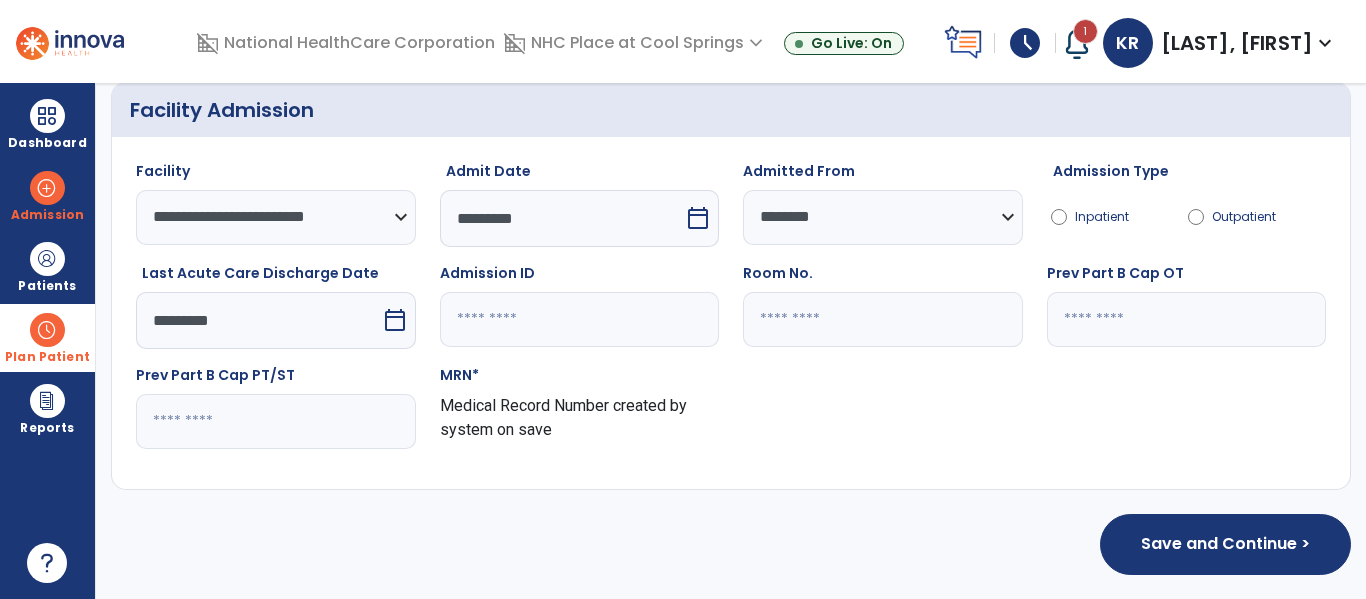 click 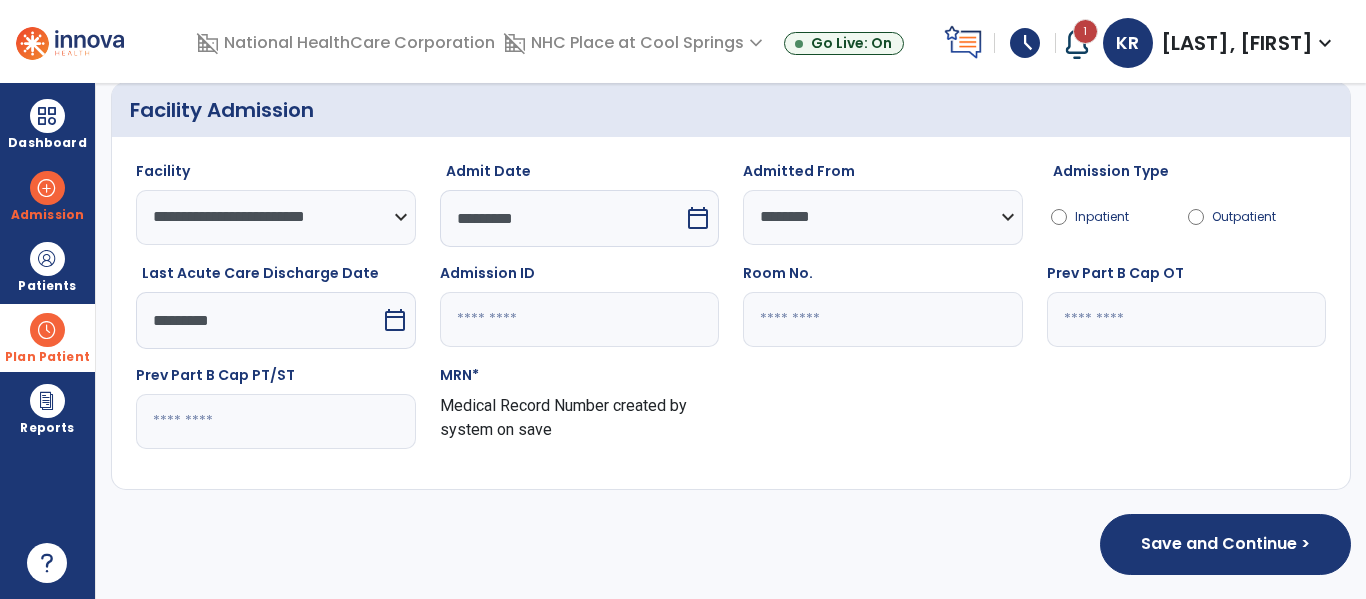 click on "calendar_today" at bounding box center [698, 218] 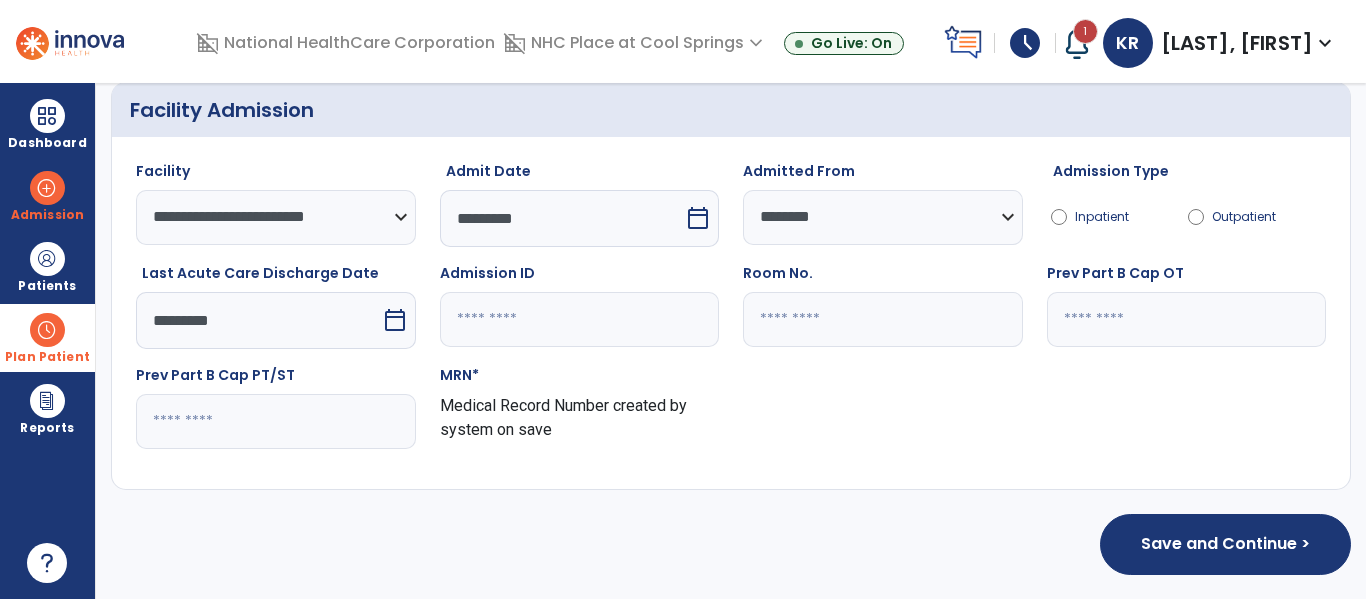 select on "*" 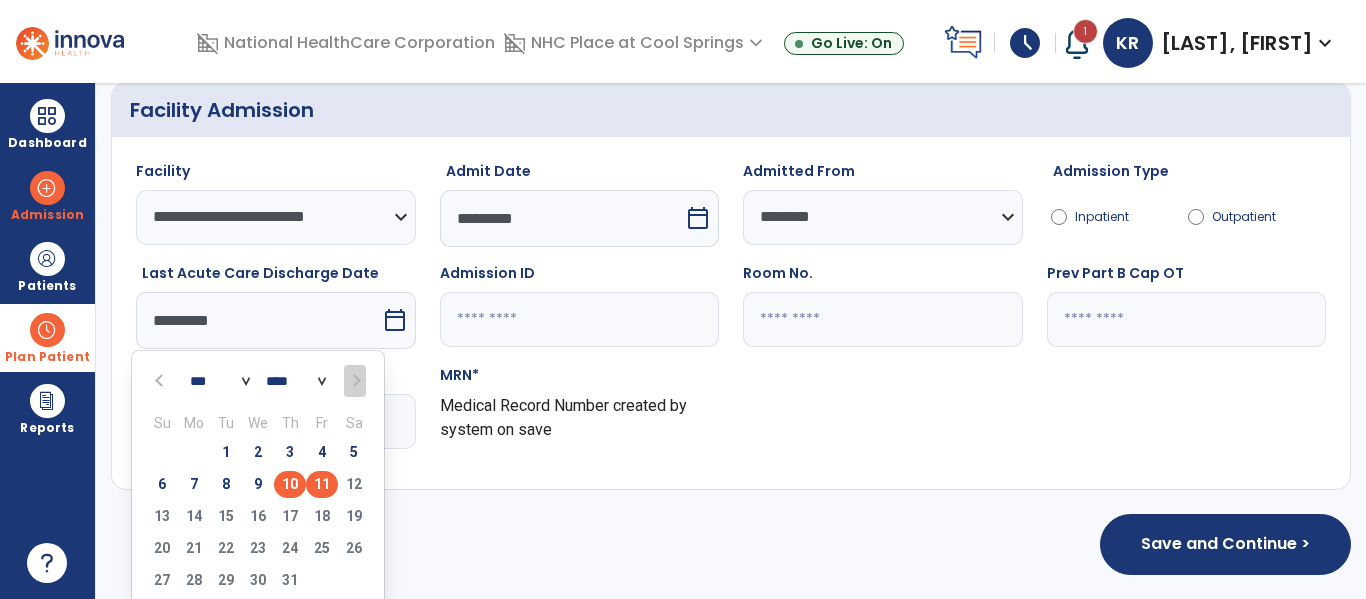 click on "11" at bounding box center [322, 484] 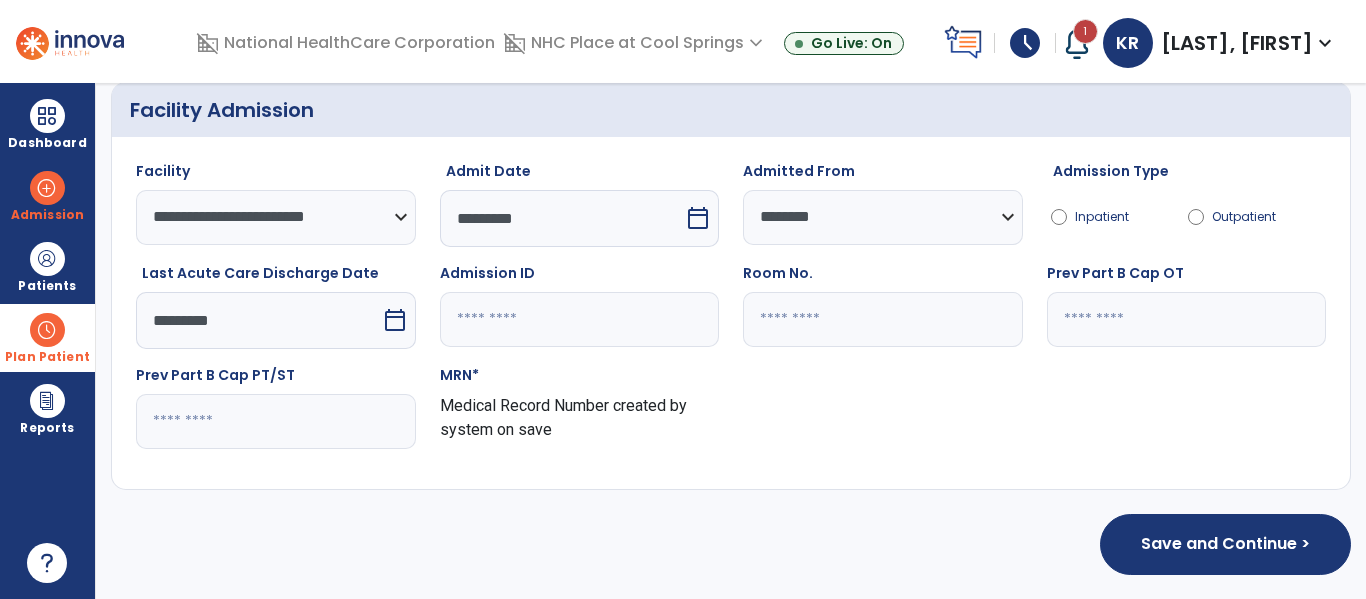 click 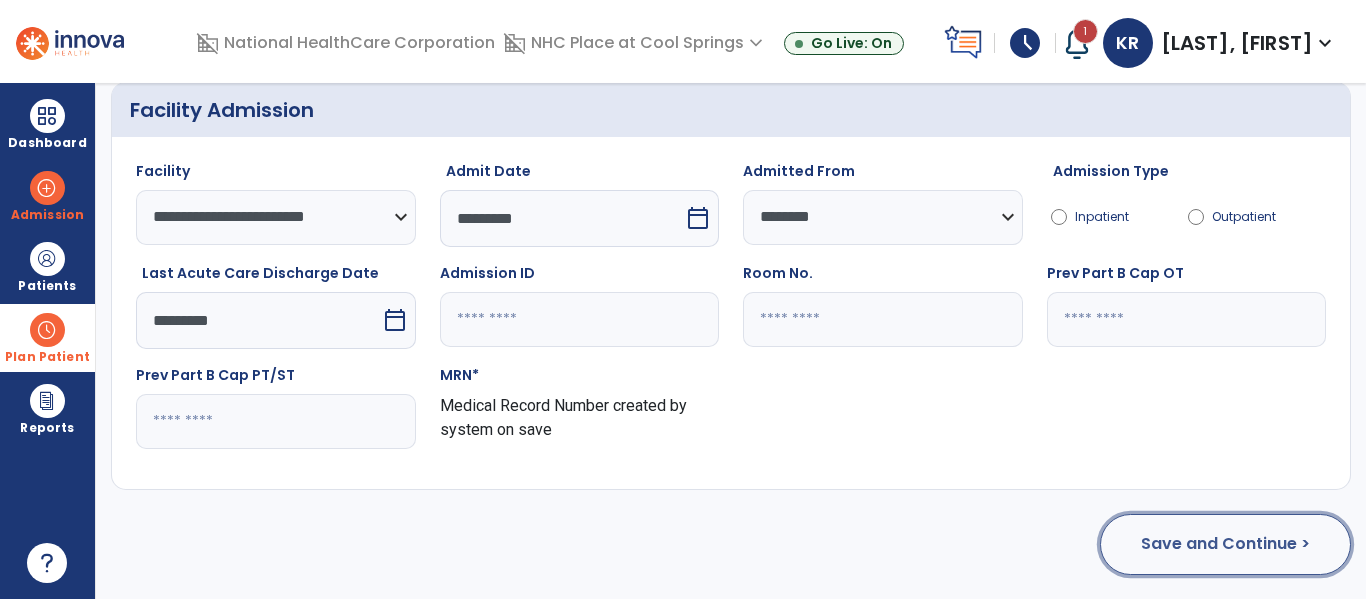 click on "Save and Continue >" 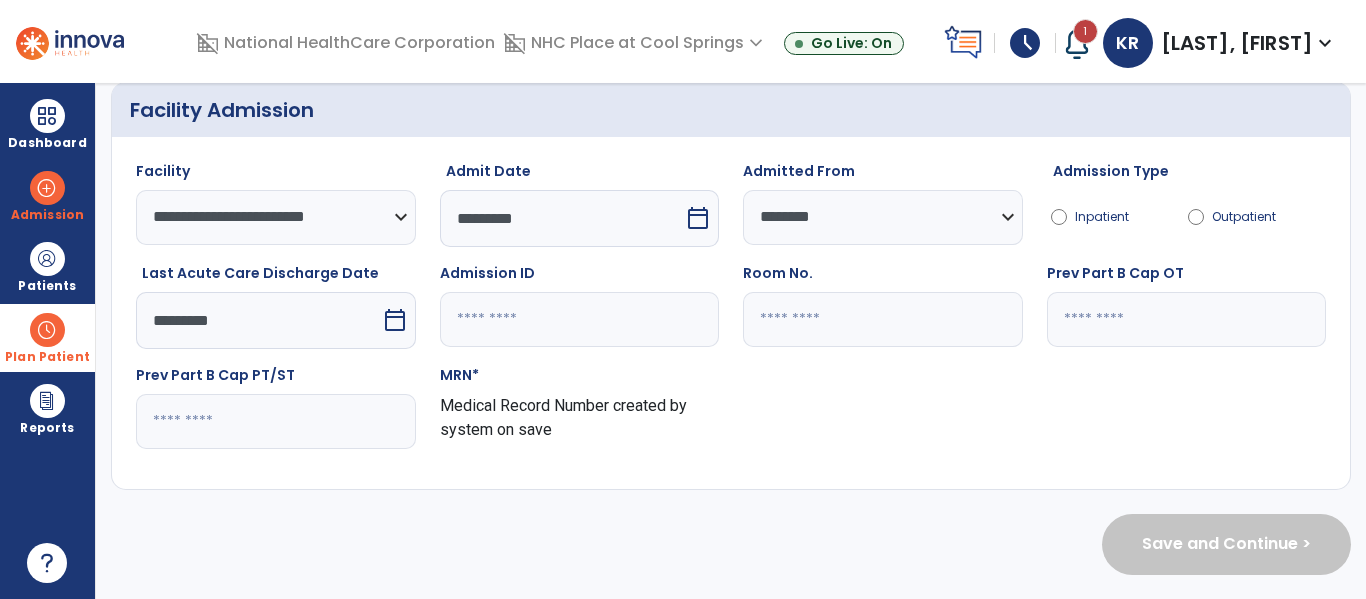 scroll, scrollTop: 0, scrollLeft: 0, axis: both 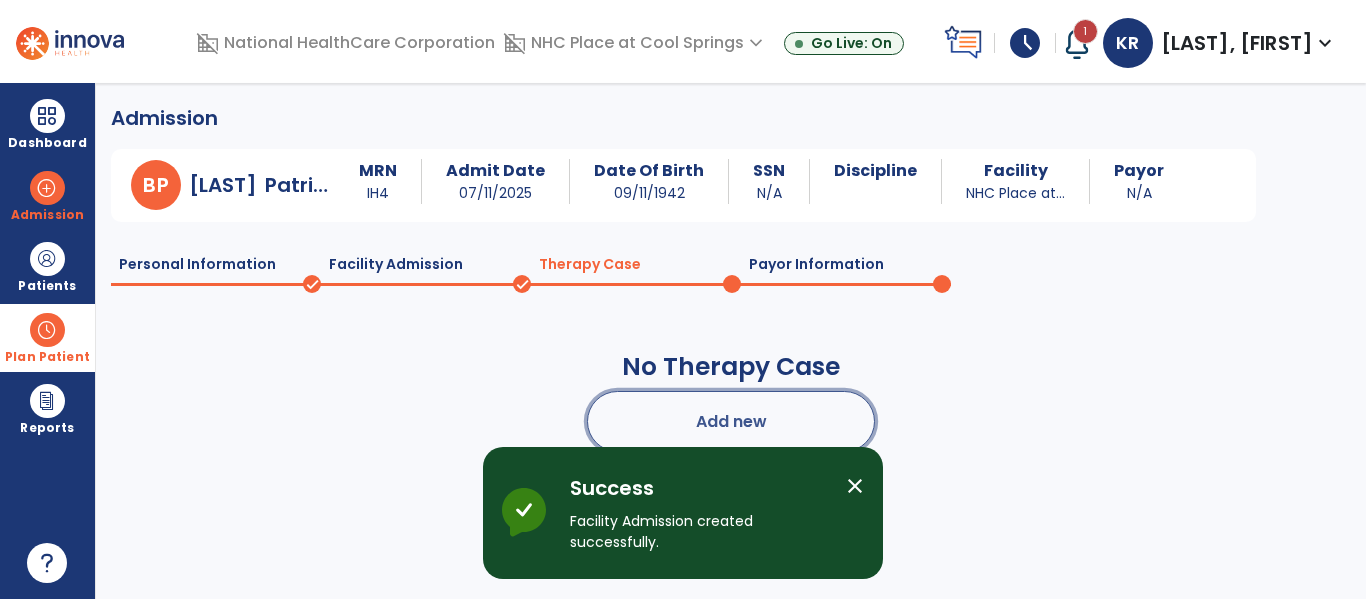 click on "Add new" at bounding box center (731, 421) 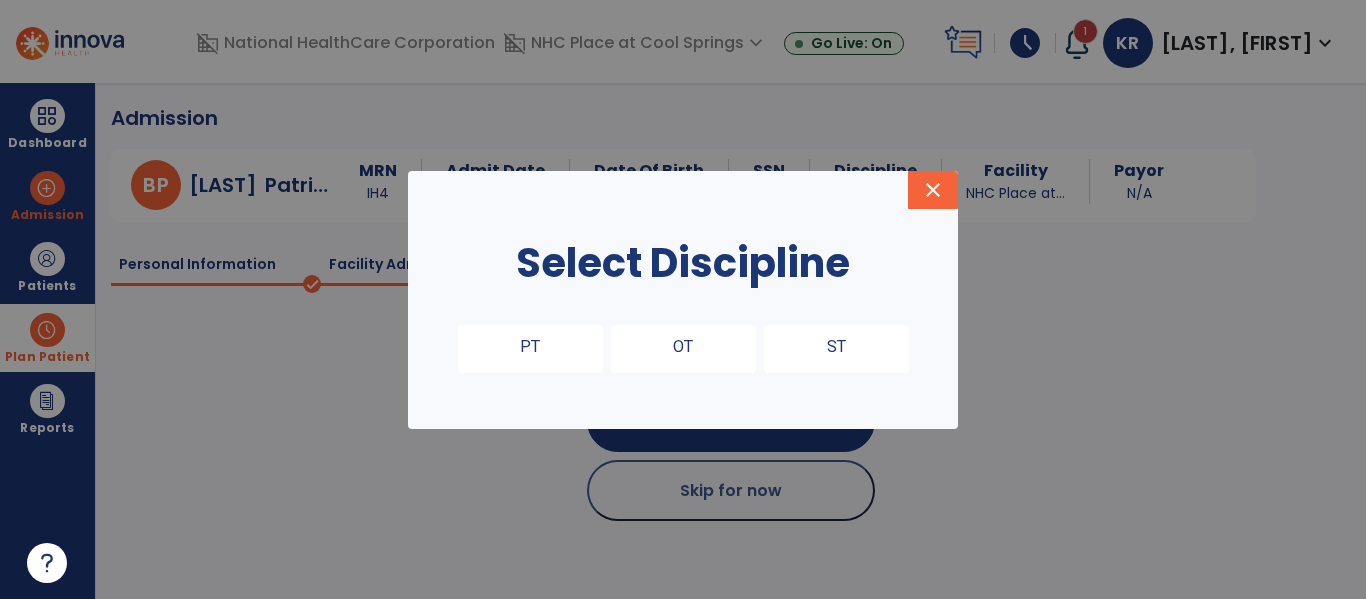 click on "PT" at bounding box center [530, 349] 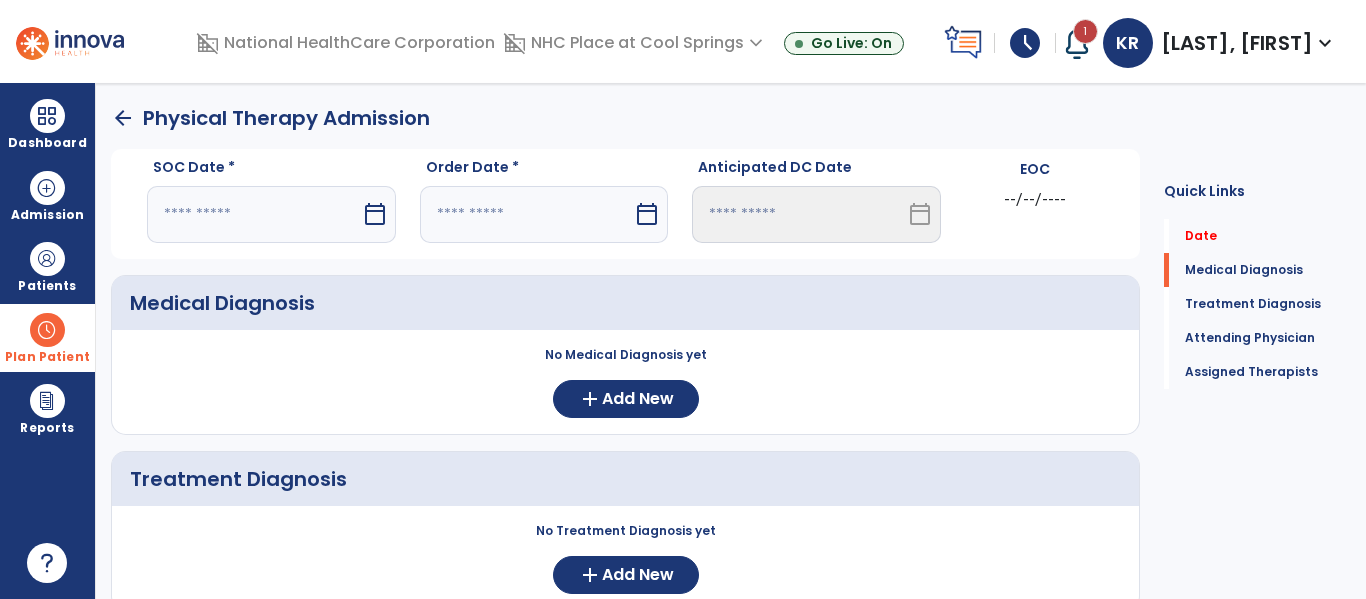 click on "calendar_today" at bounding box center [375, 214] 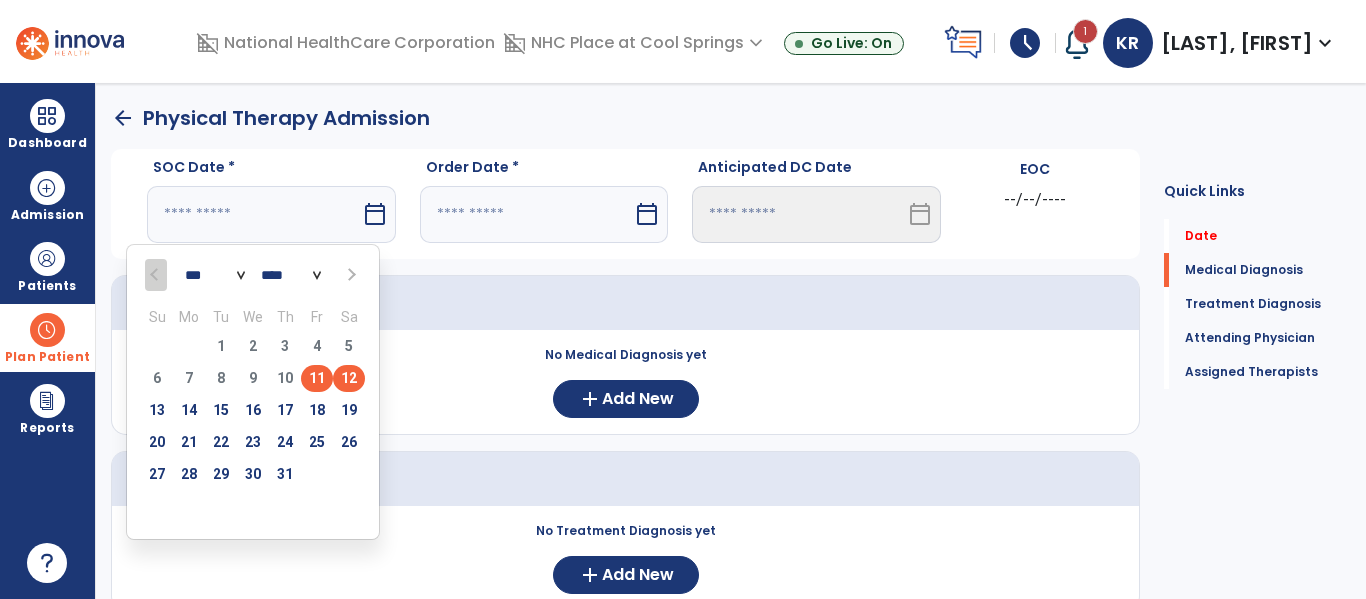 click on "11" at bounding box center [317, 378] 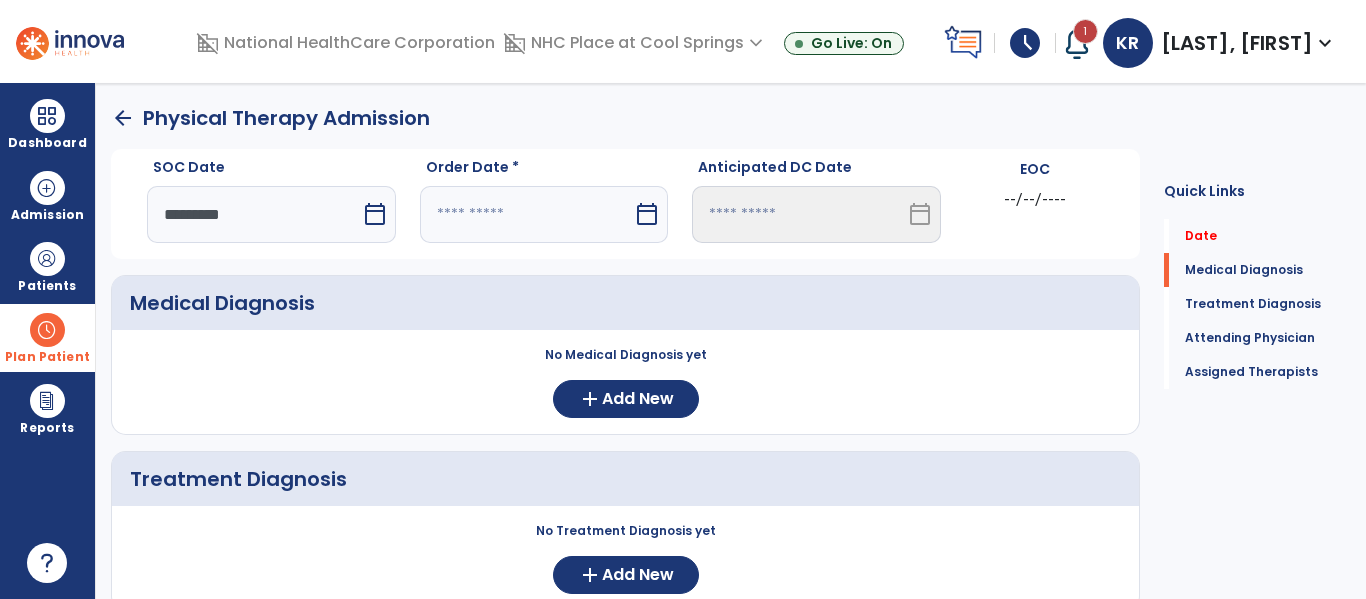 click on "calendar_today" at bounding box center (375, 214) 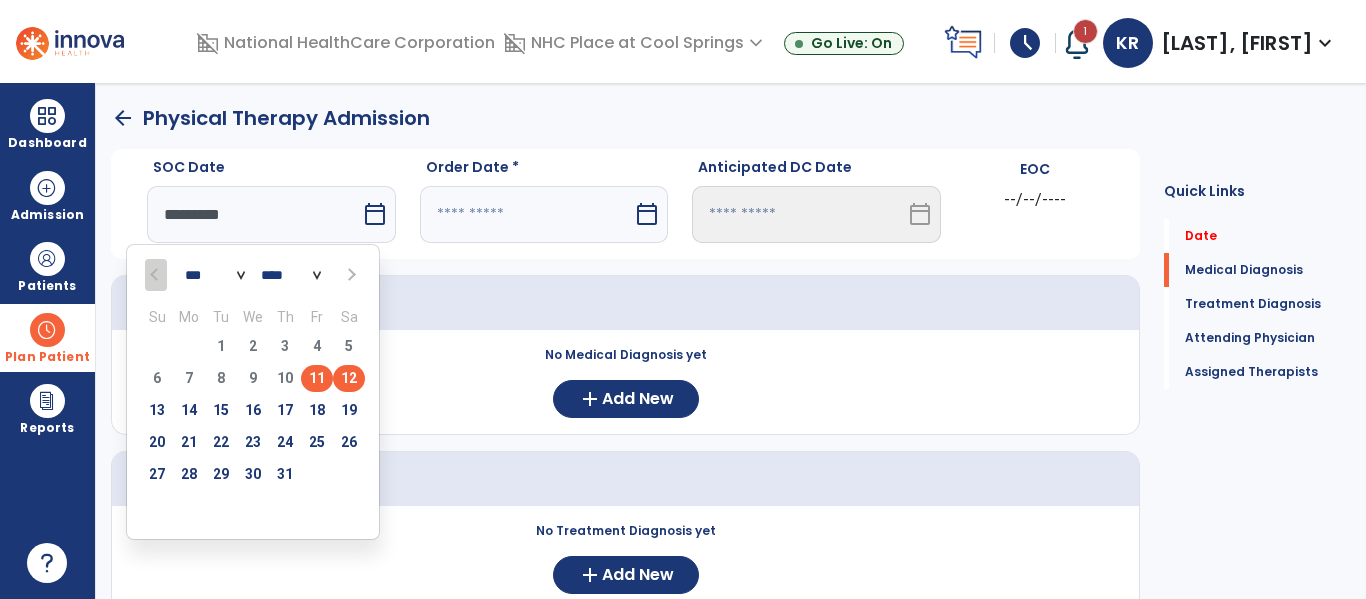 click on "12" at bounding box center [349, 378] 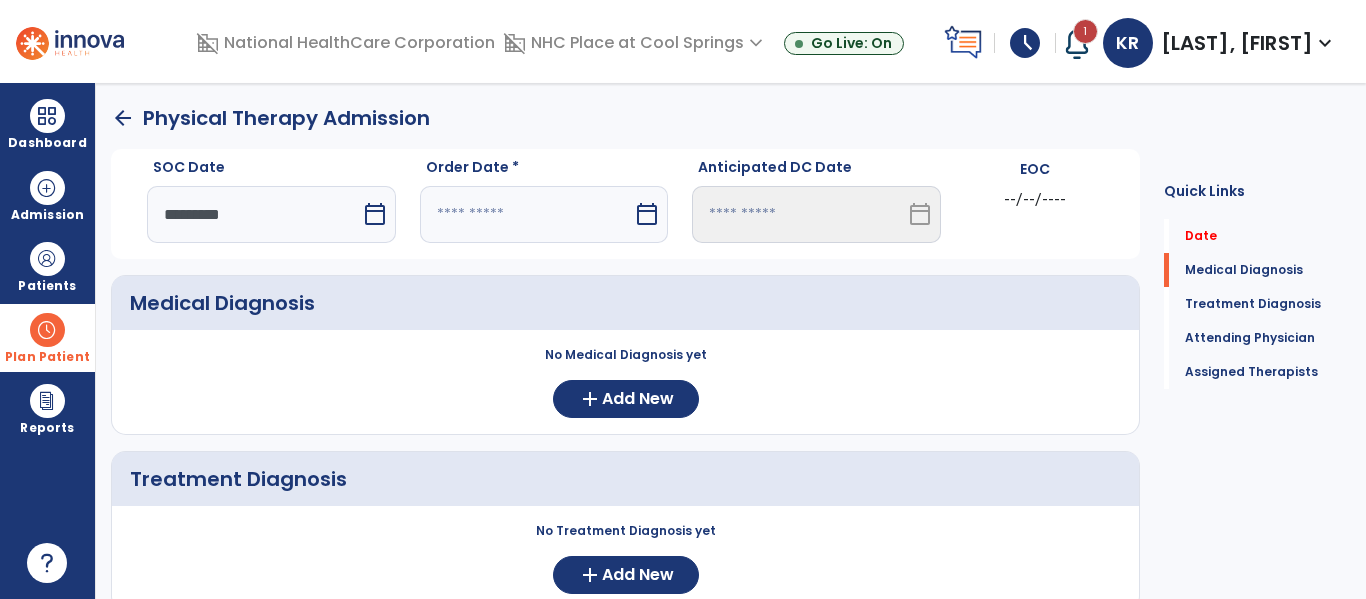 click at bounding box center [527, 214] 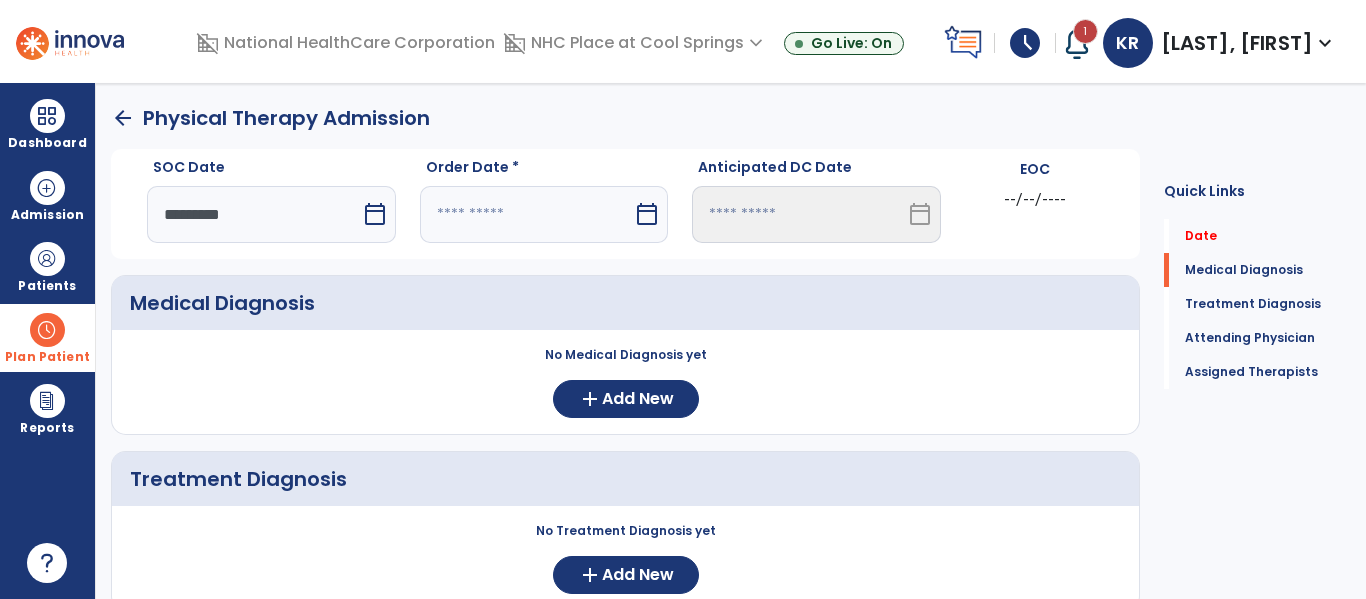 select on "*" 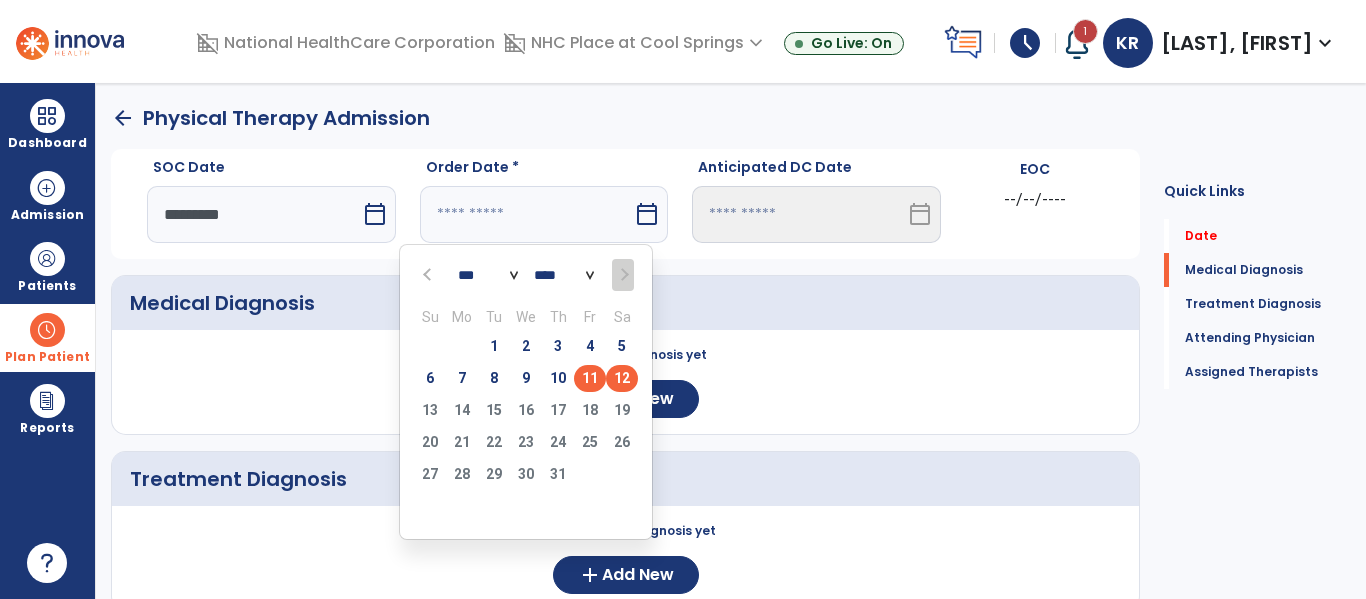 click on "11" at bounding box center [590, 378] 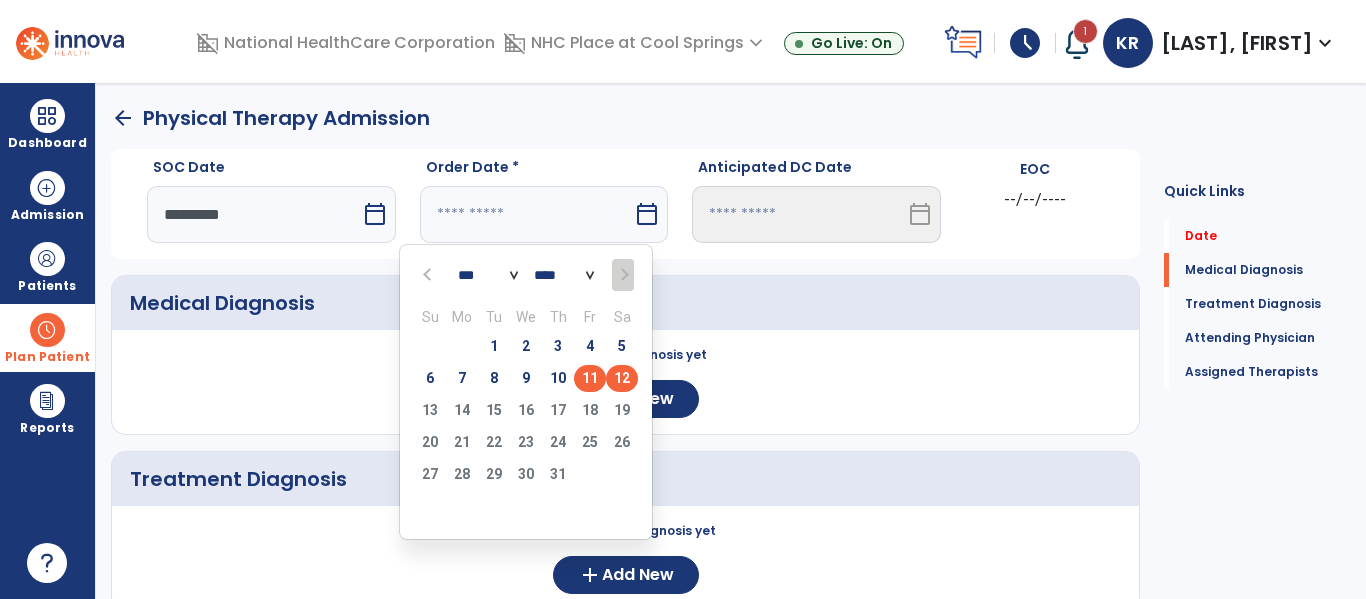 type on "*********" 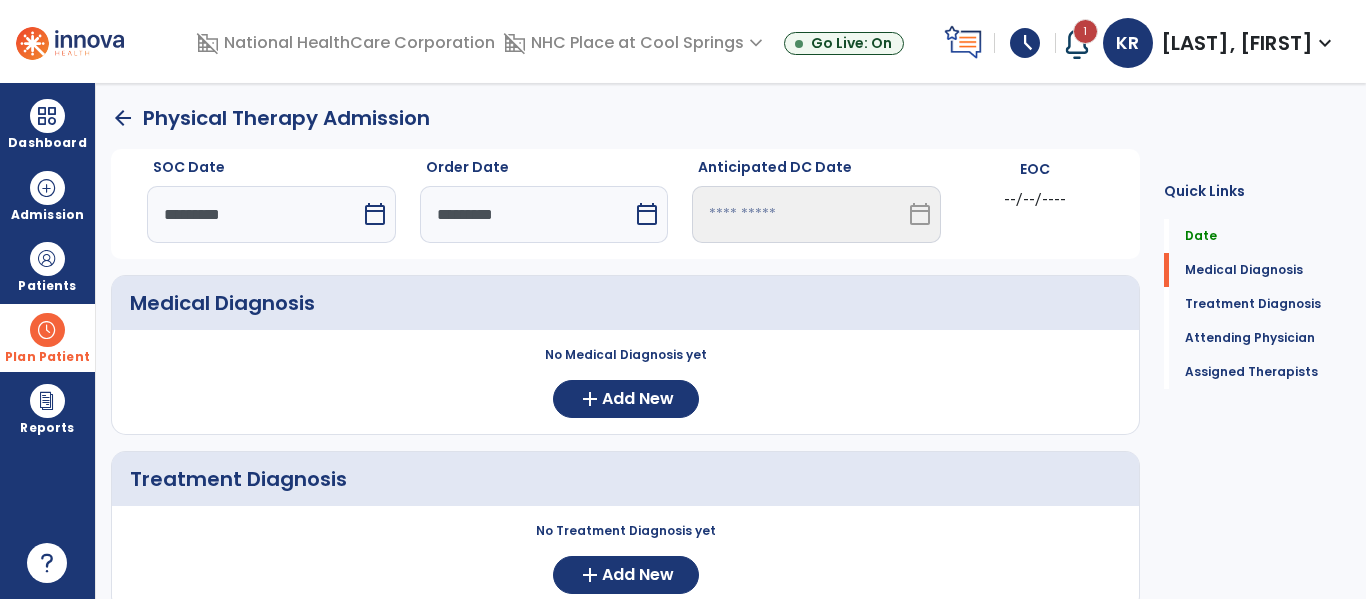 click on "calendar_today" at bounding box center (920, 214) 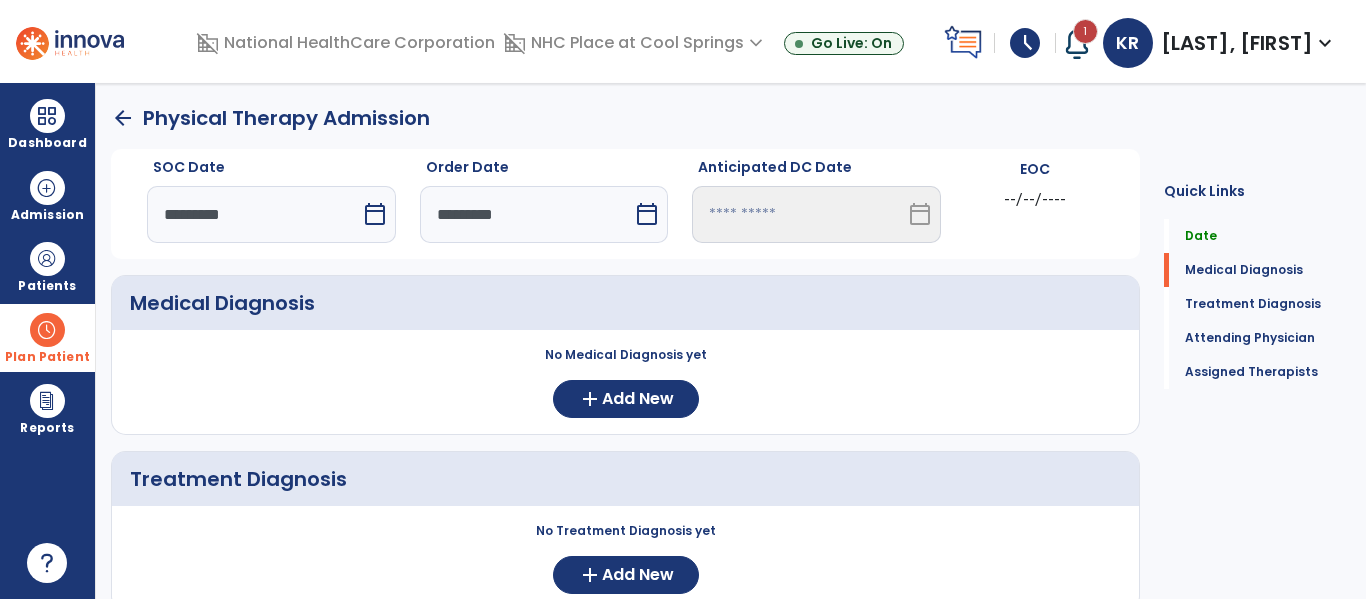 click on "calendar_today" at bounding box center (920, 214) 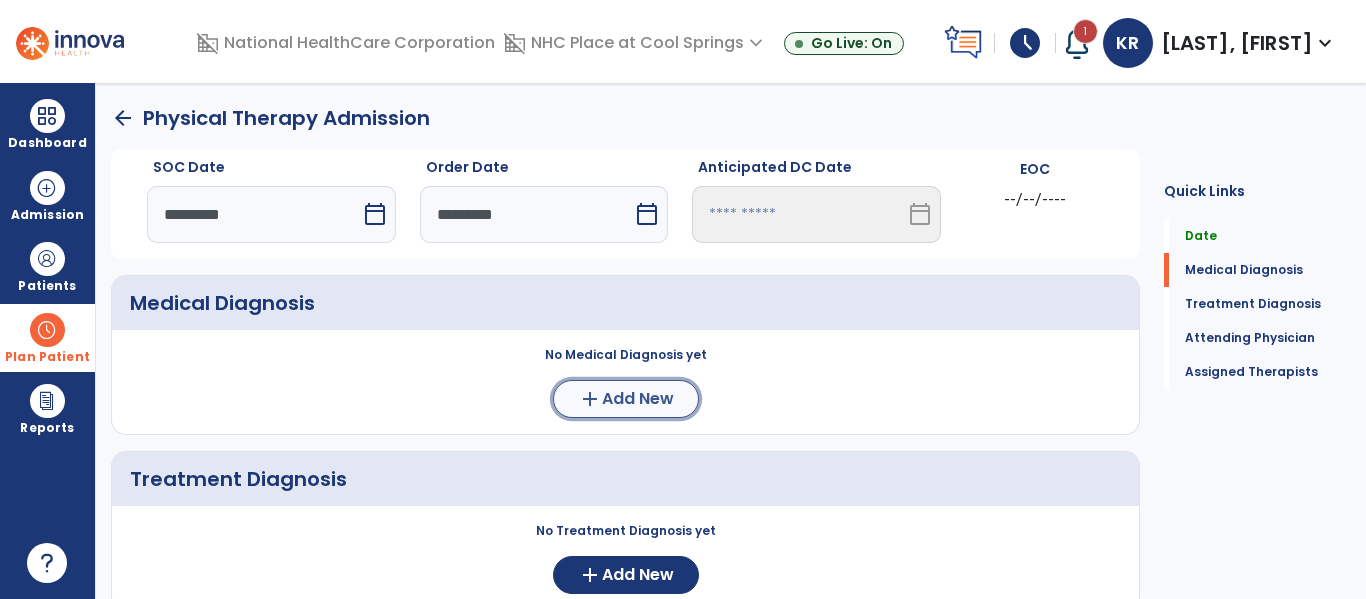 click on "add  Add New" 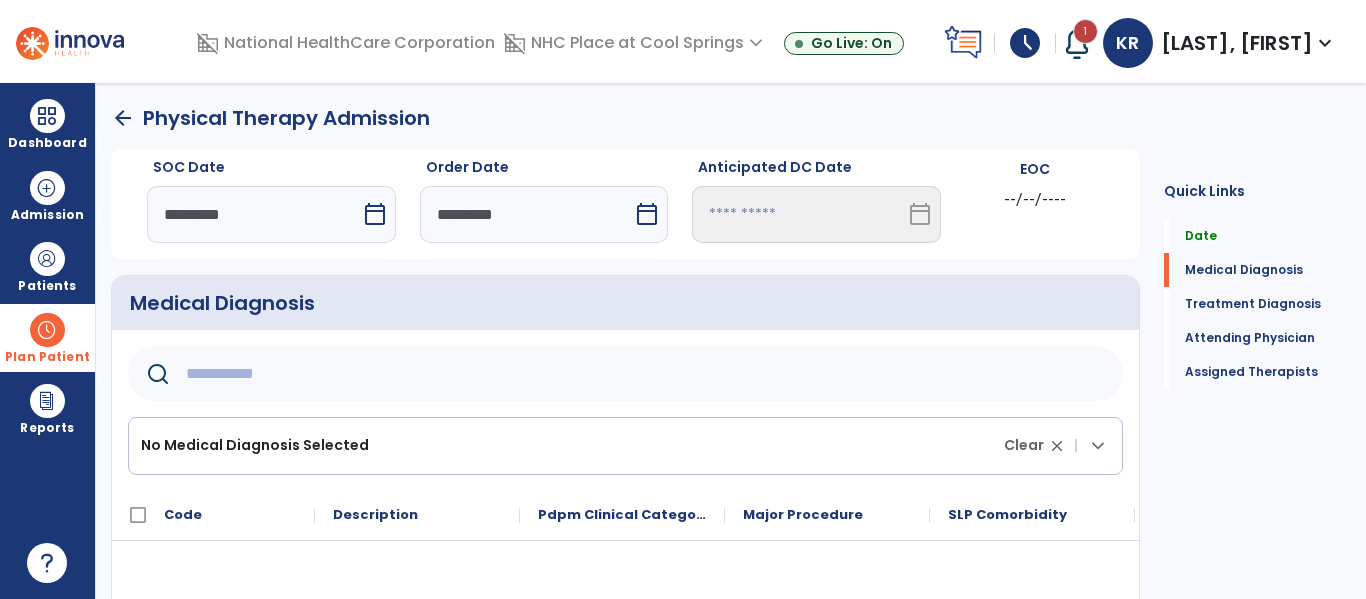click 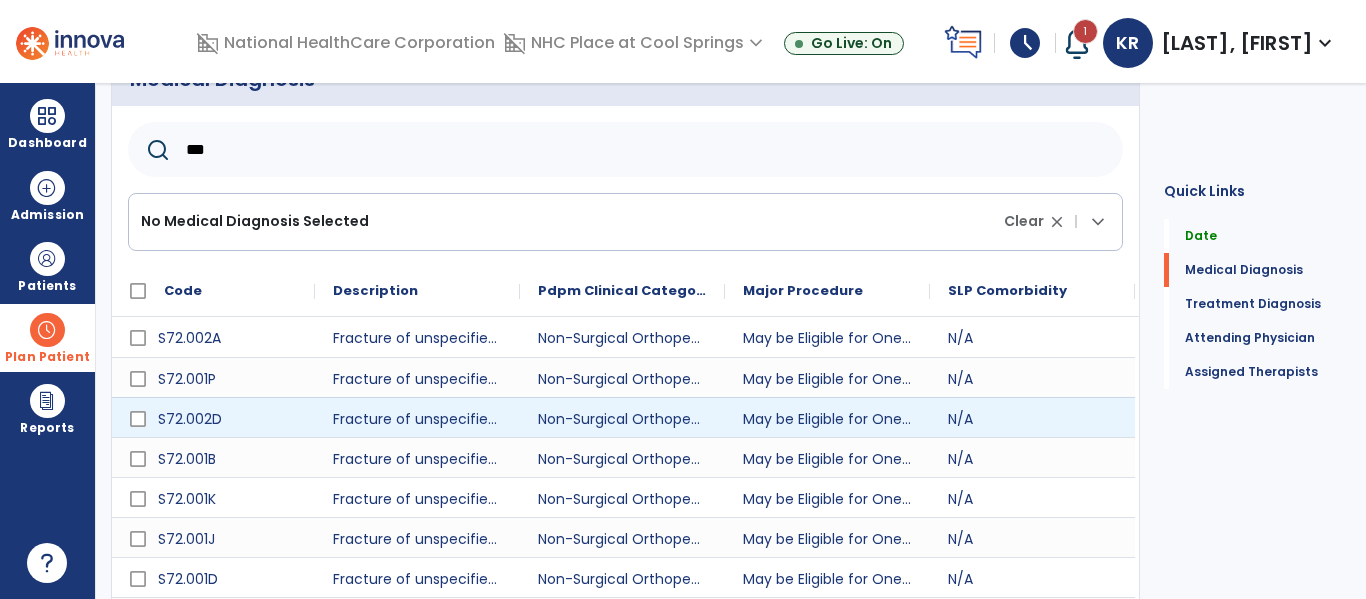 scroll, scrollTop: 213, scrollLeft: 0, axis: vertical 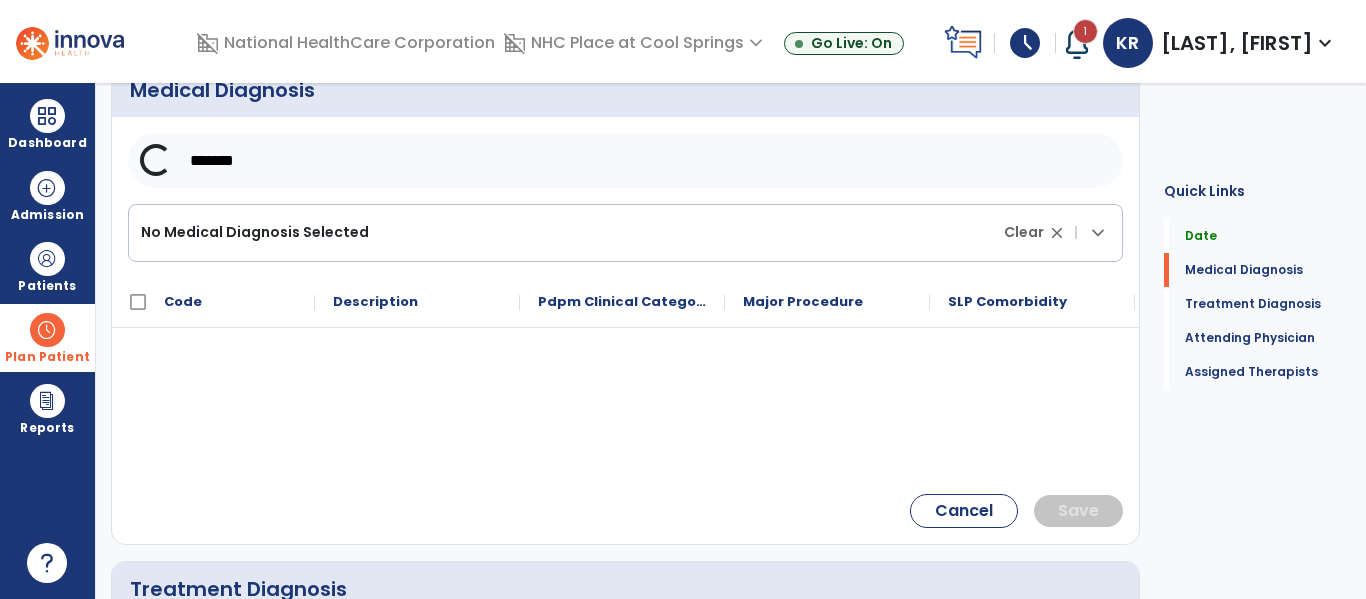 type on "*******" 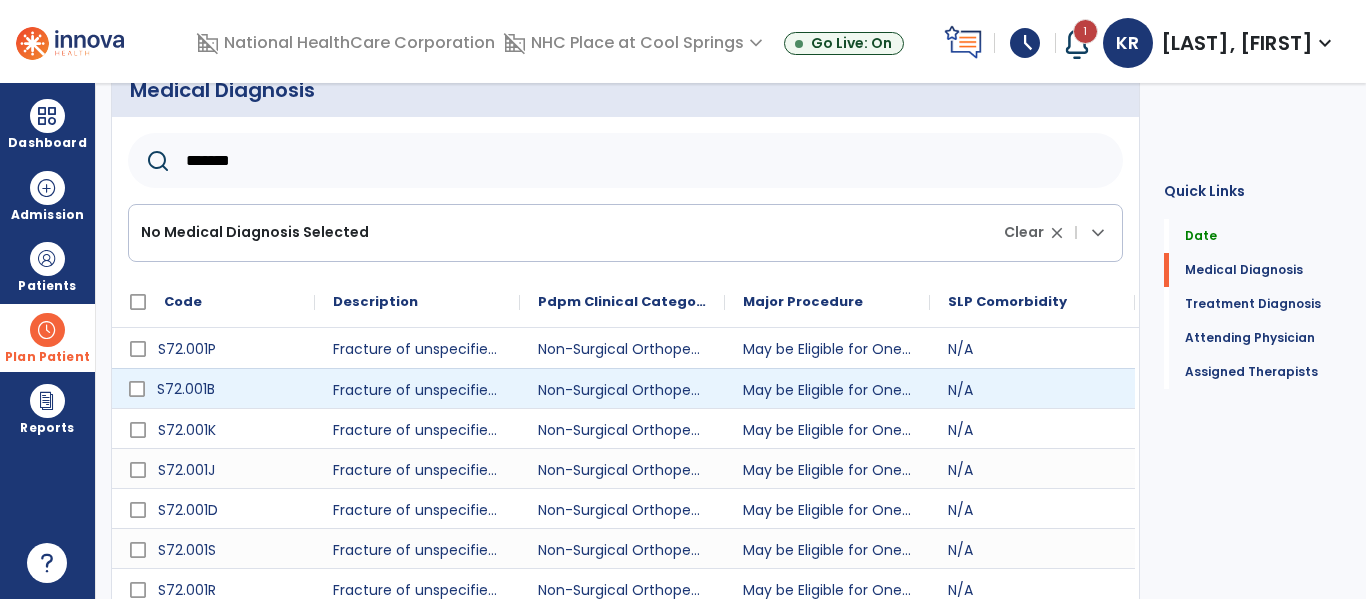 click on "S72.001P Fracture of unspecified part of neck of right femur, subsequent encounter for closed fracture with malunion  Non-Surgical Orthopedic/Musculoskeletal May be Eligible for One of the Two Orthopedic Surgery Categories N/A
S72.001B Fracture of unspecified part of neck of right femur, initial encounter for open fracture type I or II  Non-Surgical Orthopedic/Musculoskeletal May be Eligible for One of the Two Orthopedic Surgery Categories N/A
S72.001K Fracture of unspecified part of neck of right femur, subsequent encounter for closed fracture with nonunion  Non-Surgical Orthopedic/Musculoskeletal N/A
S72.001J N/A" 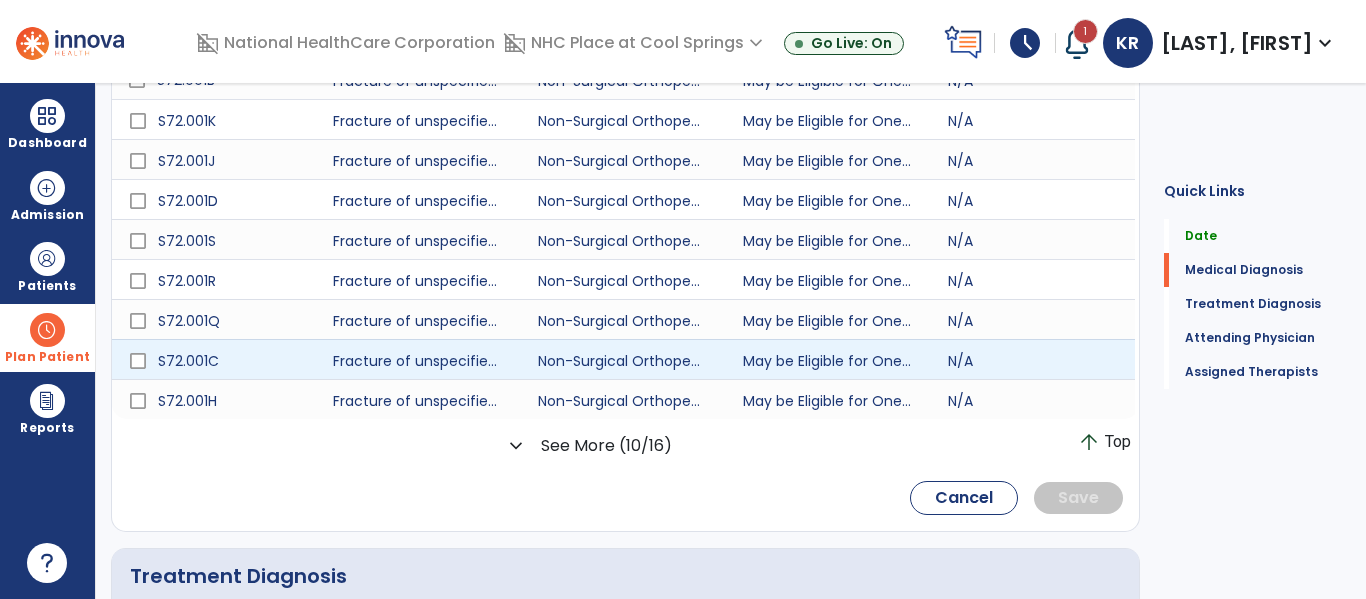 scroll, scrollTop: 523, scrollLeft: 0, axis: vertical 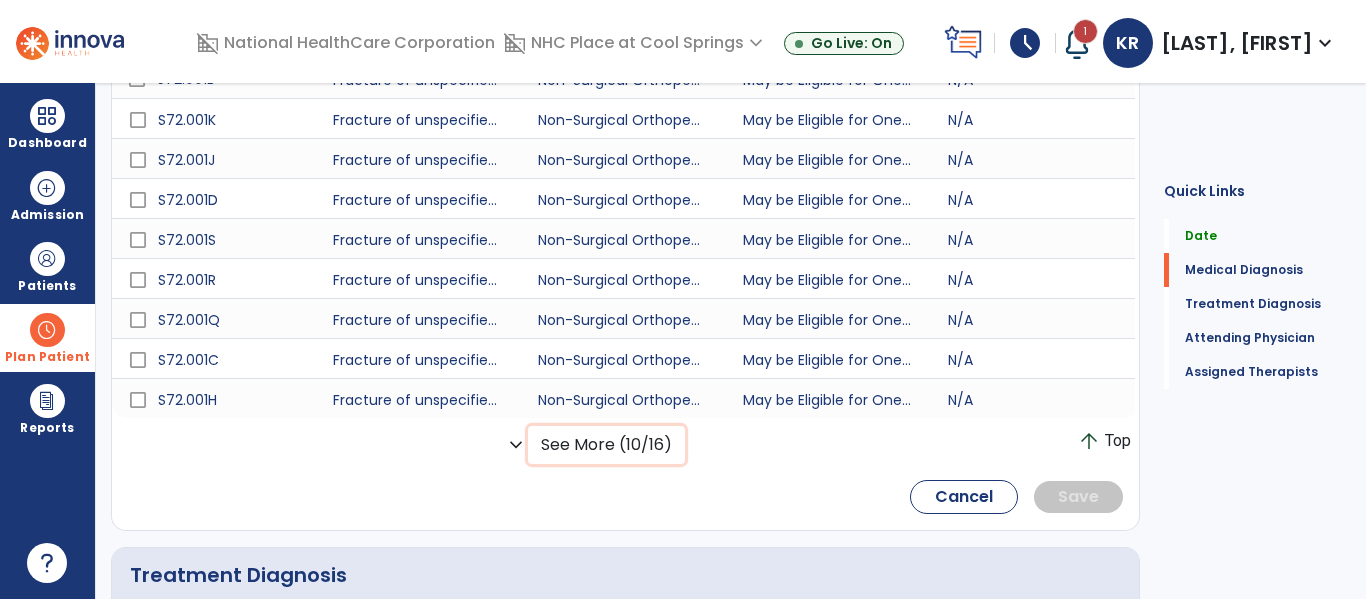 click on "See More (10/16)" 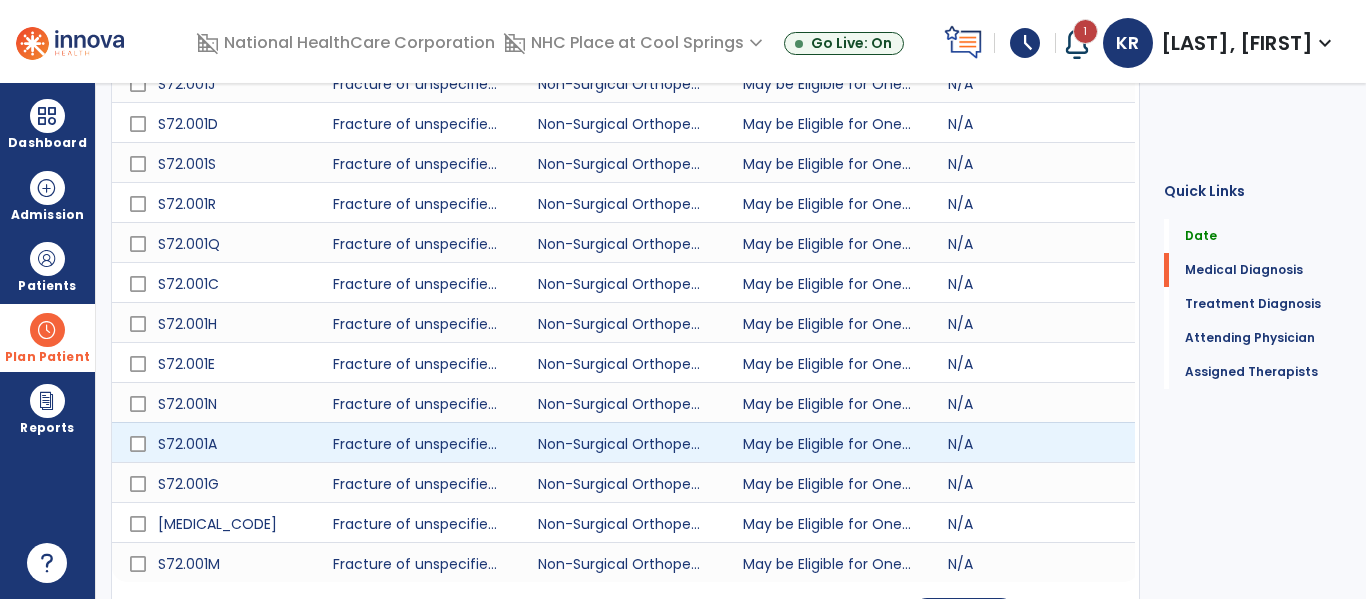 scroll, scrollTop: 600, scrollLeft: 0, axis: vertical 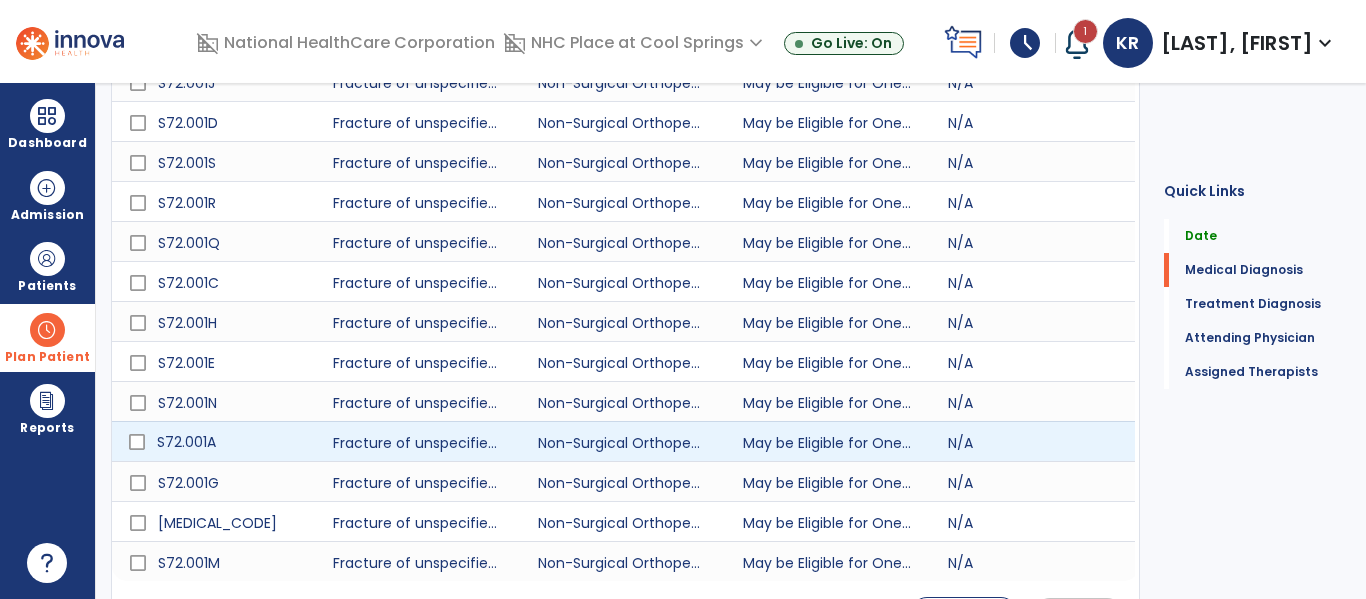click on "S72.001A" at bounding box center [227, 442] 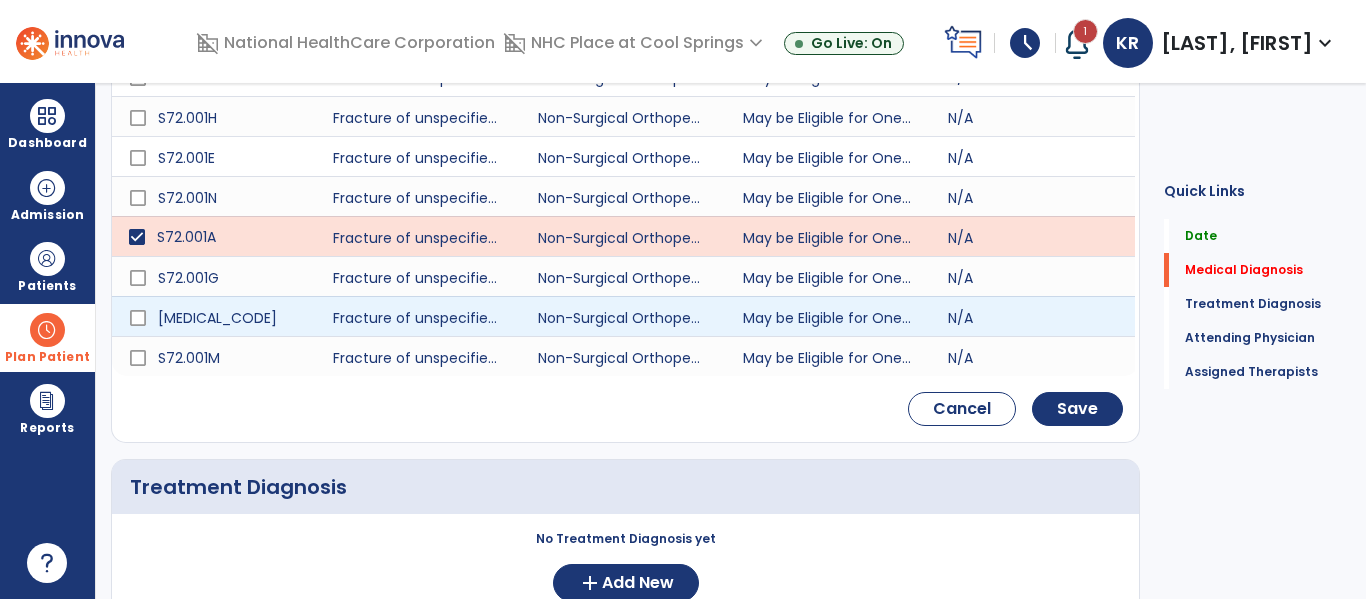 scroll, scrollTop: 813, scrollLeft: 0, axis: vertical 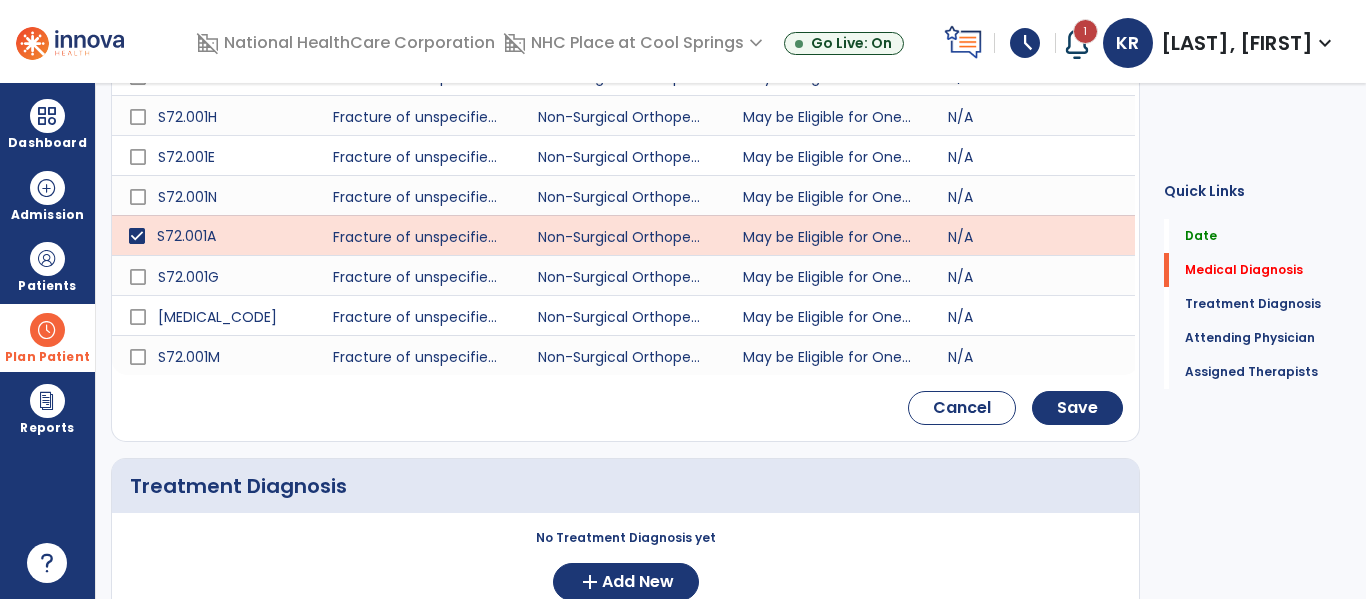 click on "Cancel    Save" 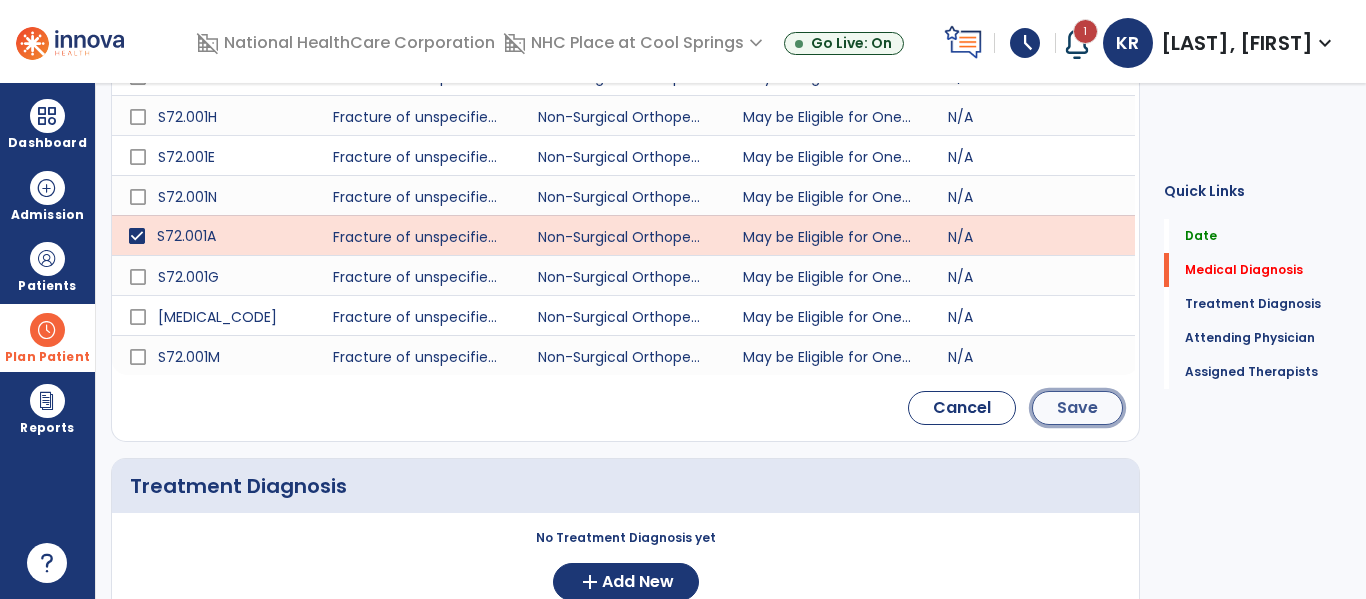 click on "Save" 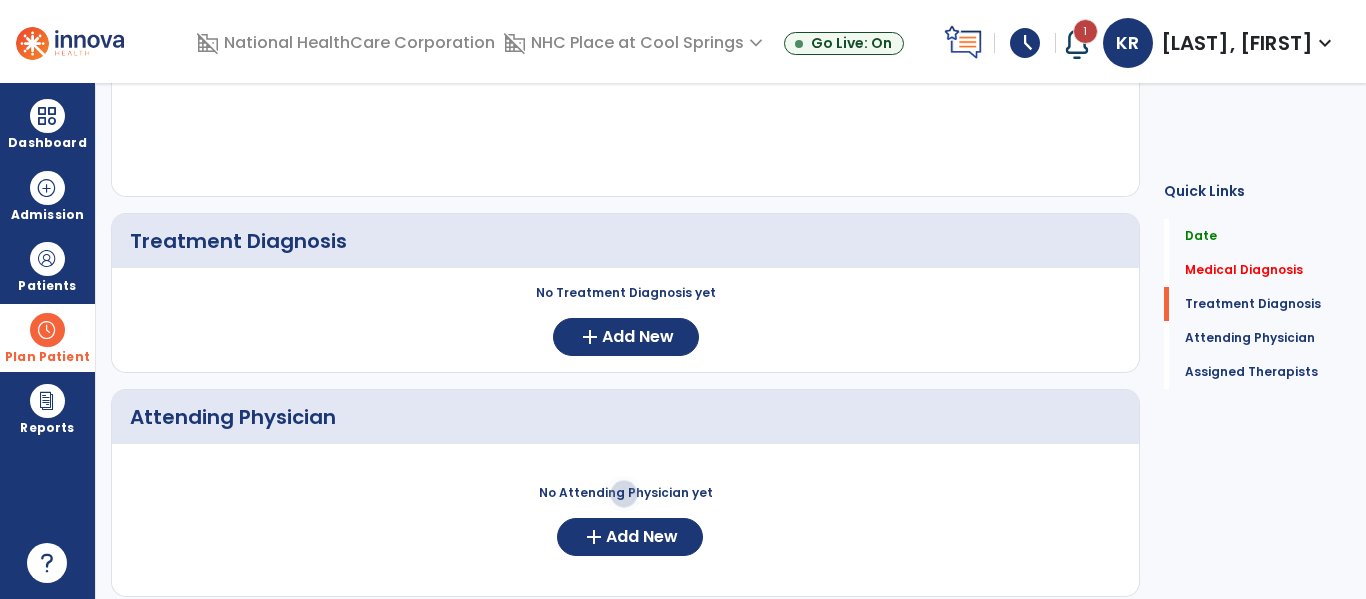 scroll, scrollTop: 335, scrollLeft: 0, axis: vertical 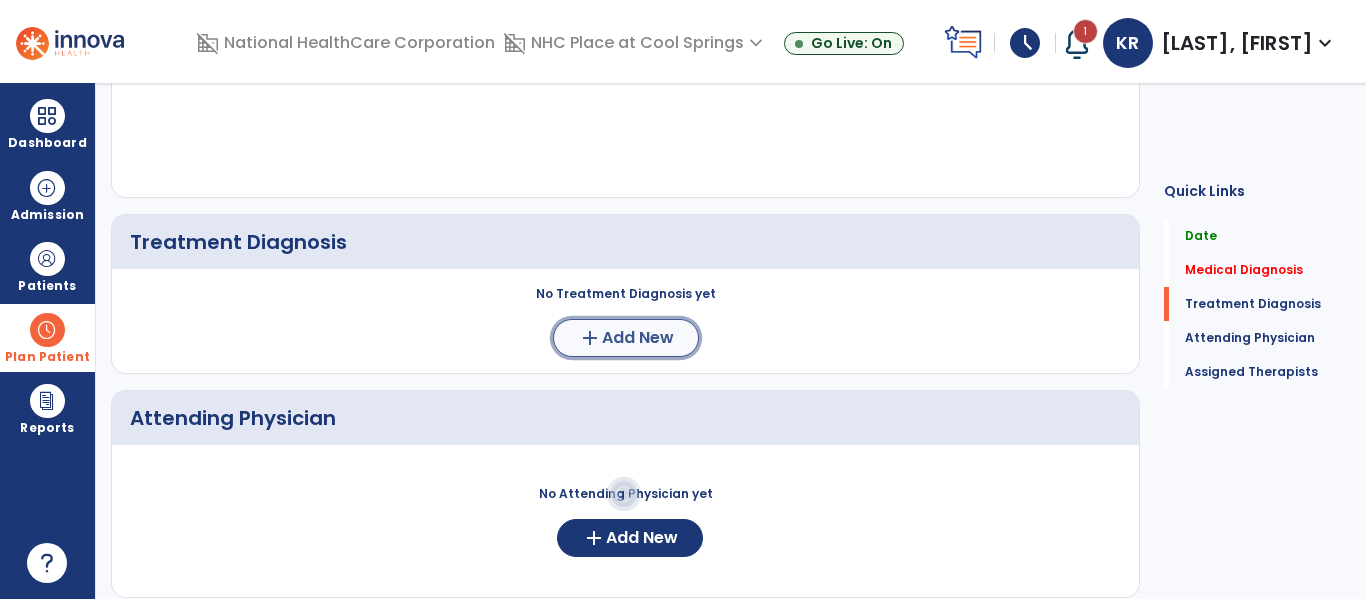 click on "Add New" 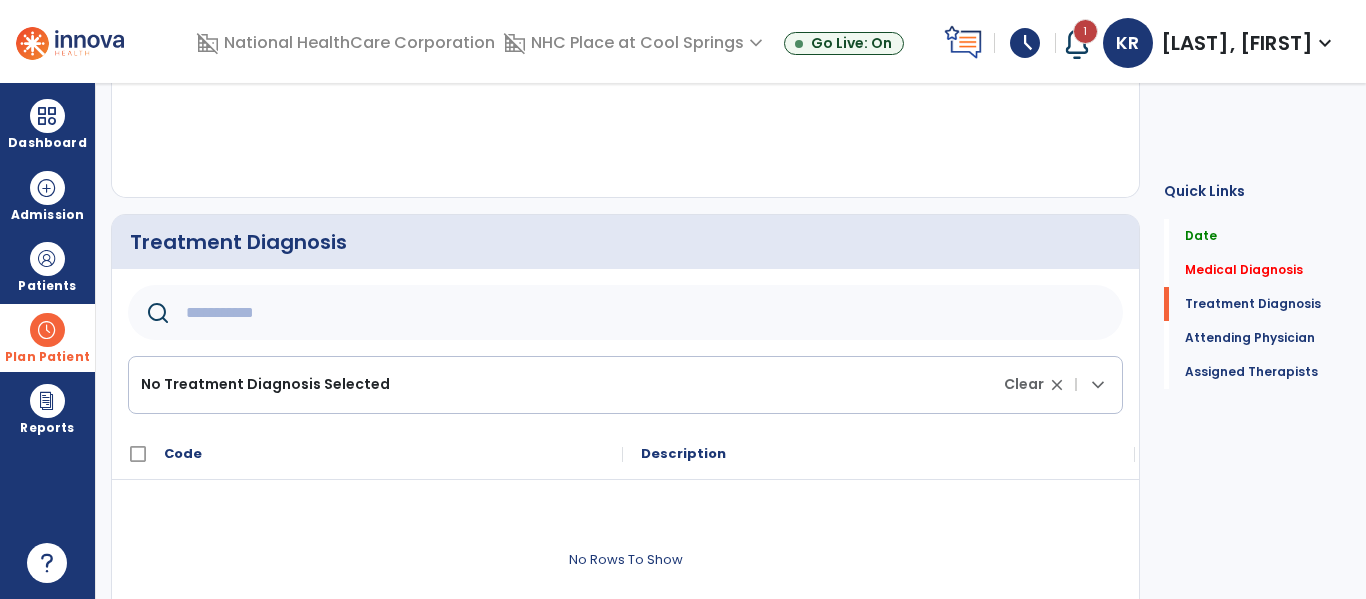 click 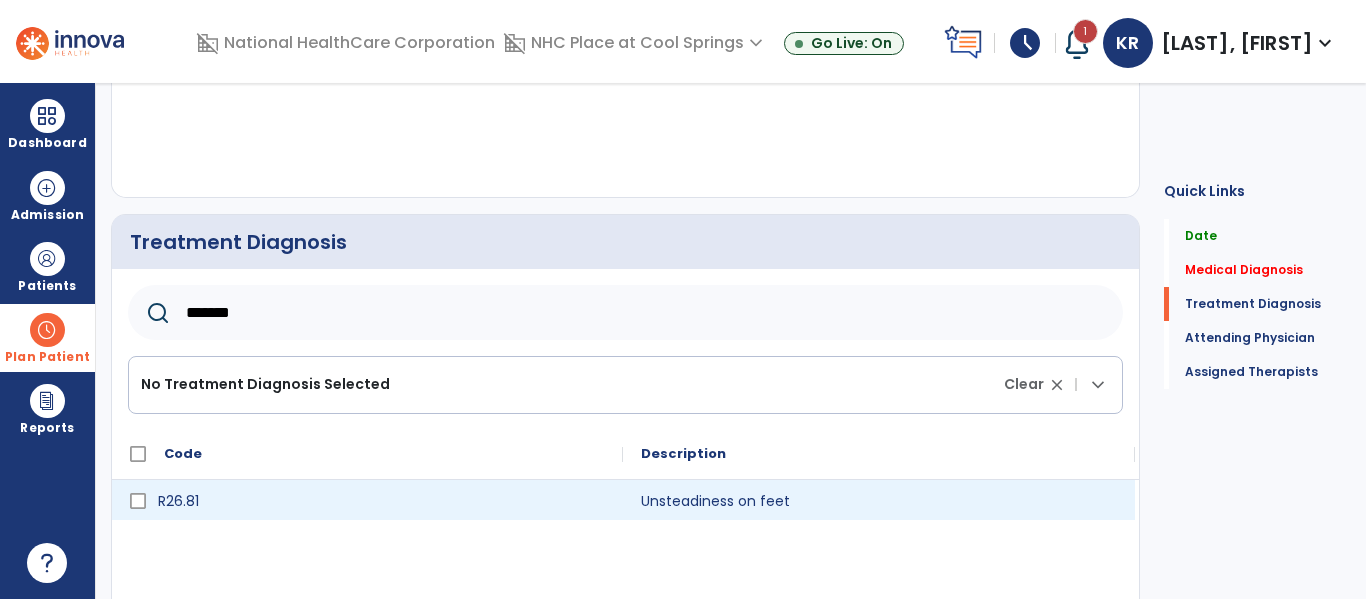 type on "*******" 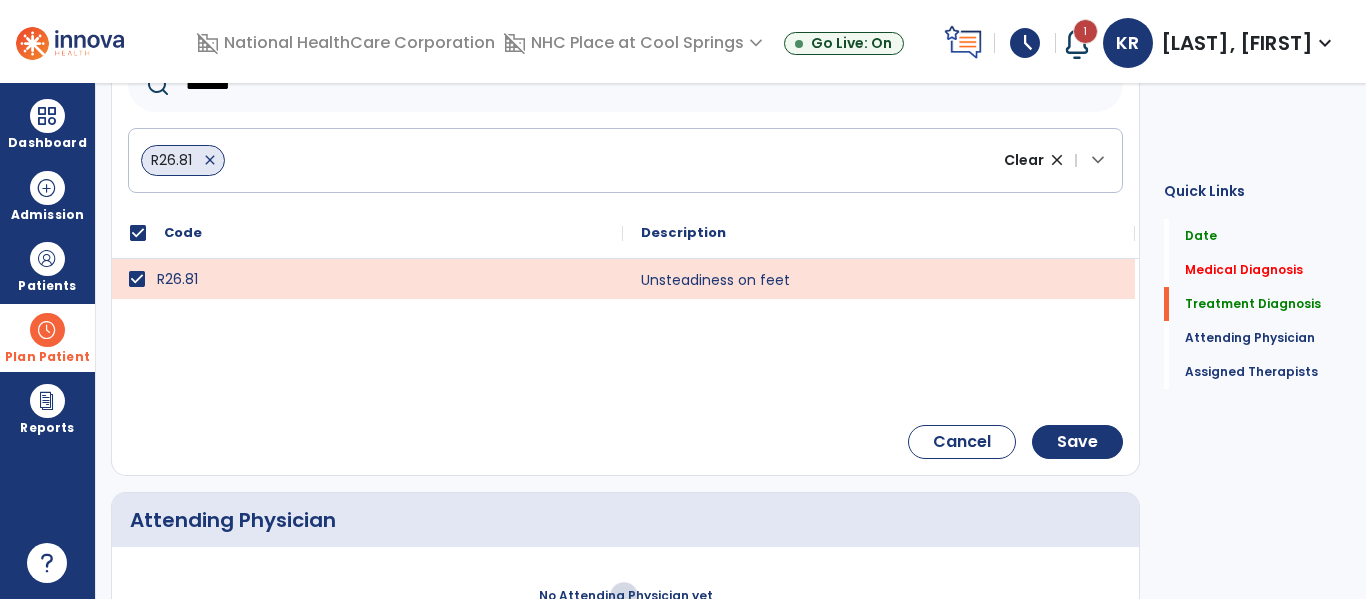 scroll, scrollTop: 693, scrollLeft: 0, axis: vertical 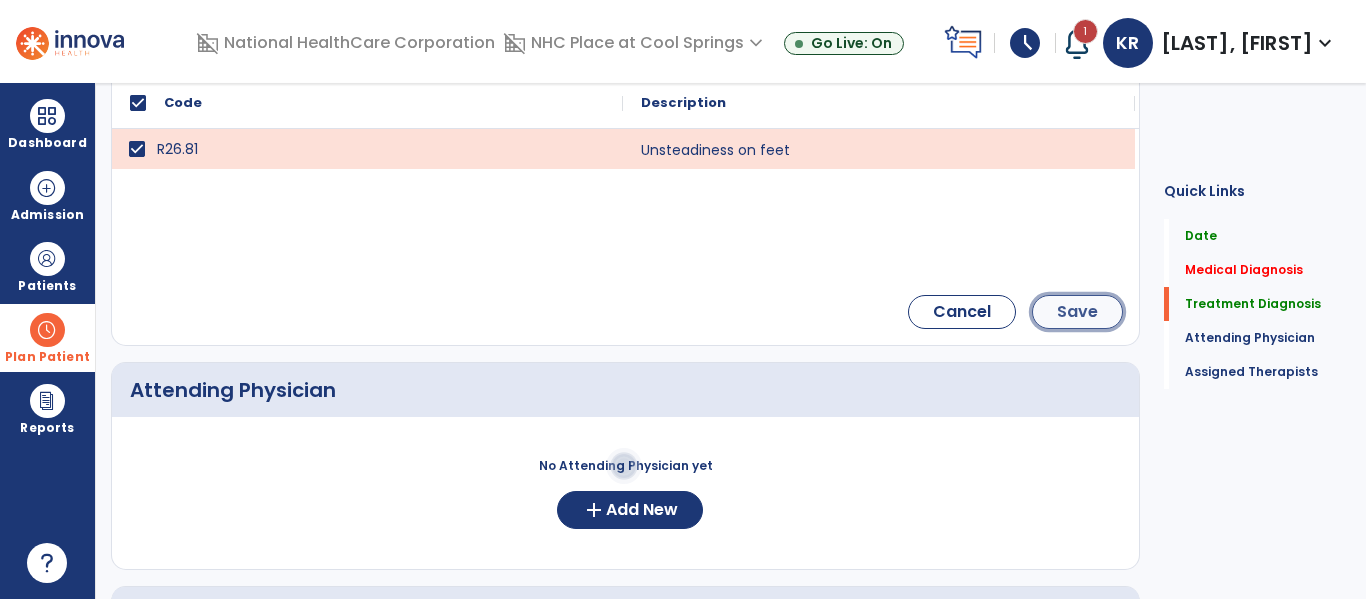 click on "Save" 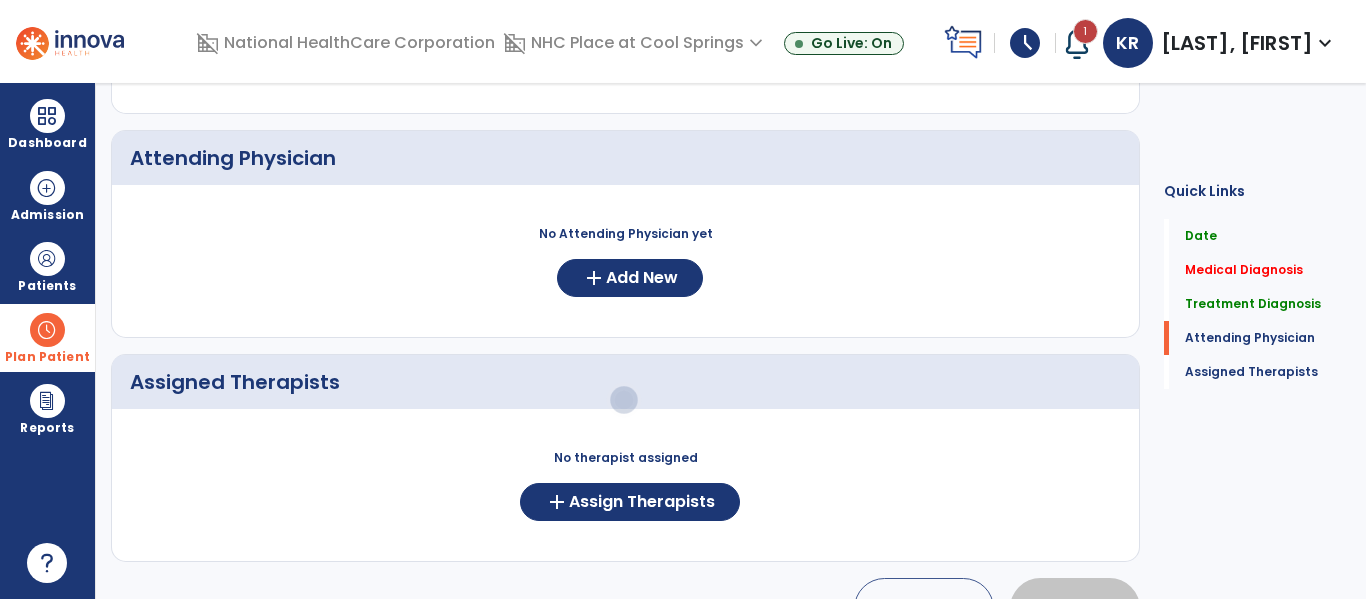 scroll, scrollTop: 527, scrollLeft: 0, axis: vertical 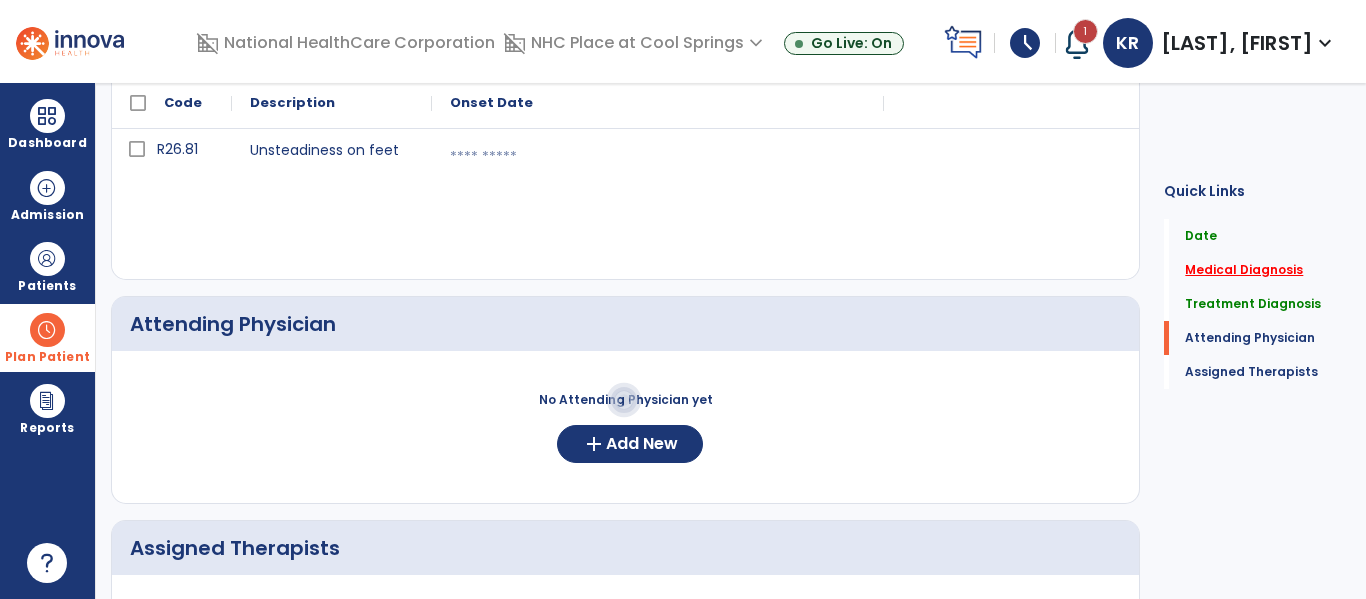 click on "Medical Diagnosis" 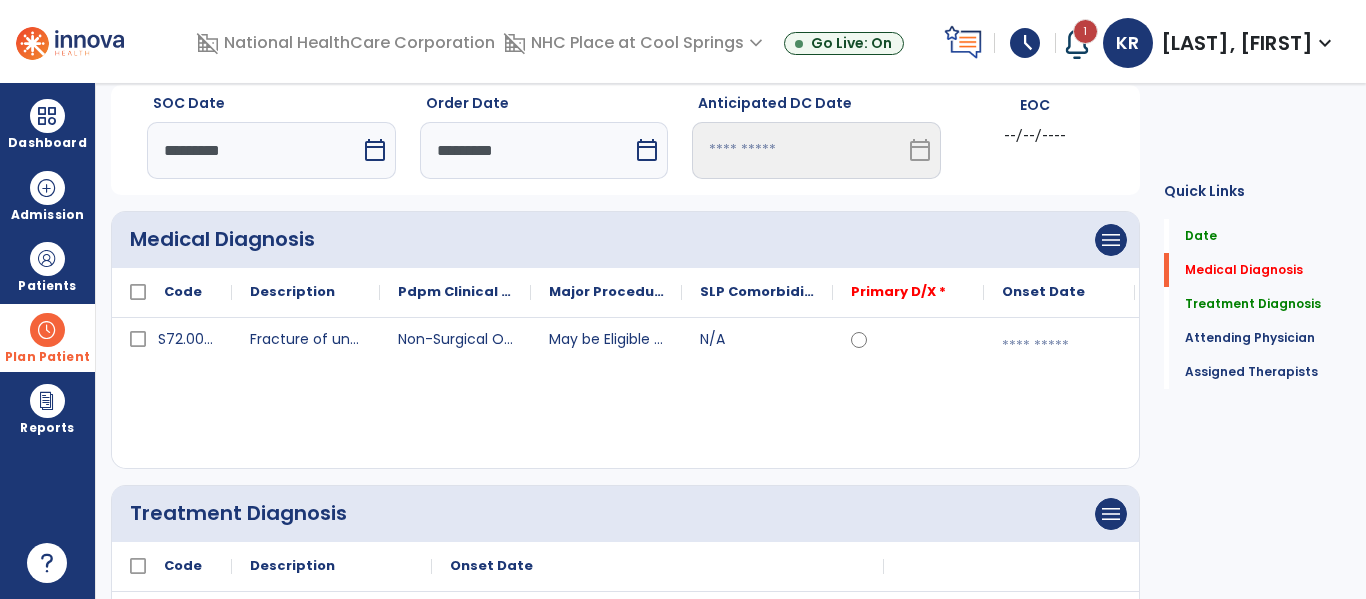 scroll, scrollTop: 63, scrollLeft: 0, axis: vertical 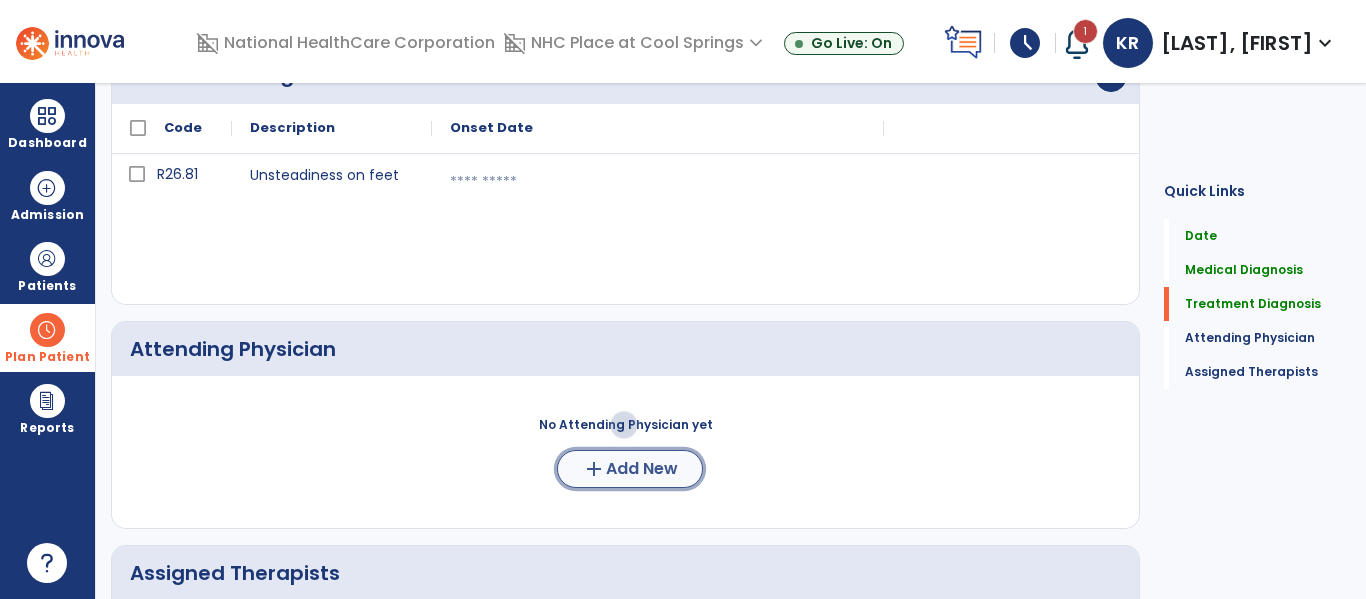 click on "Add New" 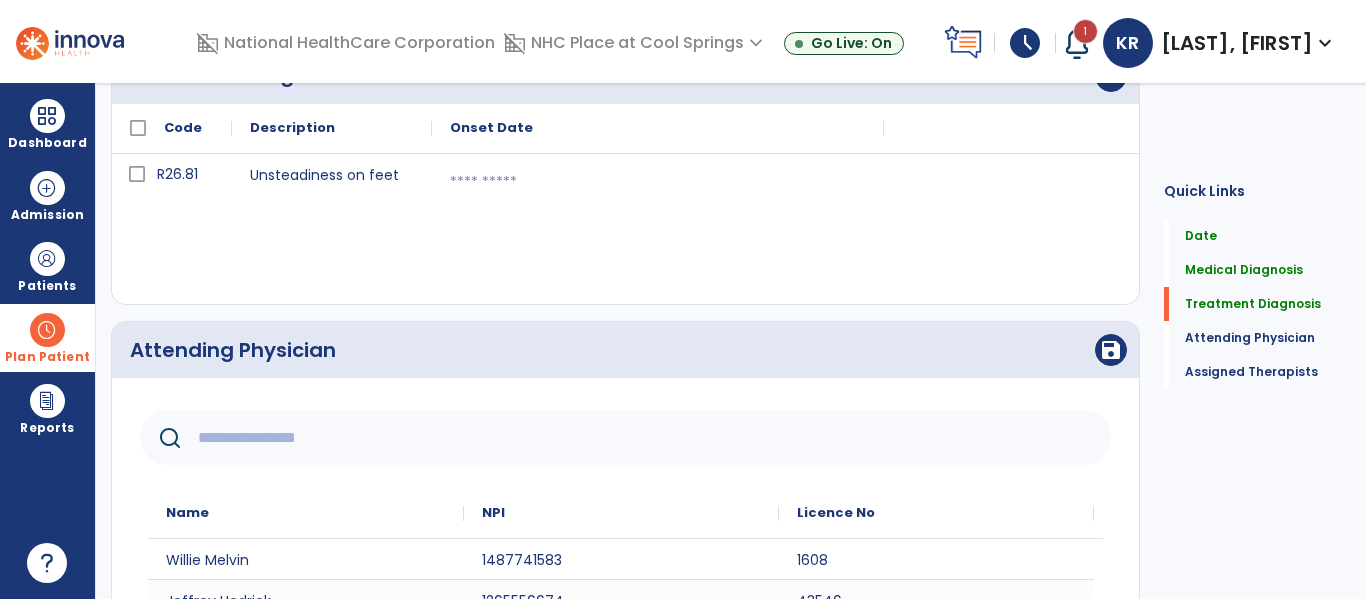 click 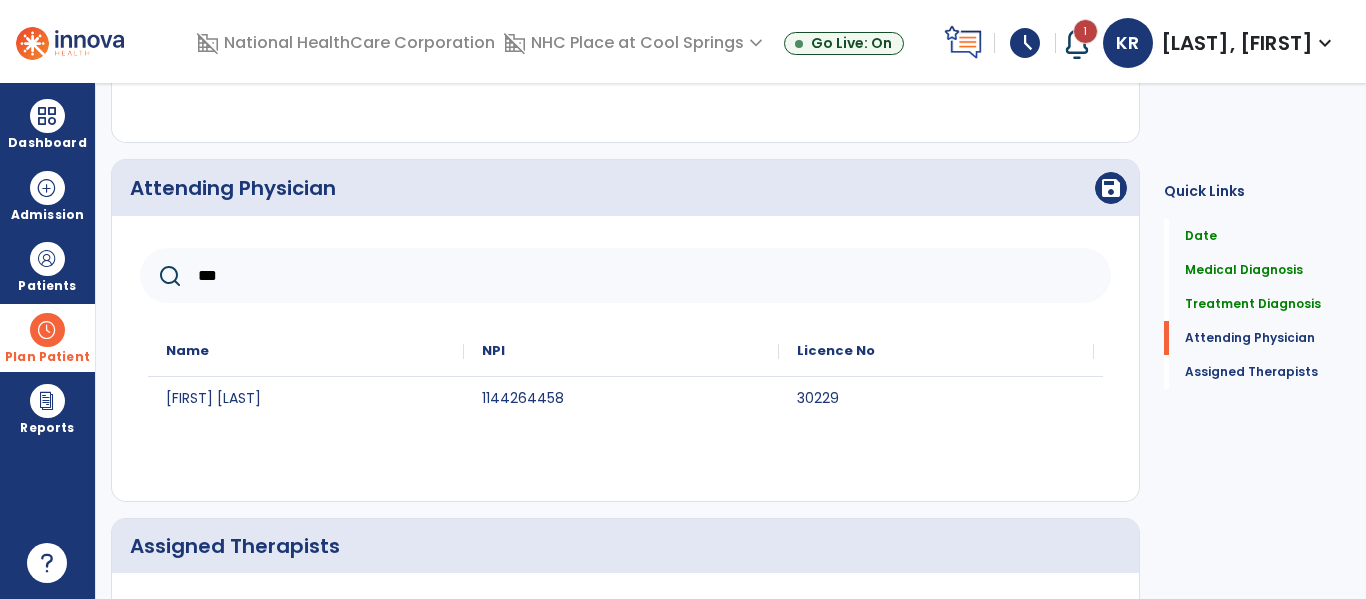 scroll, scrollTop: 665, scrollLeft: 0, axis: vertical 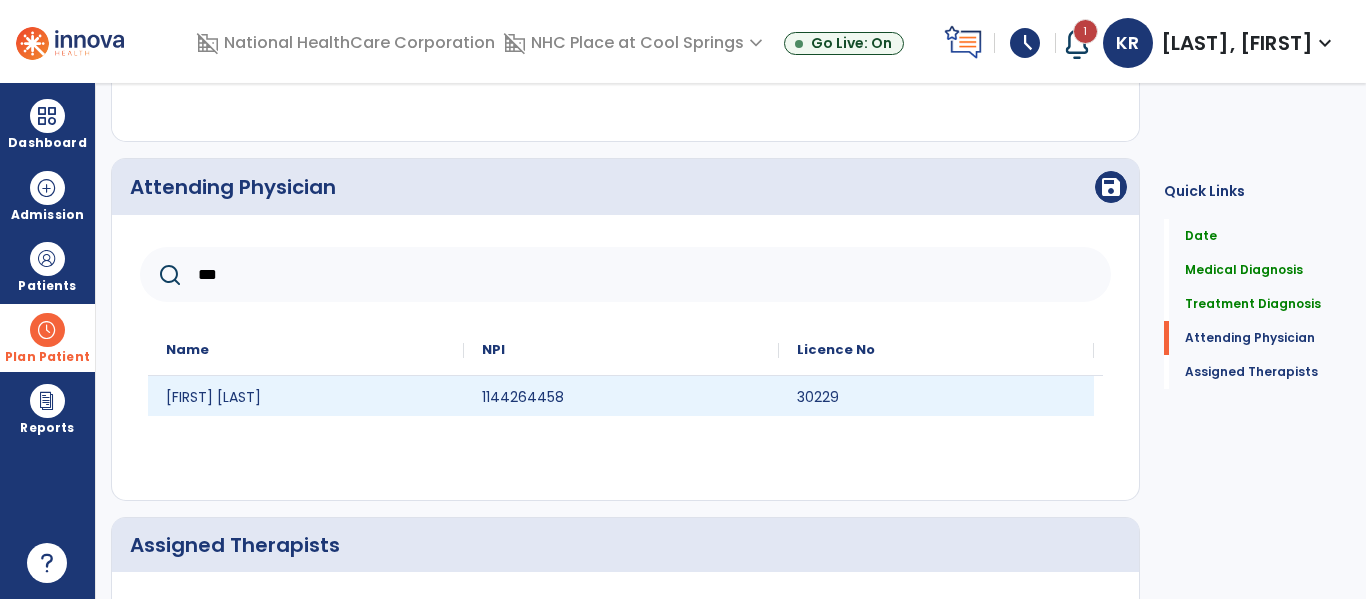 type on "***" 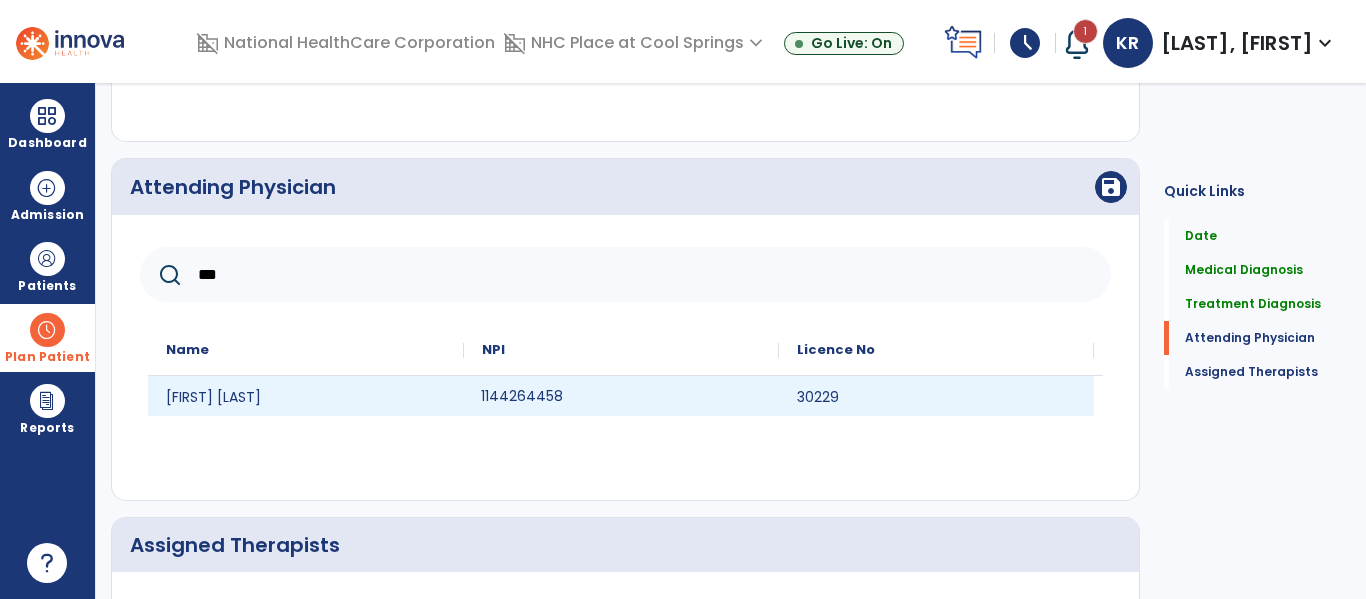 click on "1144264458" 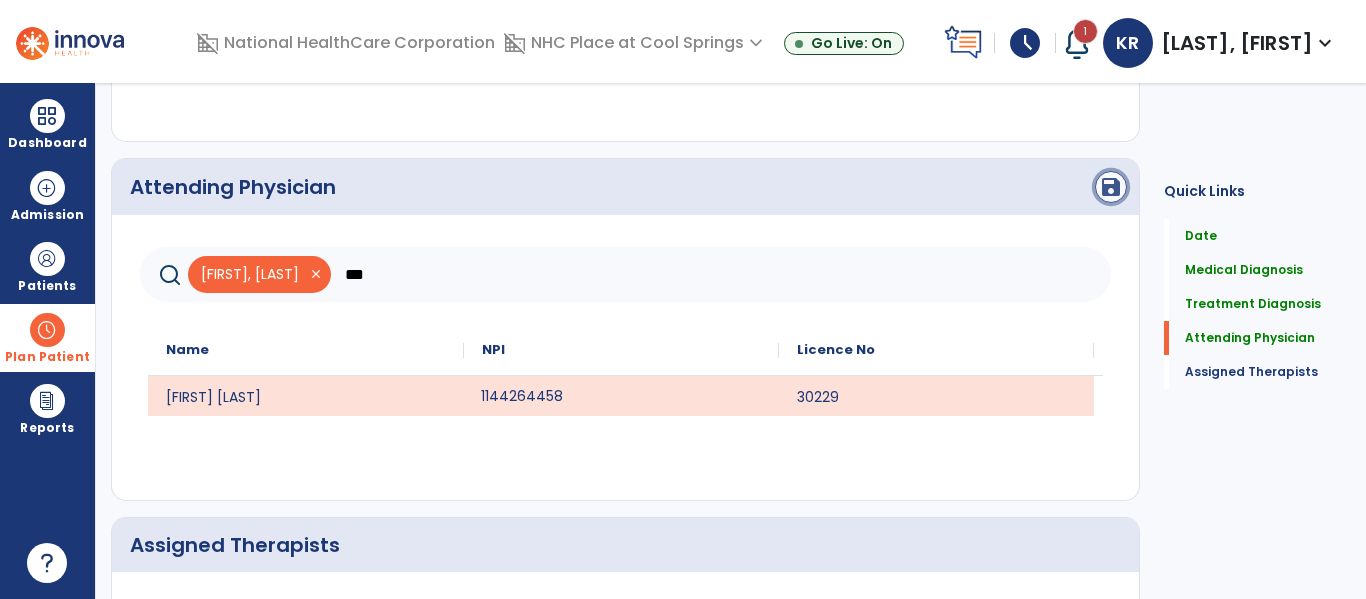 click on "save" 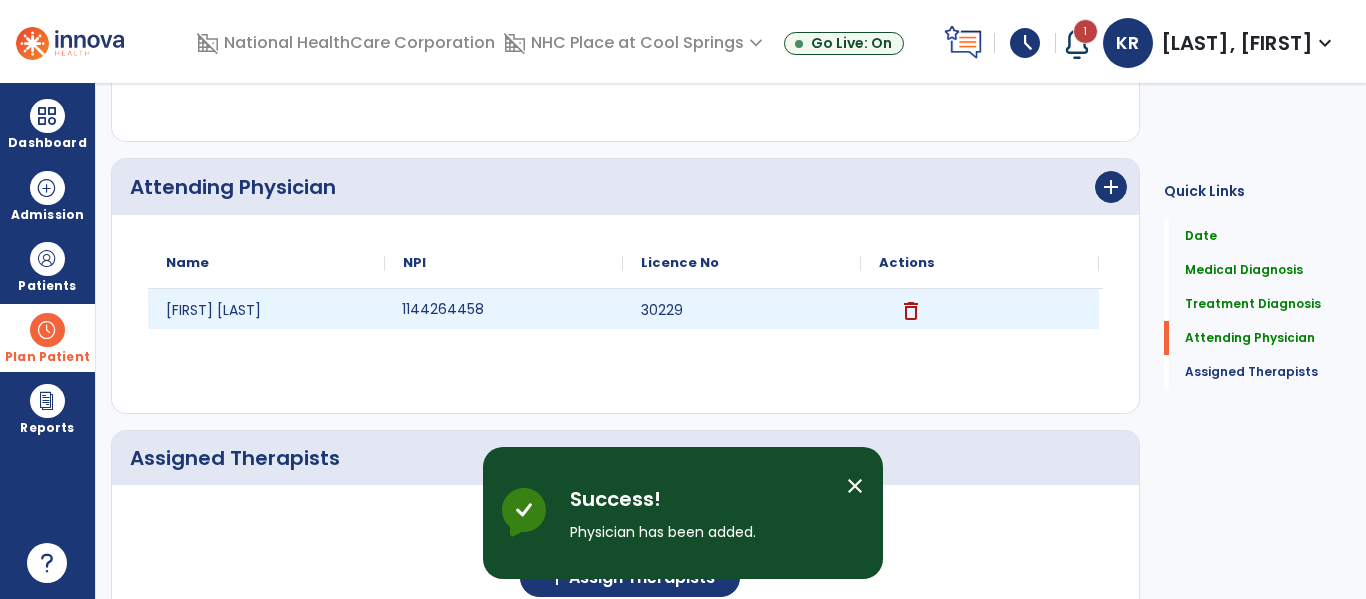 scroll, scrollTop: 797, scrollLeft: 0, axis: vertical 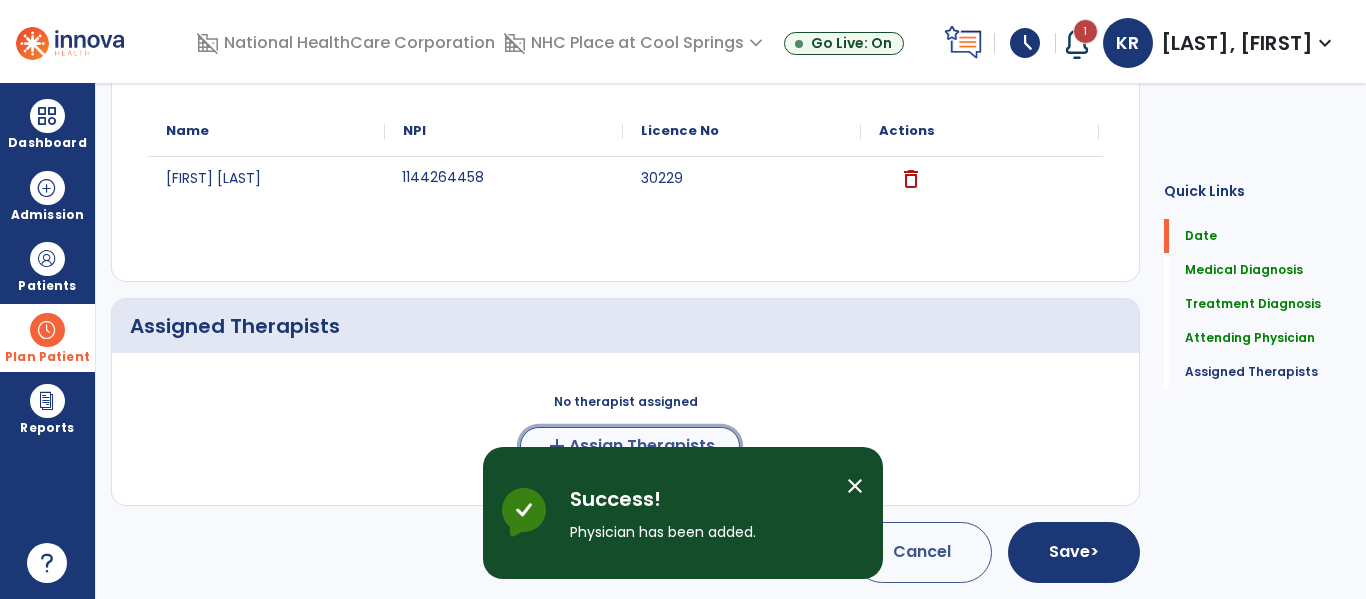 click on "Assign Therapists" 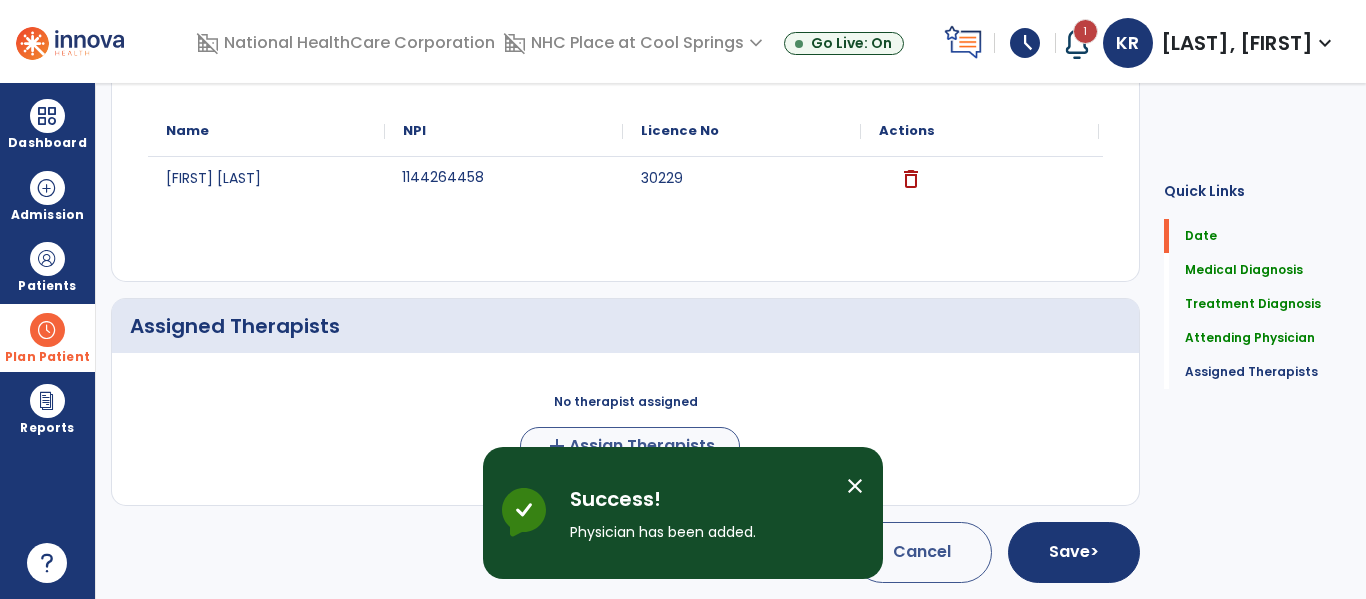 scroll, scrollTop: 793, scrollLeft: 0, axis: vertical 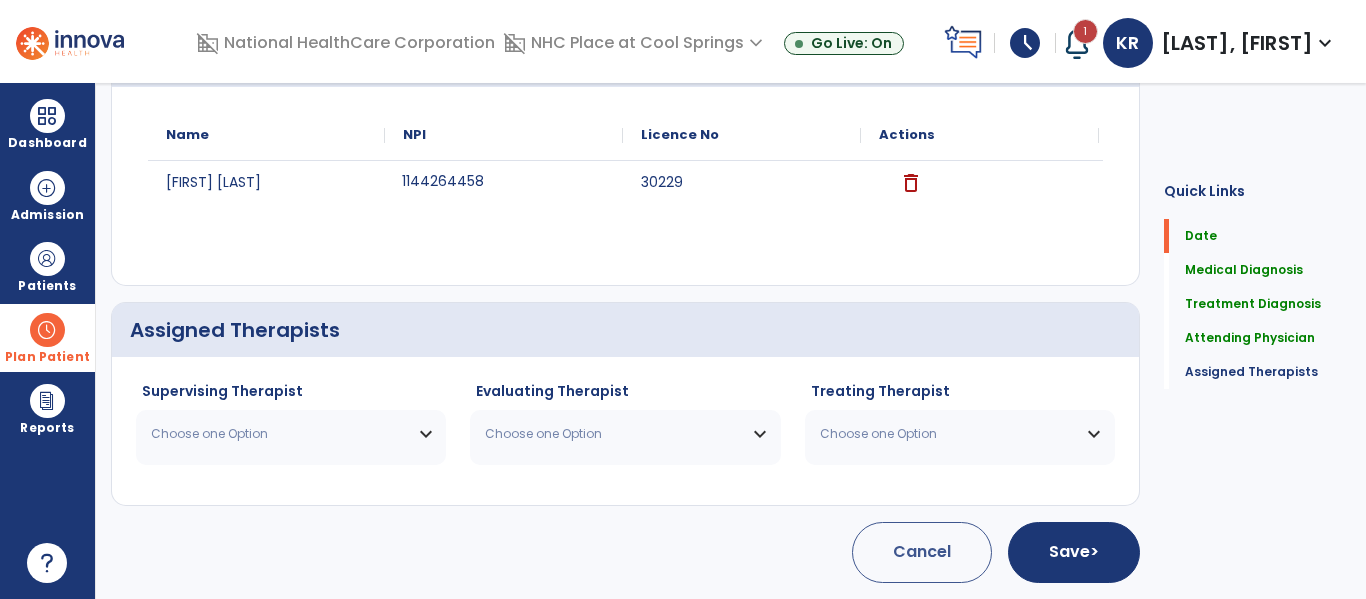click on "Choose one Option" at bounding box center [278, 434] 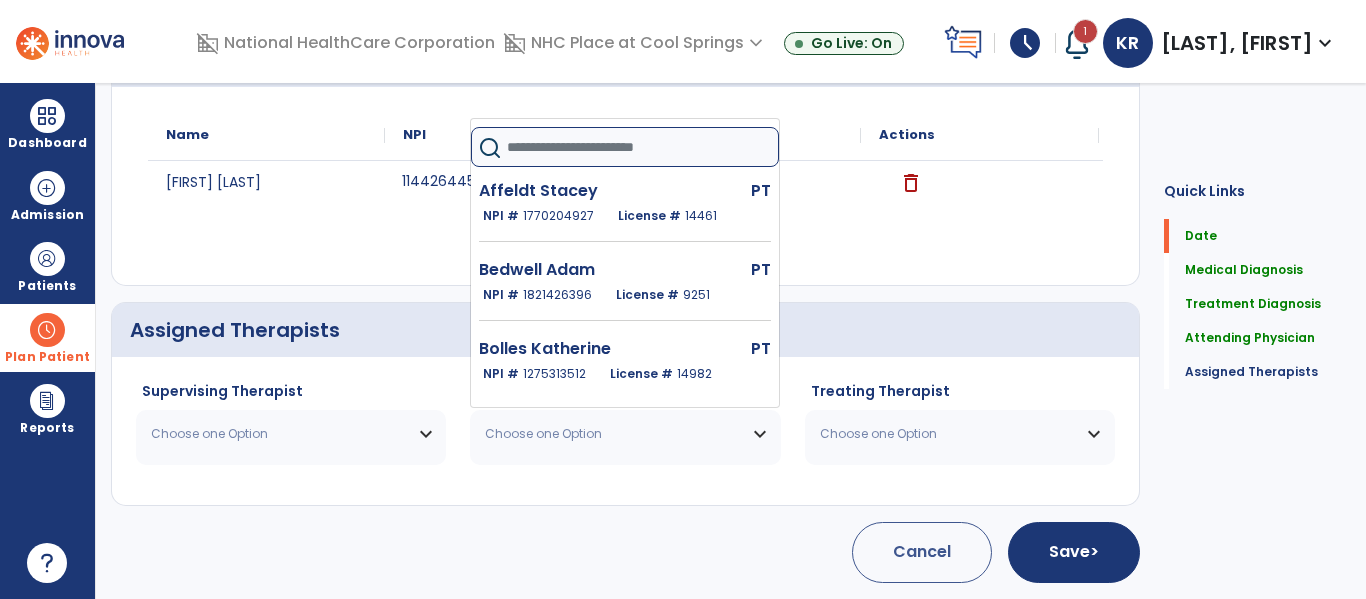 click 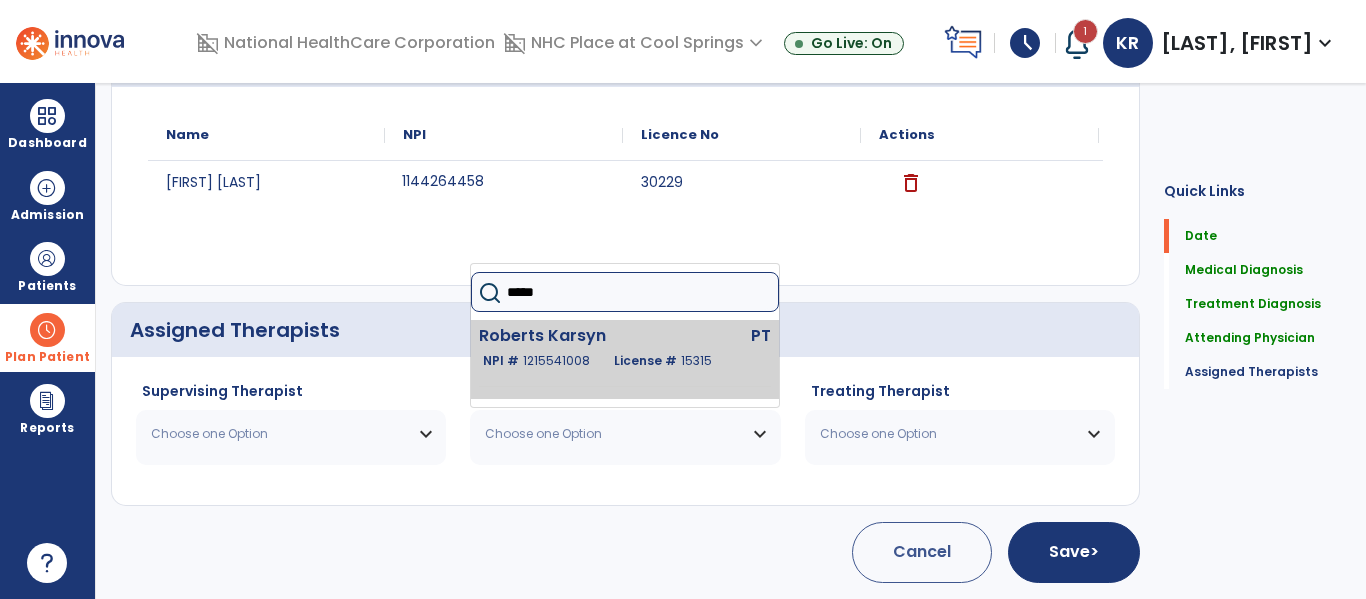 type on "*****" 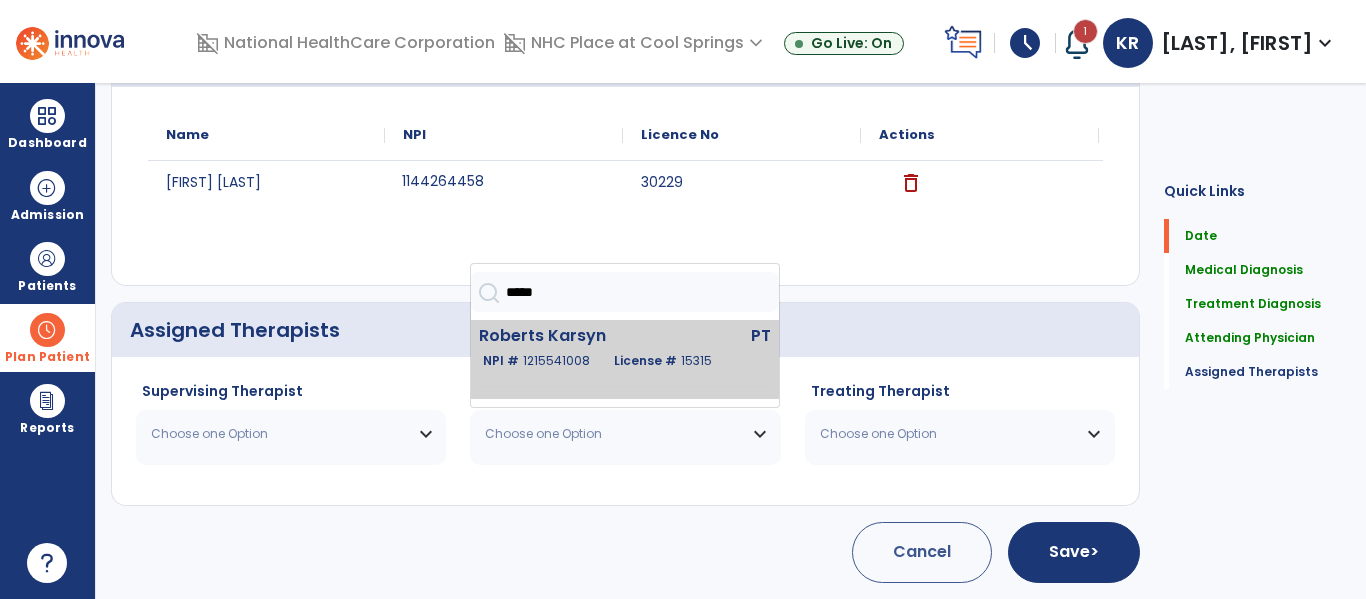 click on "Roberts  Karsyn" 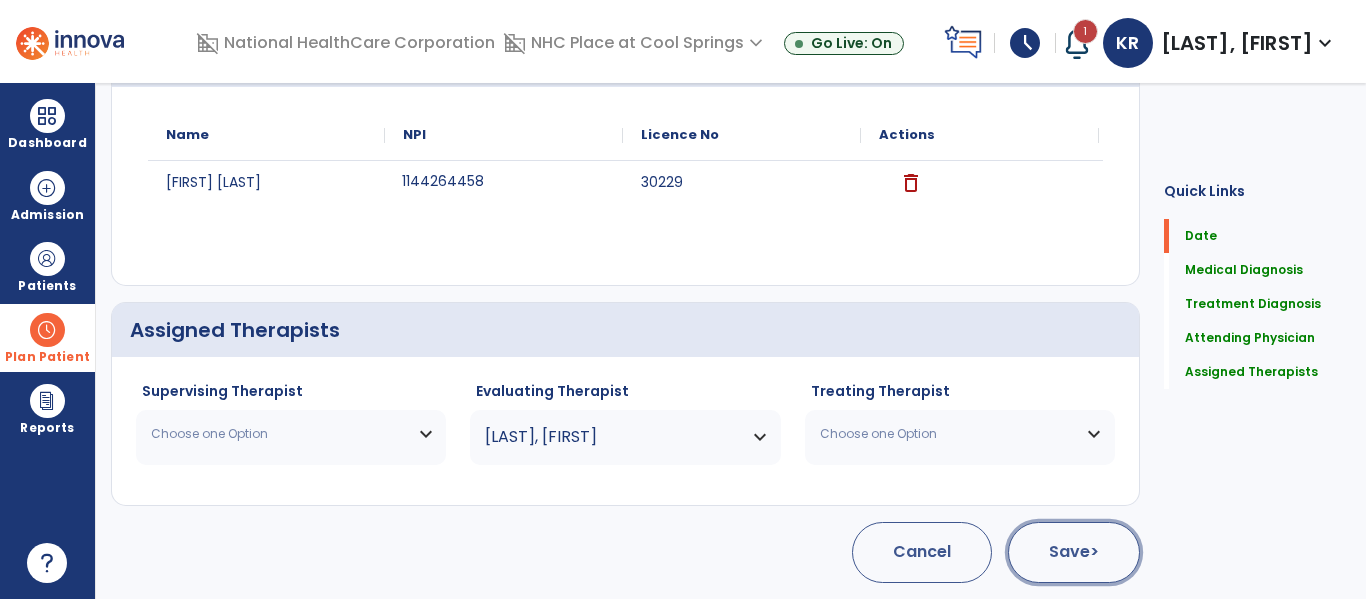 click on "Save  >" 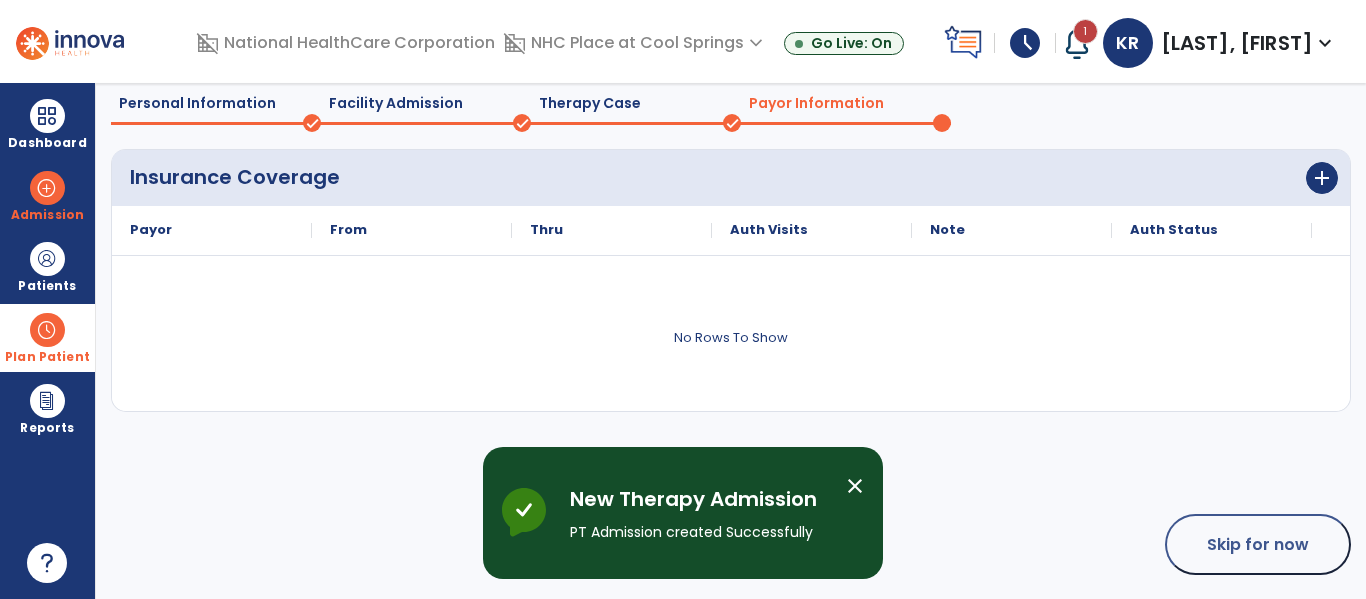 scroll, scrollTop: 146, scrollLeft: 0, axis: vertical 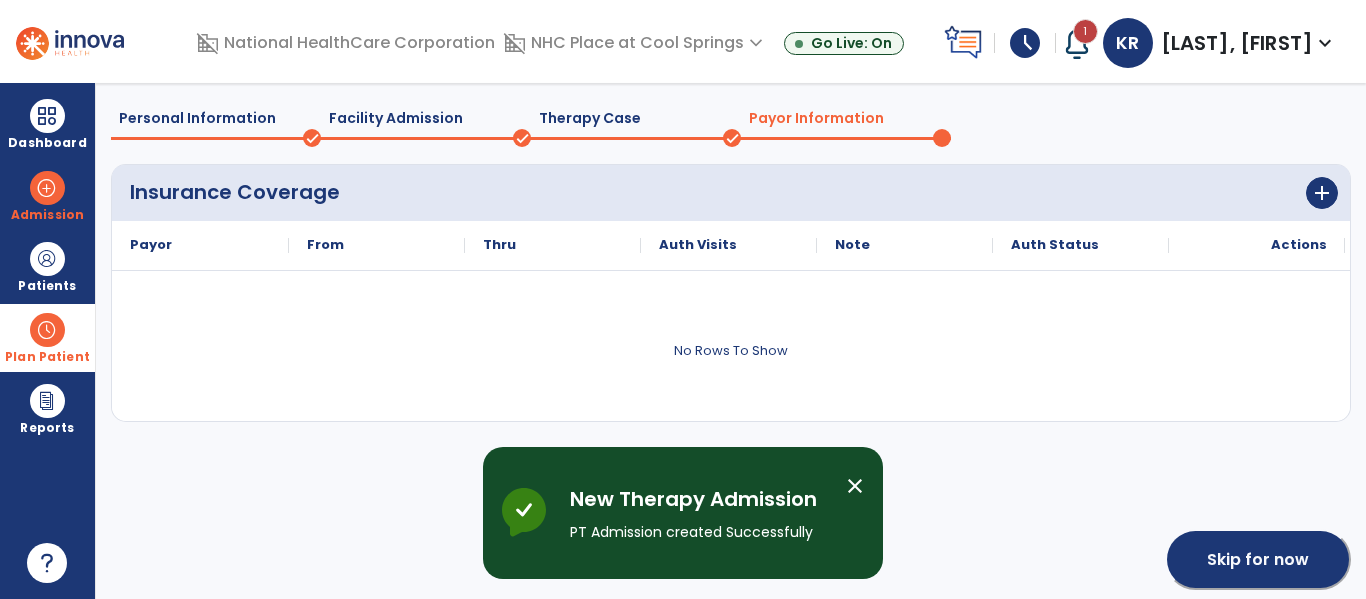 click on "Skip for now" 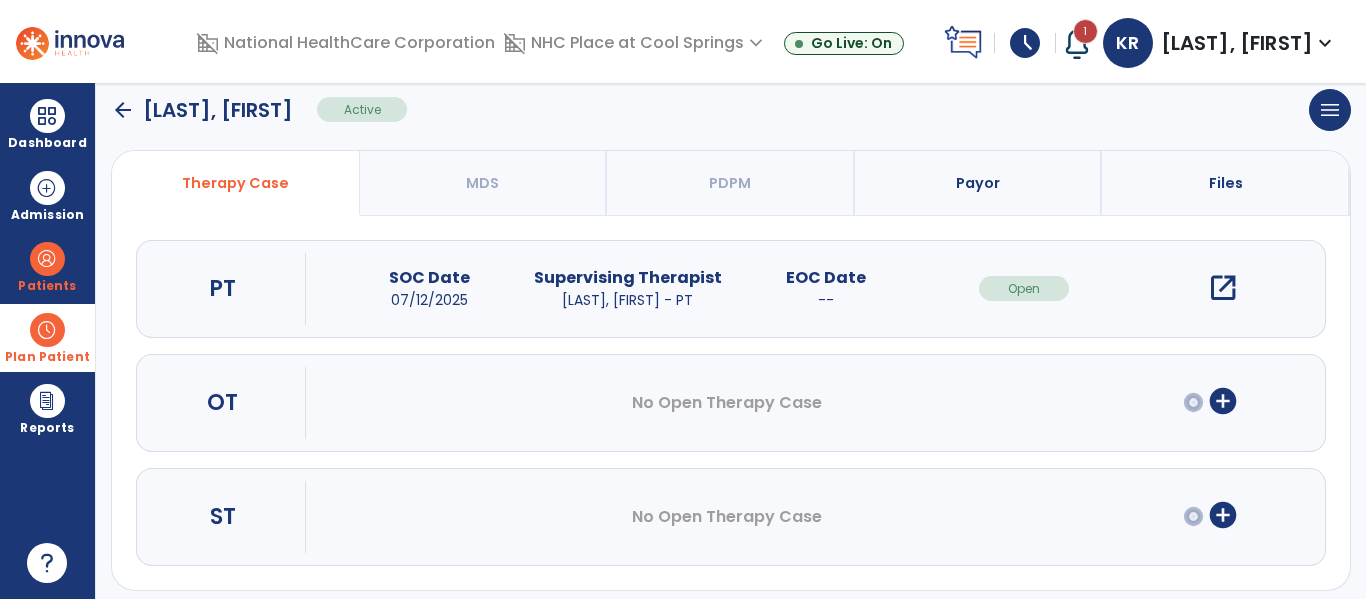 click on "open_in_new" at bounding box center (1223, 288) 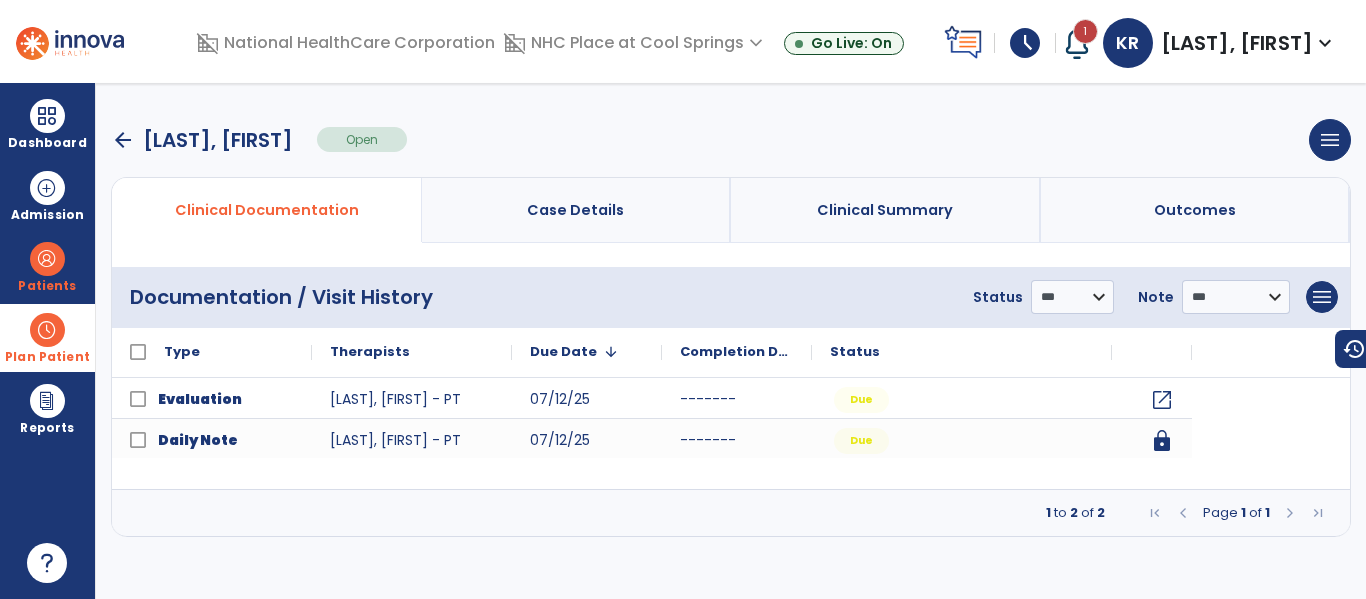 scroll, scrollTop: 0, scrollLeft: 0, axis: both 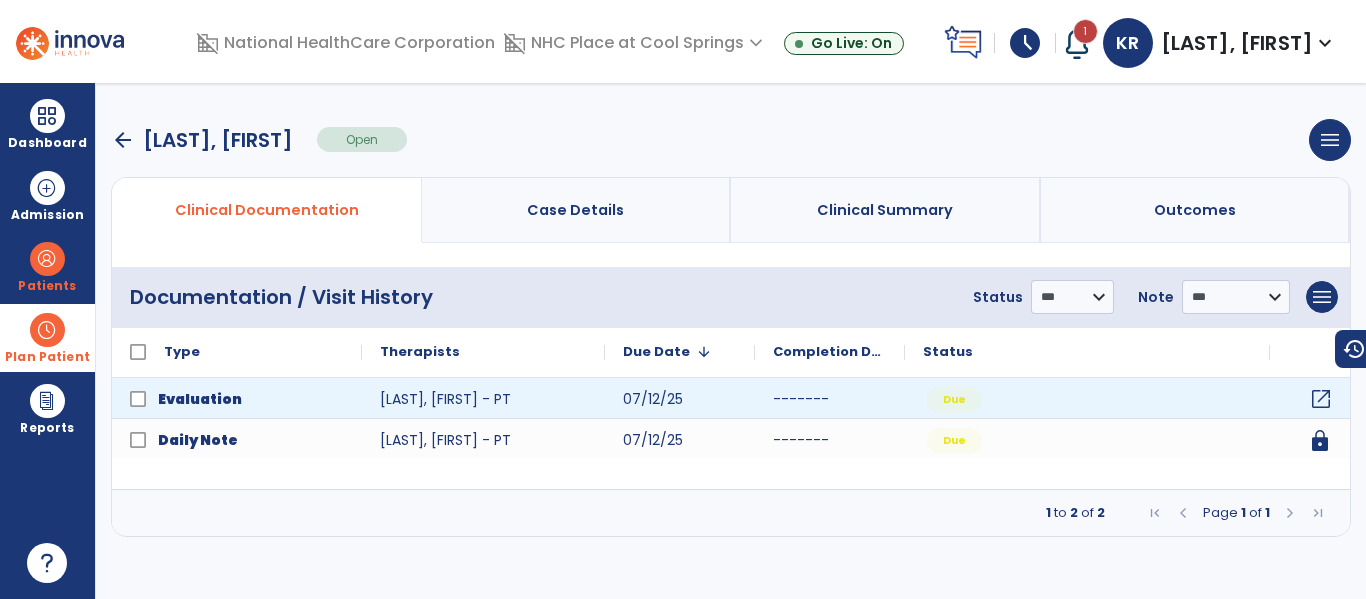 click on "open_in_new" 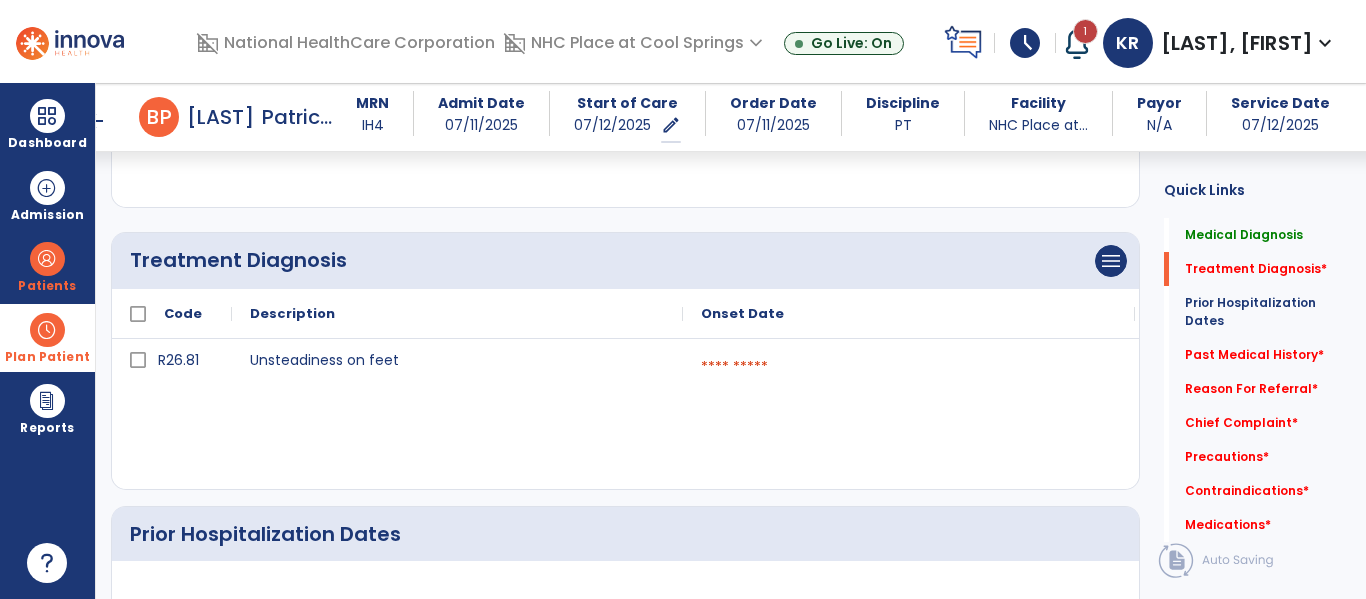 scroll, scrollTop: 377, scrollLeft: 0, axis: vertical 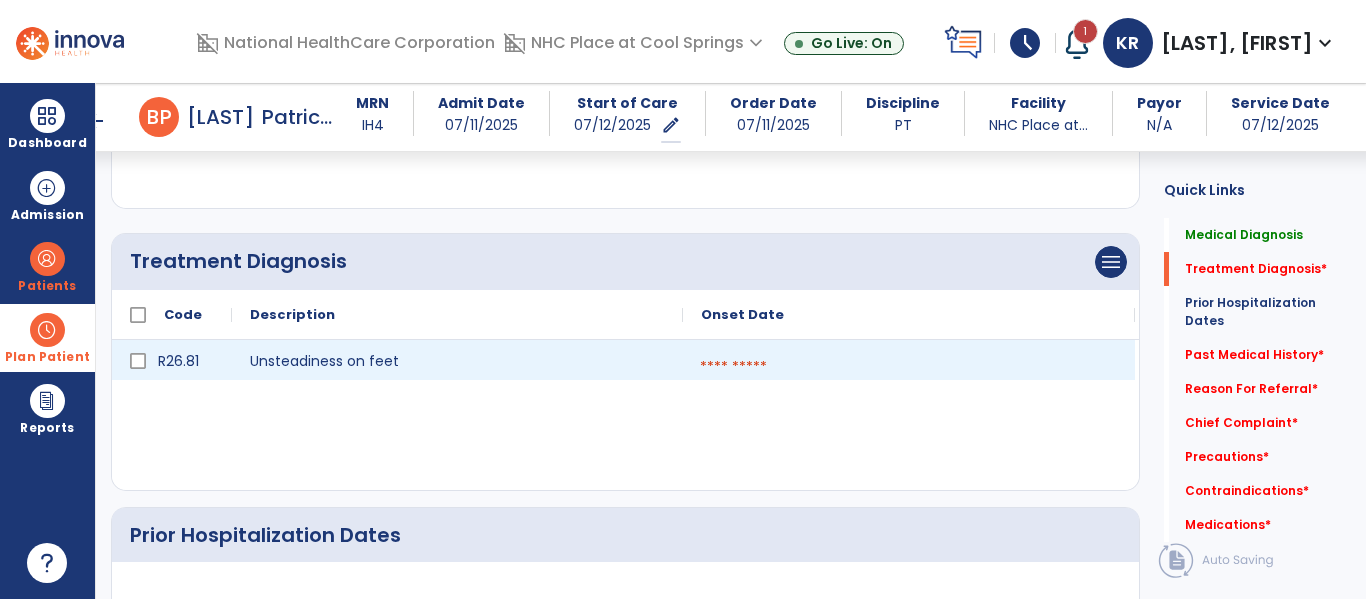 click at bounding box center [909, 367] 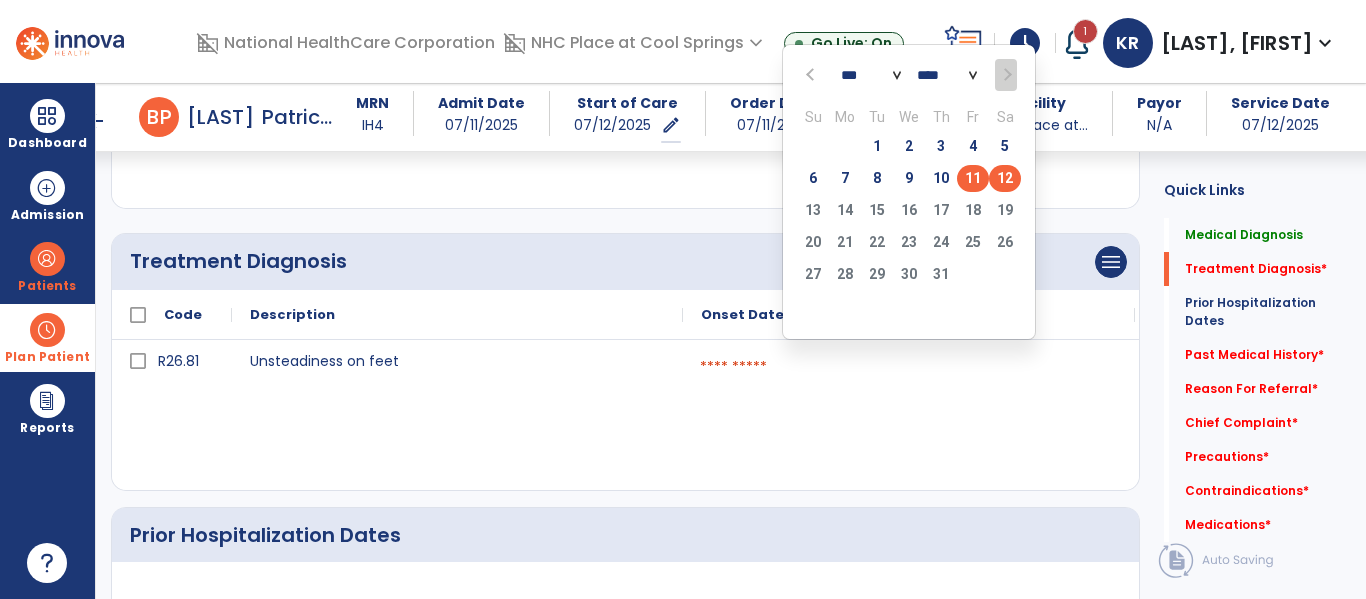click on "11" 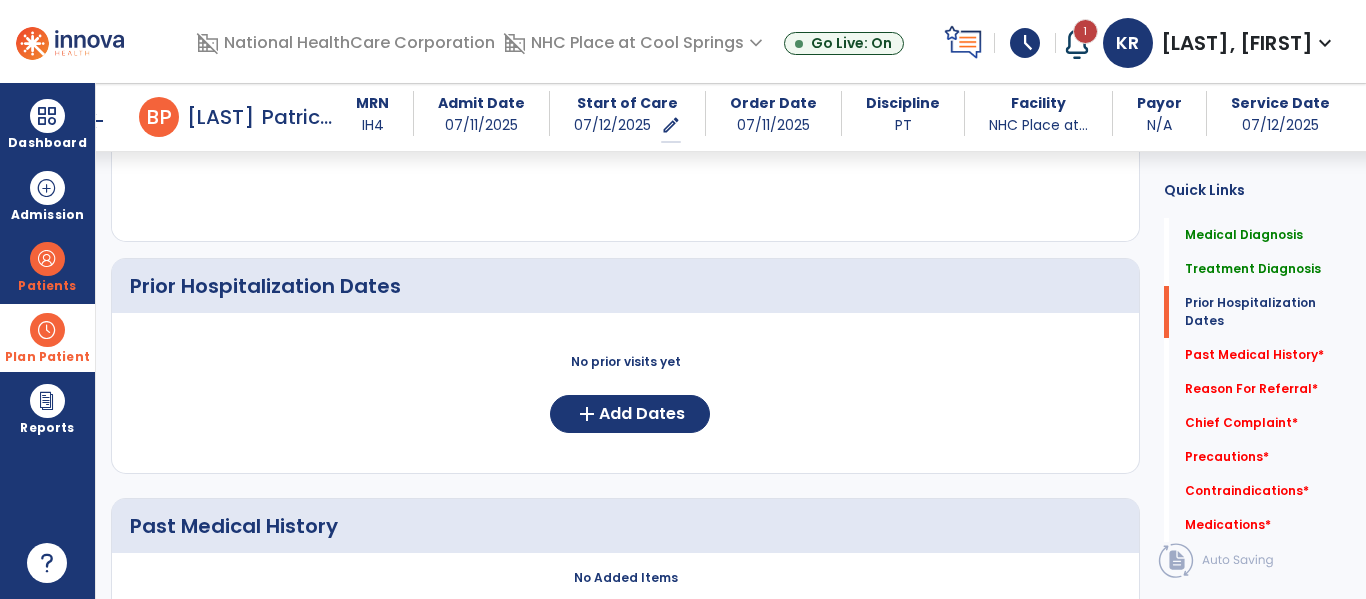 scroll, scrollTop: 627, scrollLeft: 0, axis: vertical 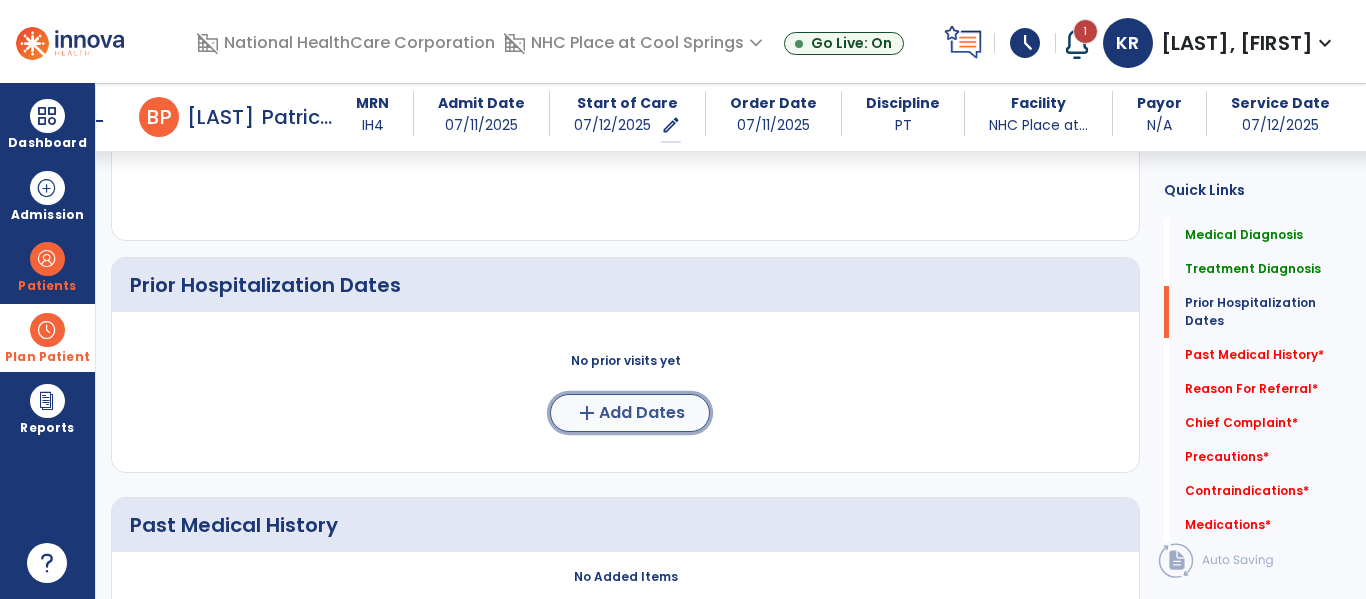 click on "Add Dates" 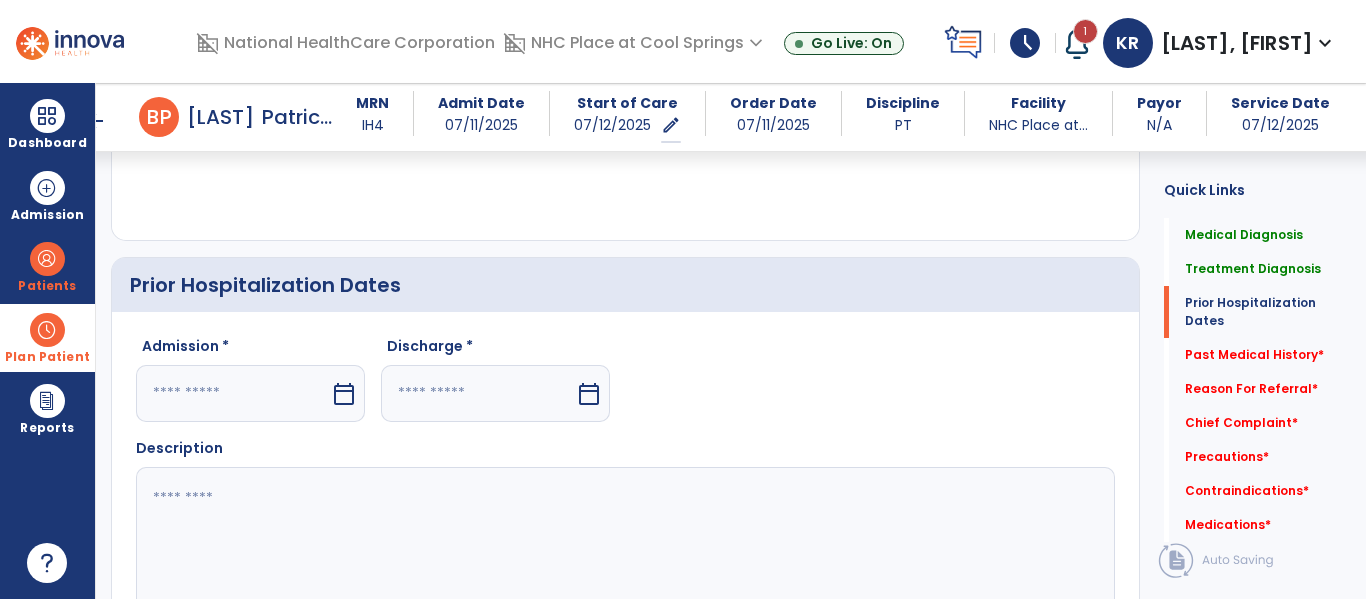 click on "calendar_today" at bounding box center [344, 394] 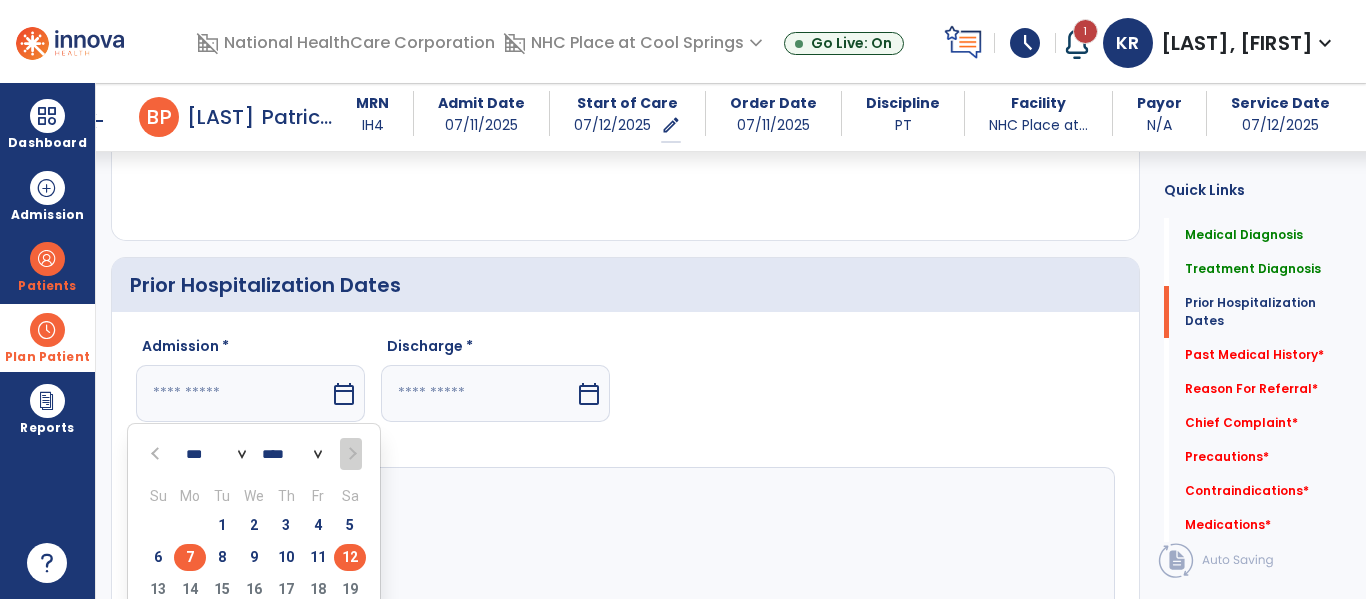 click on "7" at bounding box center (190, 557) 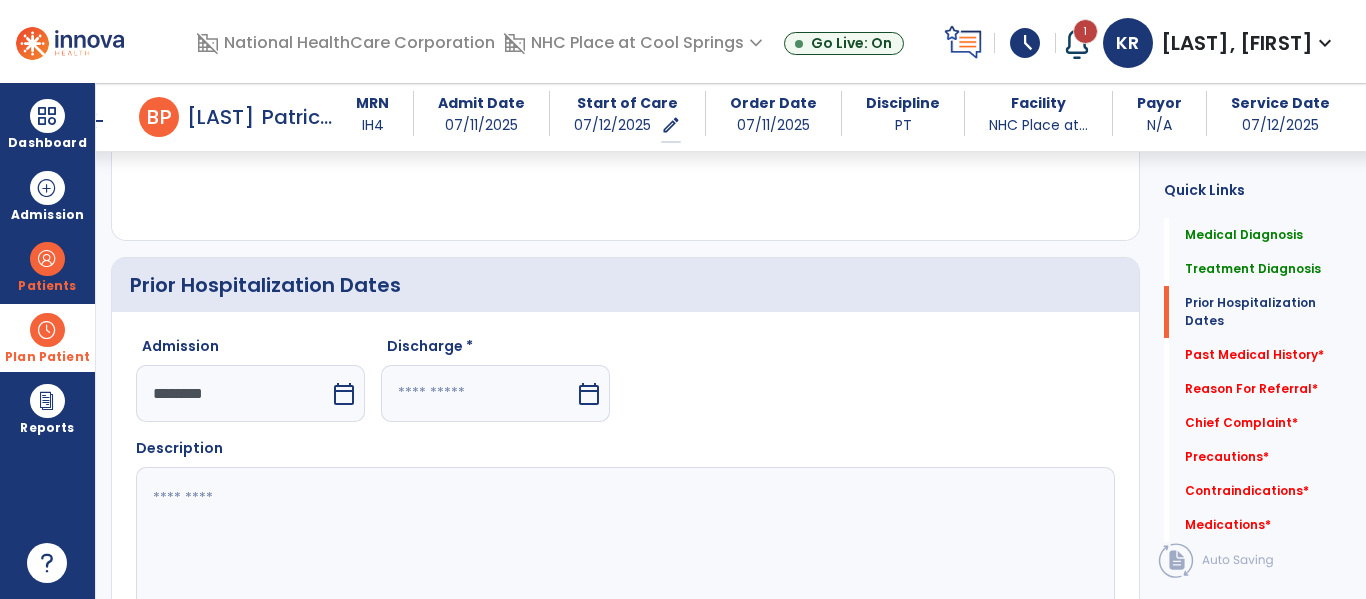click at bounding box center [478, 393] 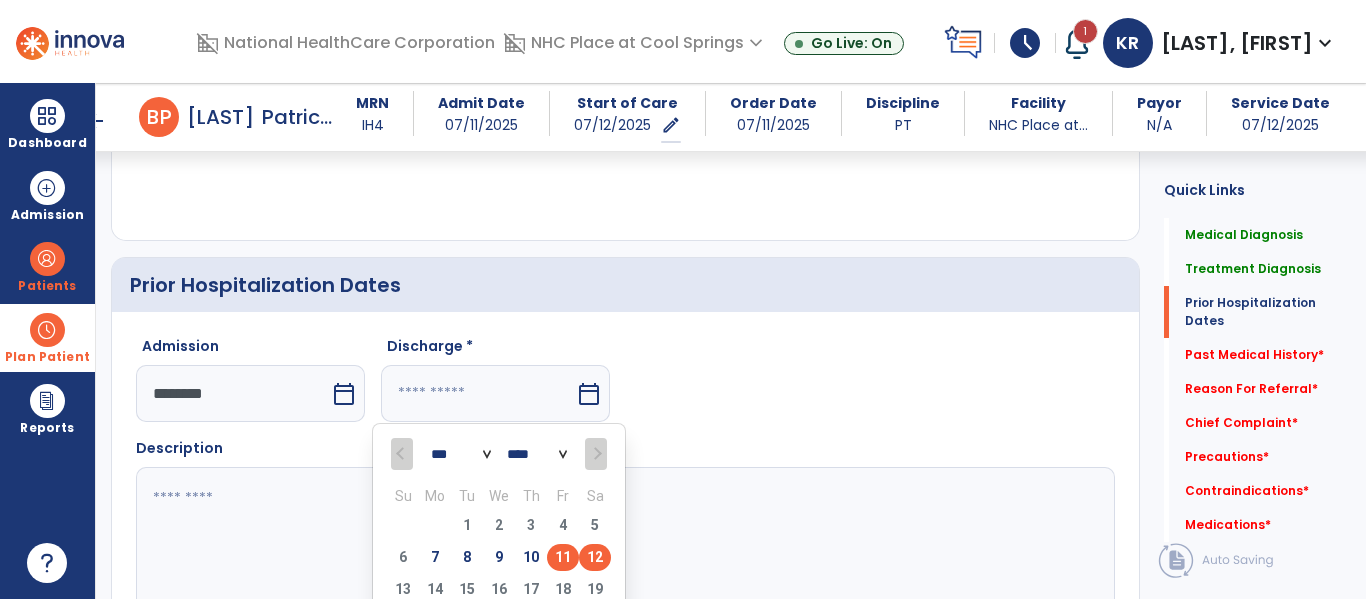 click on "11" at bounding box center (563, 557) 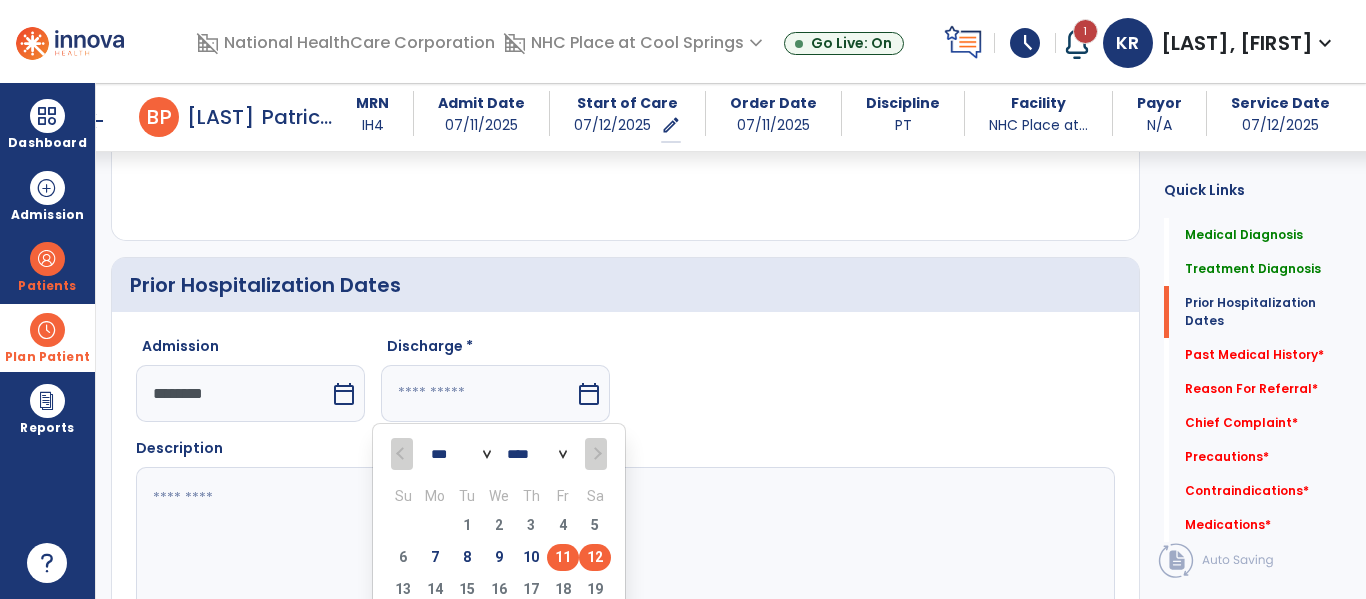type on "*********" 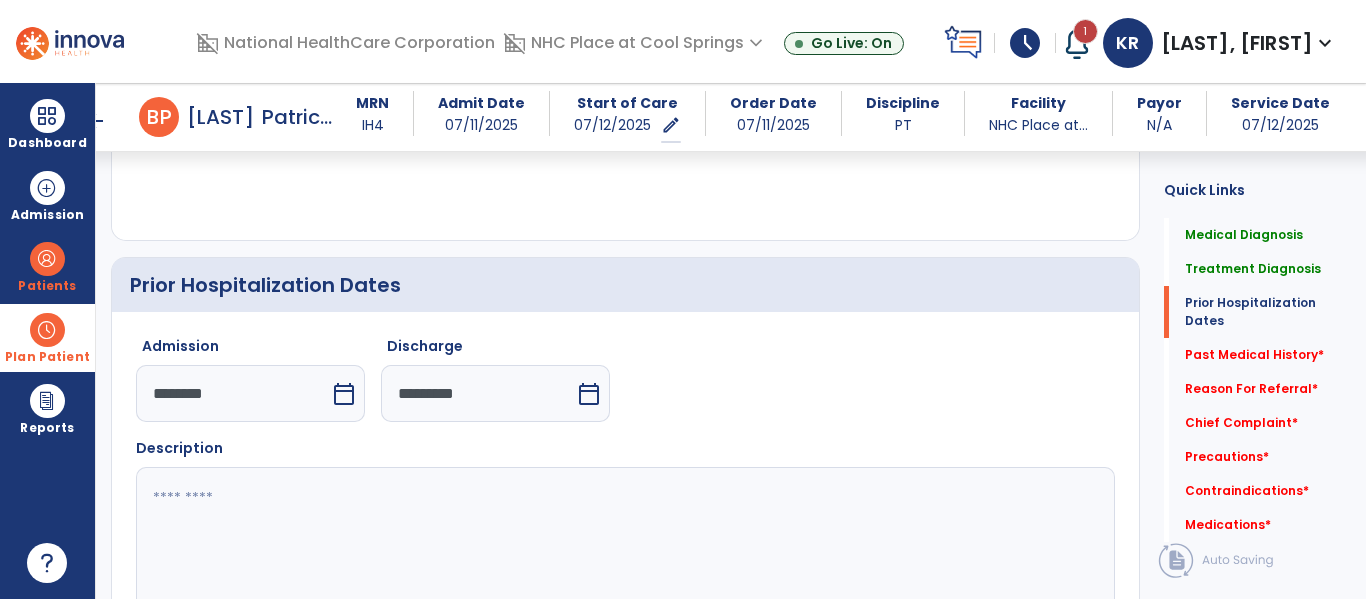 scroll, scrollTop: 732, scrollLeft: 0, axis: vertical 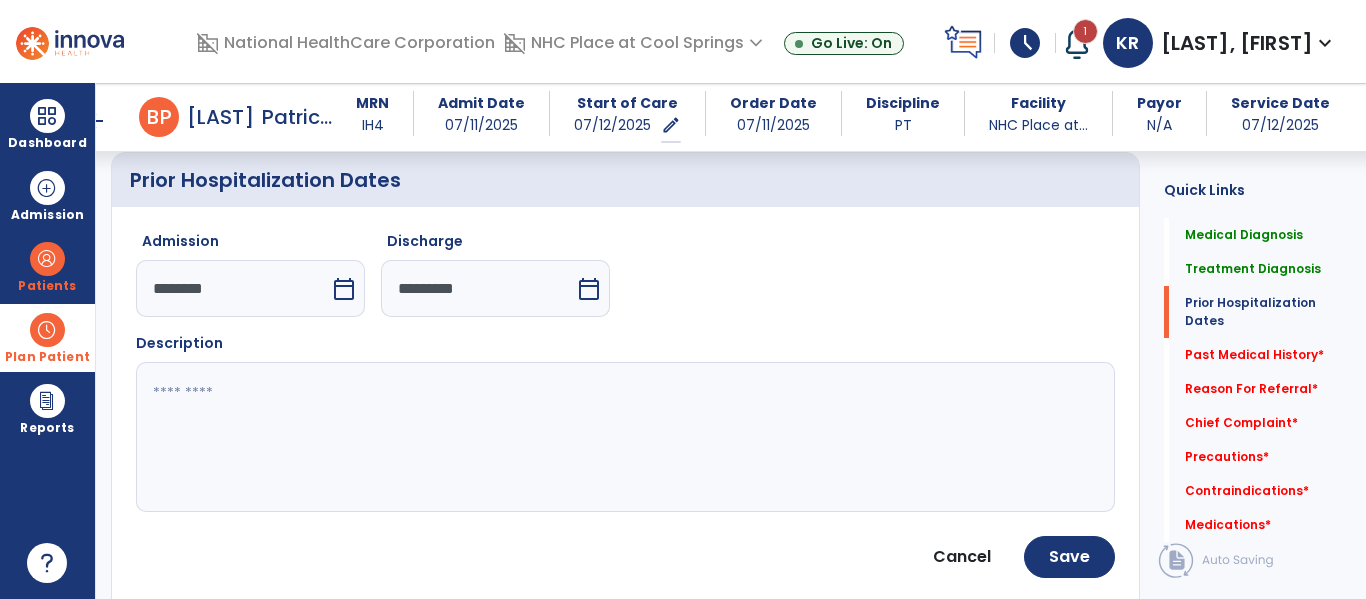 click 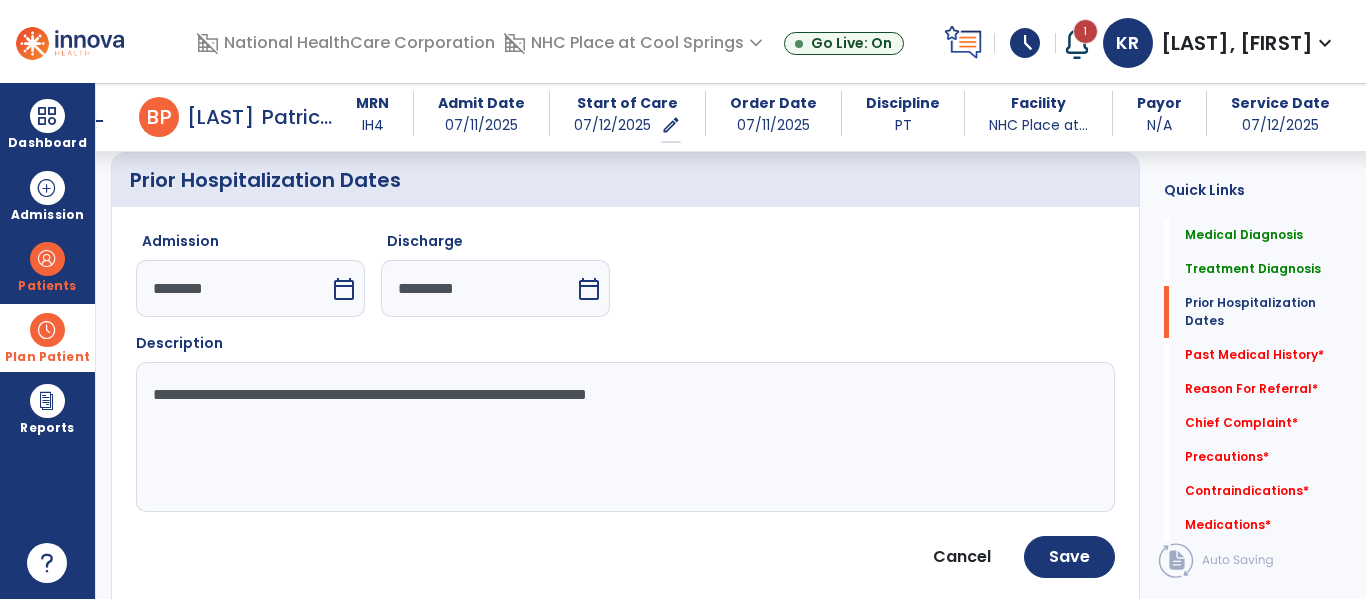 type on "**********" 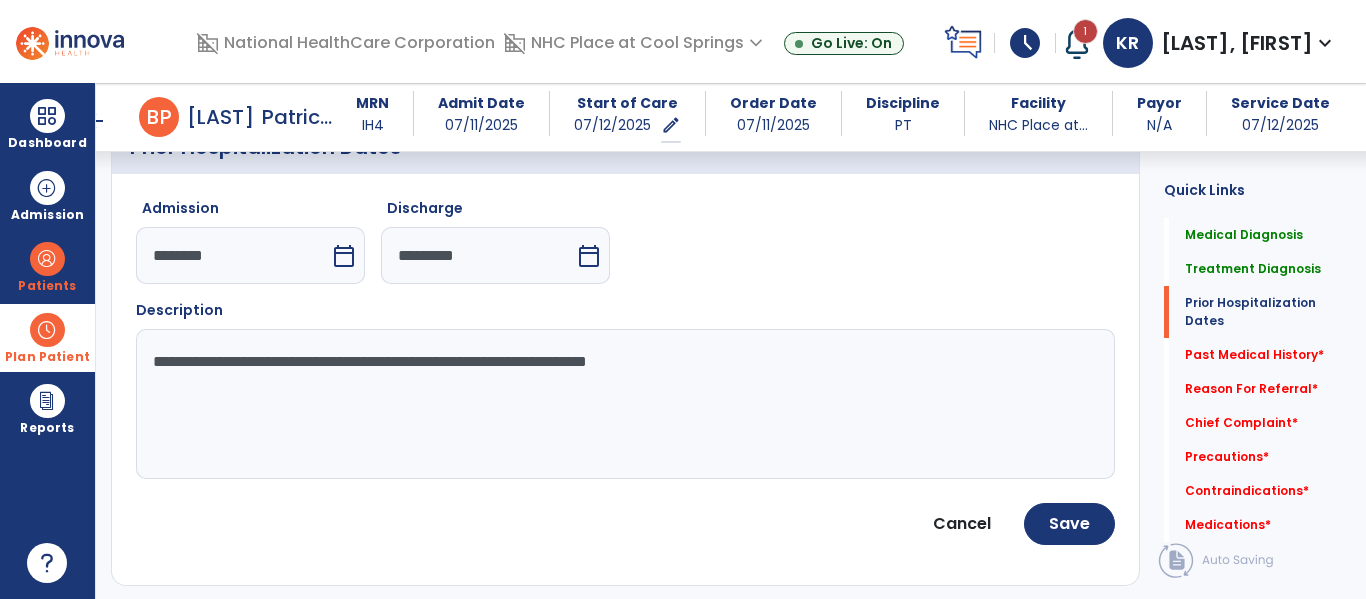 scroll, scrollTop: 768, scrollLeft: 0, axis: vertical 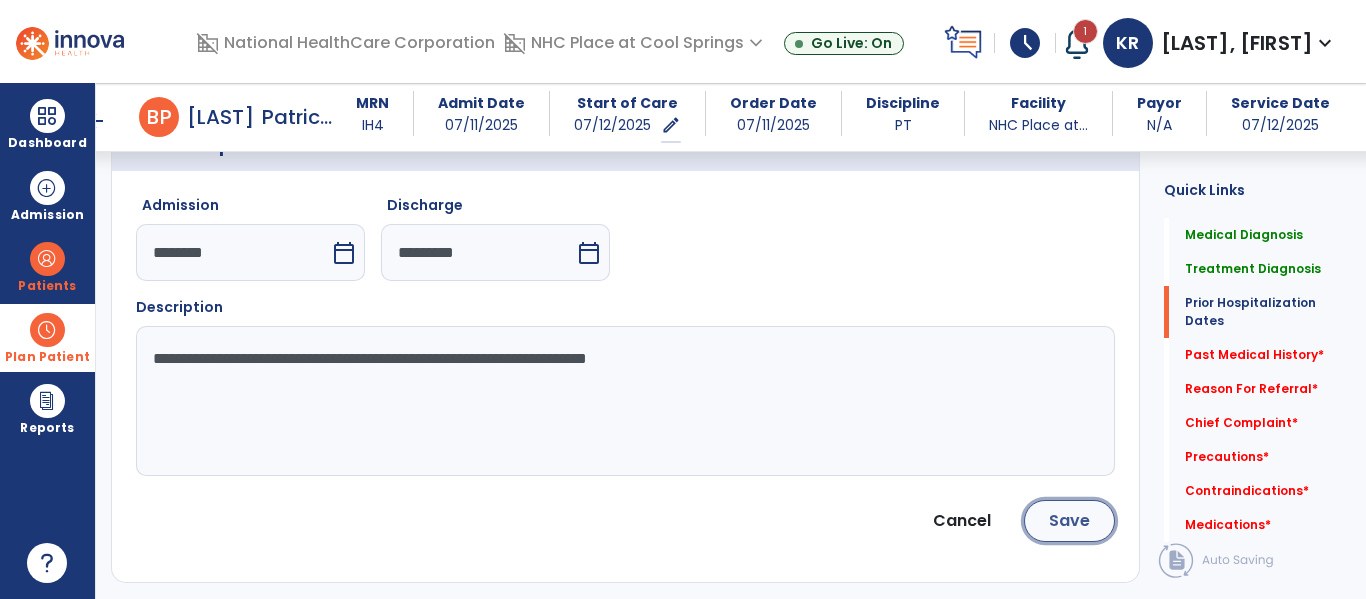 click on "Save" 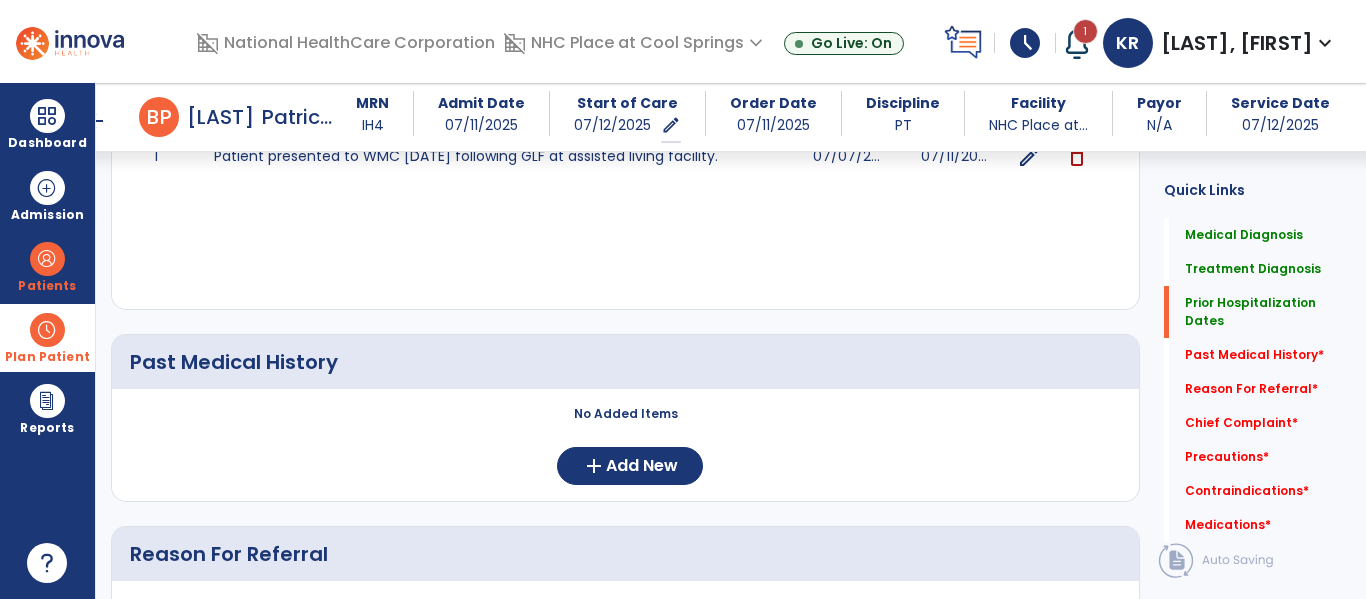 scroll, scrollTop: 891, scrollLeft: 0, axis: vertical 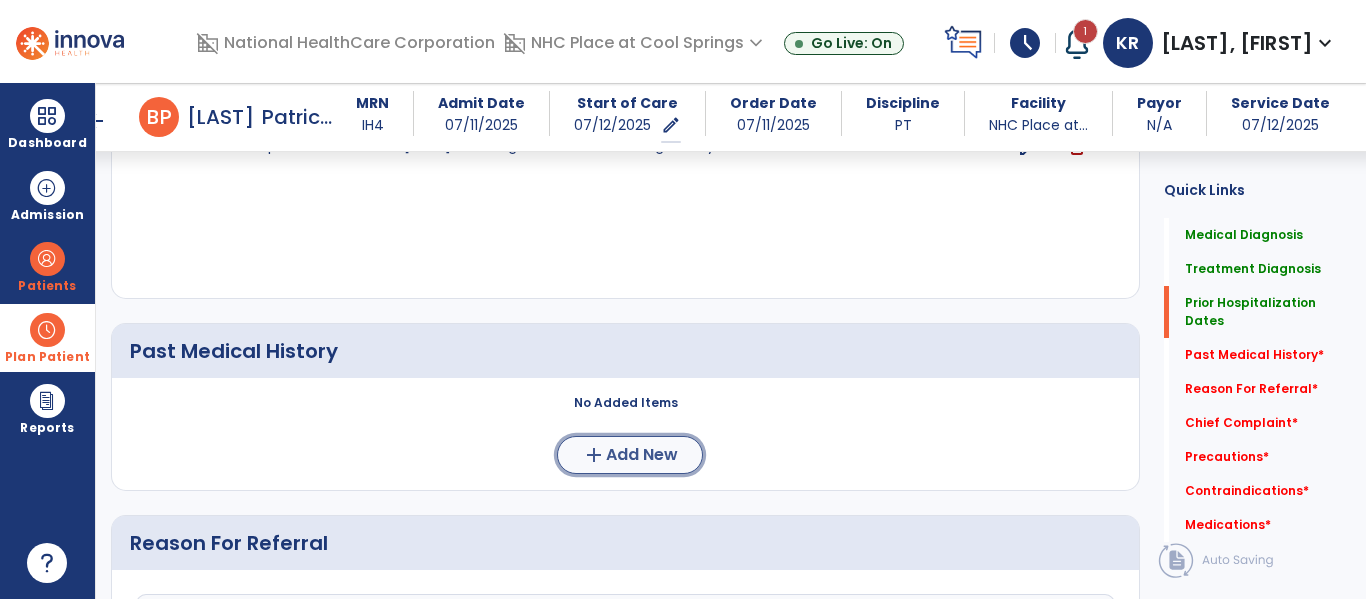 click on "add  Add New" 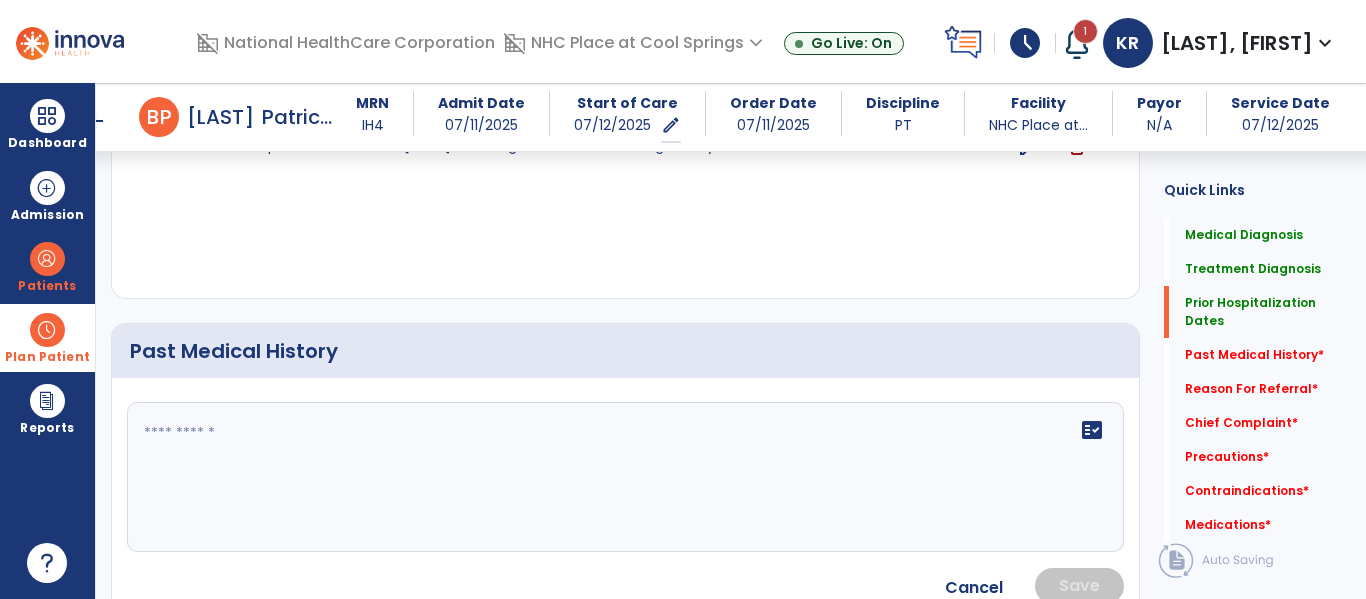 click on "fact_check" 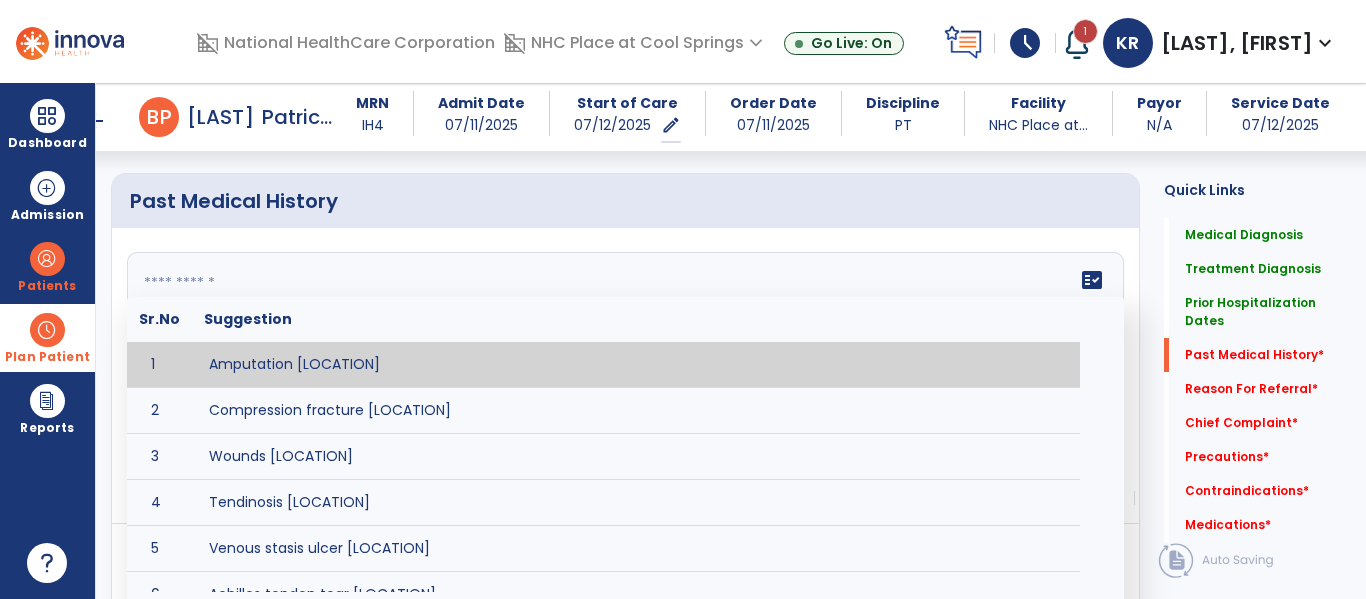 scroll, scrollTop: 1069, scrollLeft: 0, axis: vertical 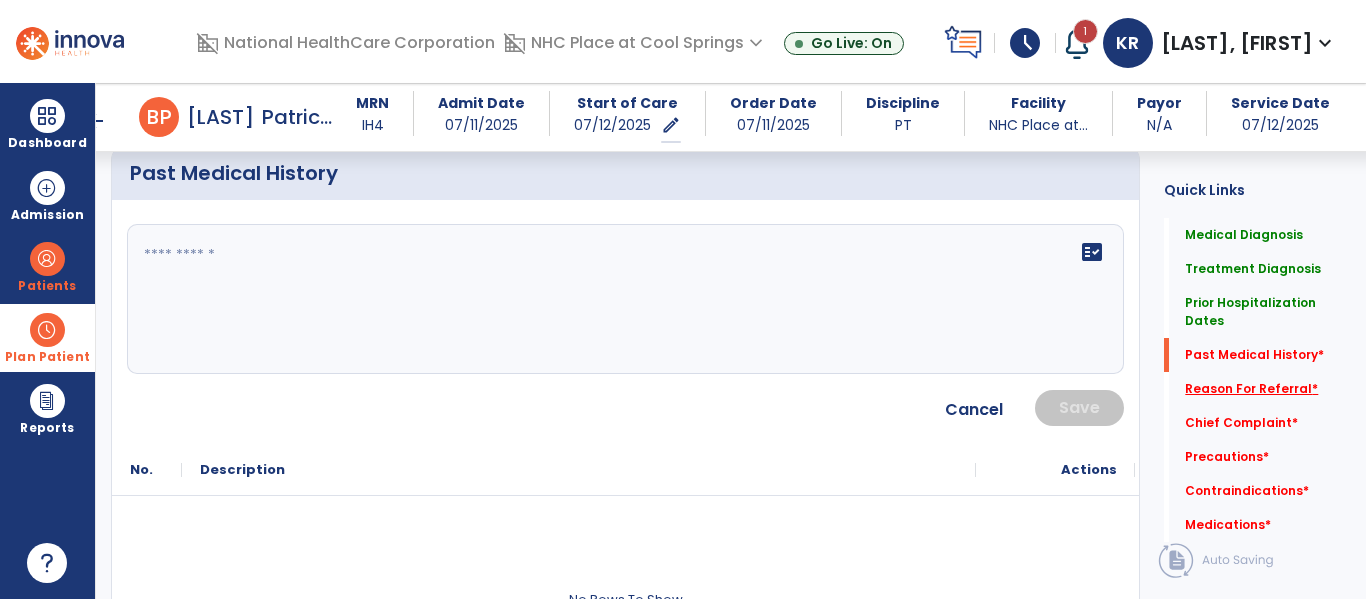 click on "Reason For Referral   *" 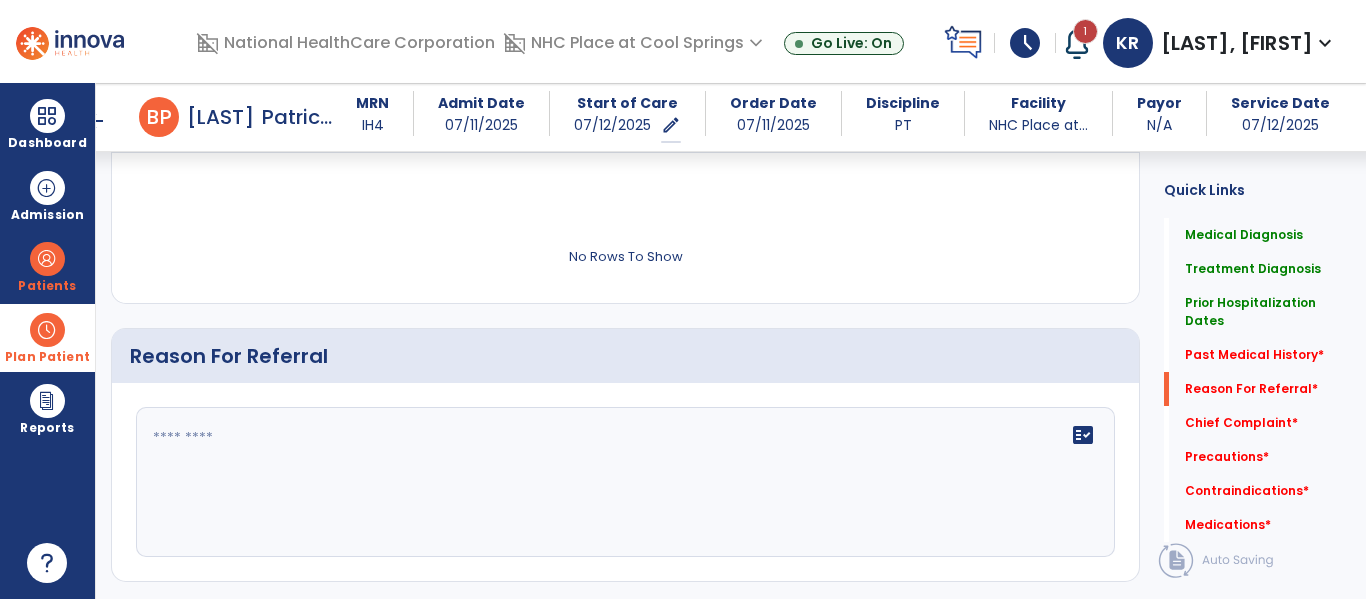 scroll, scrollTop: 1526, scrollLeft: 0, axis: vertical 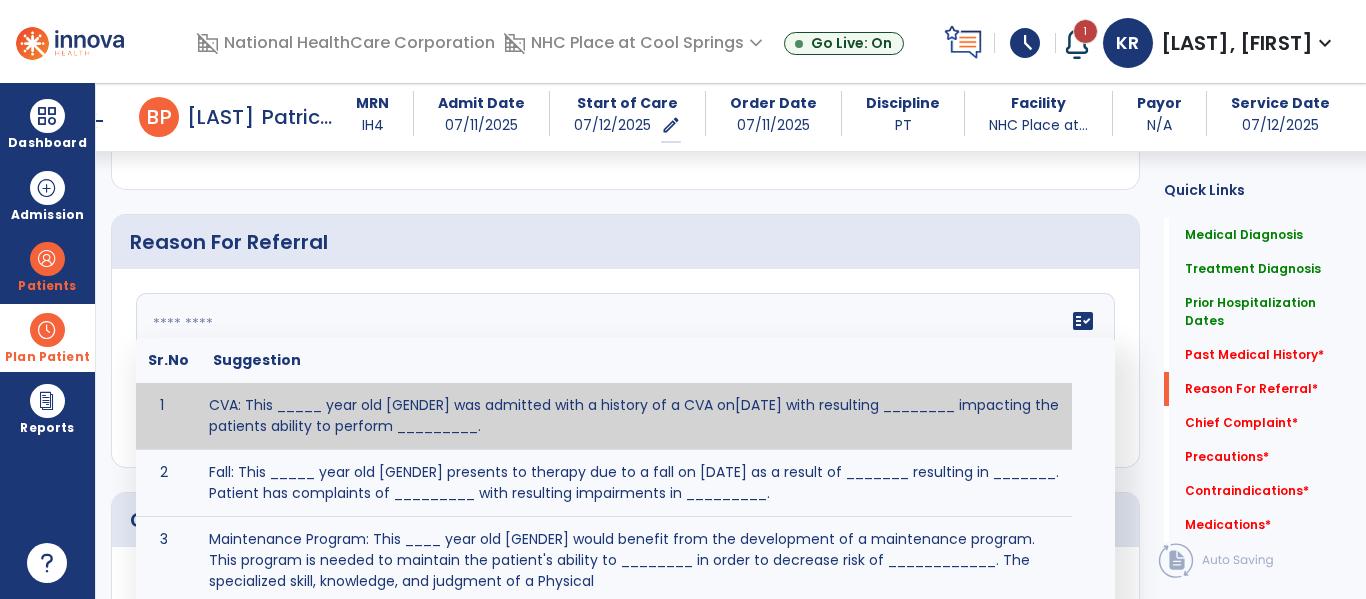 click 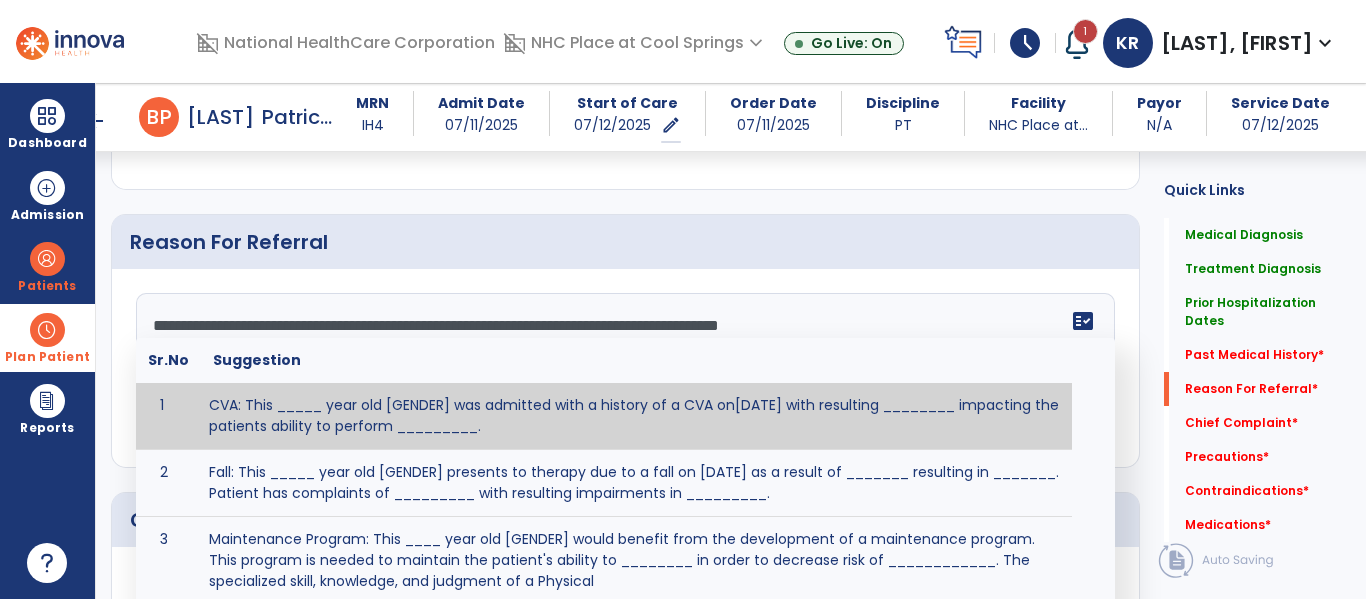 scroll, scrollTop: 207, scrollLeft: 0, axis: vertical 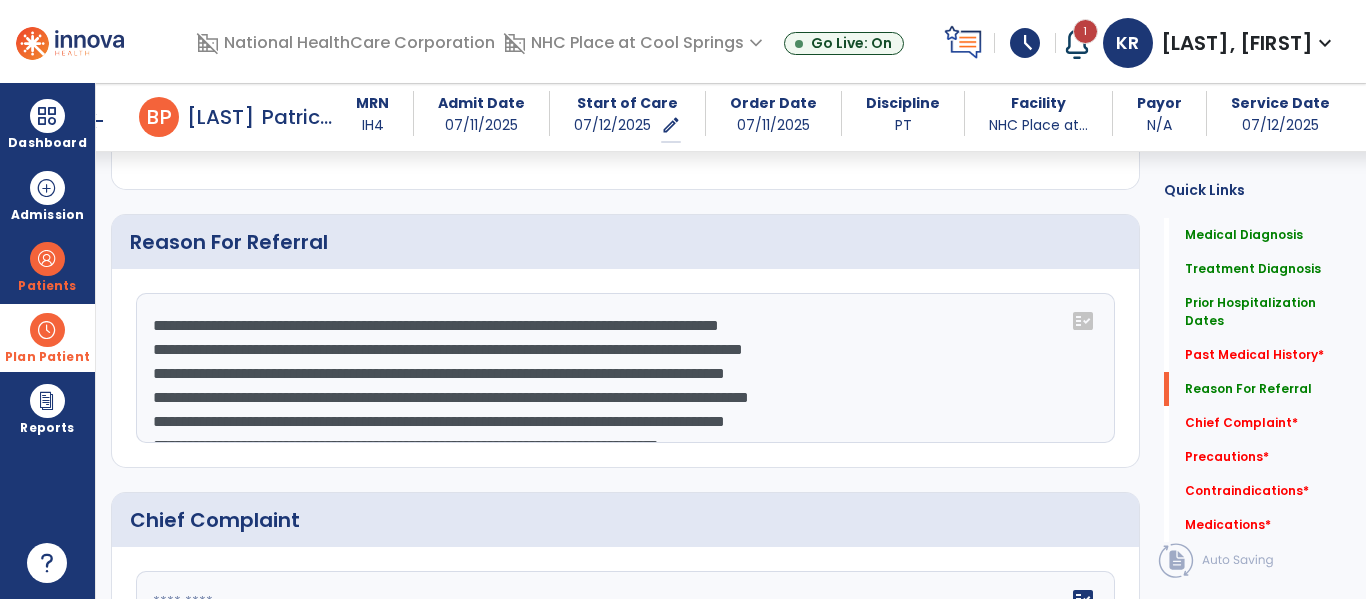 drag, startPoint x: 589, startPoint y: 352, endPoint x: 764, endPoint y: 320, distance: 177.90166 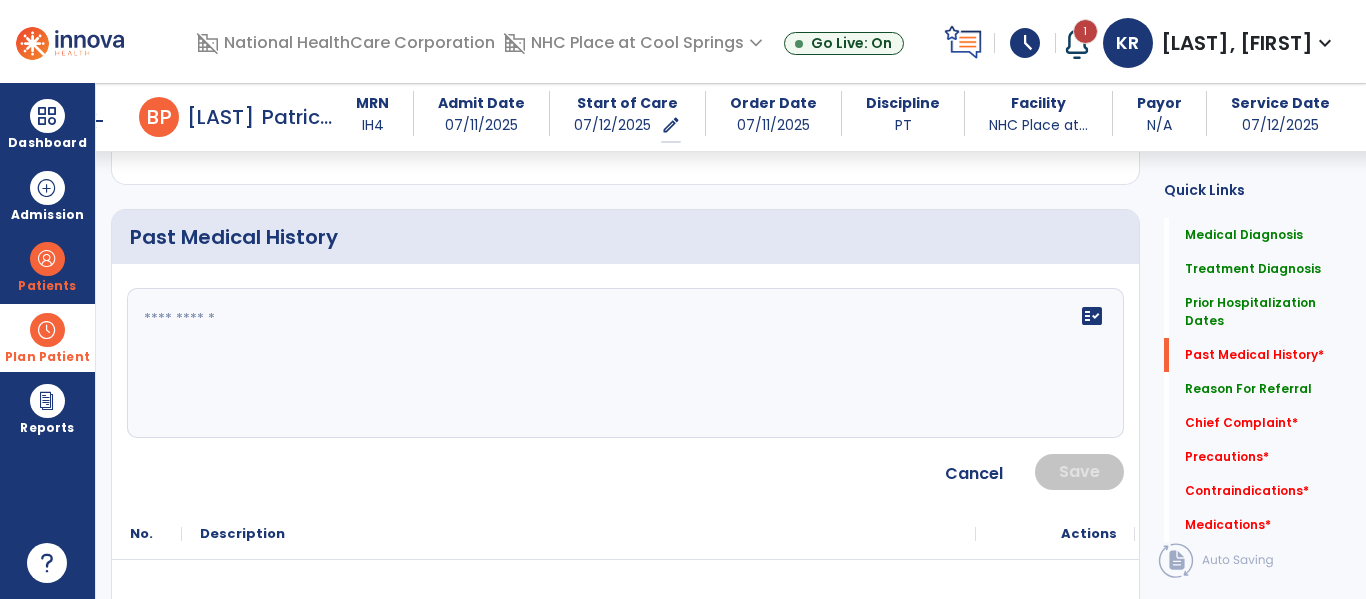 scroll, scrollTop: 1002, scrollLeft: 0, axis: vertical 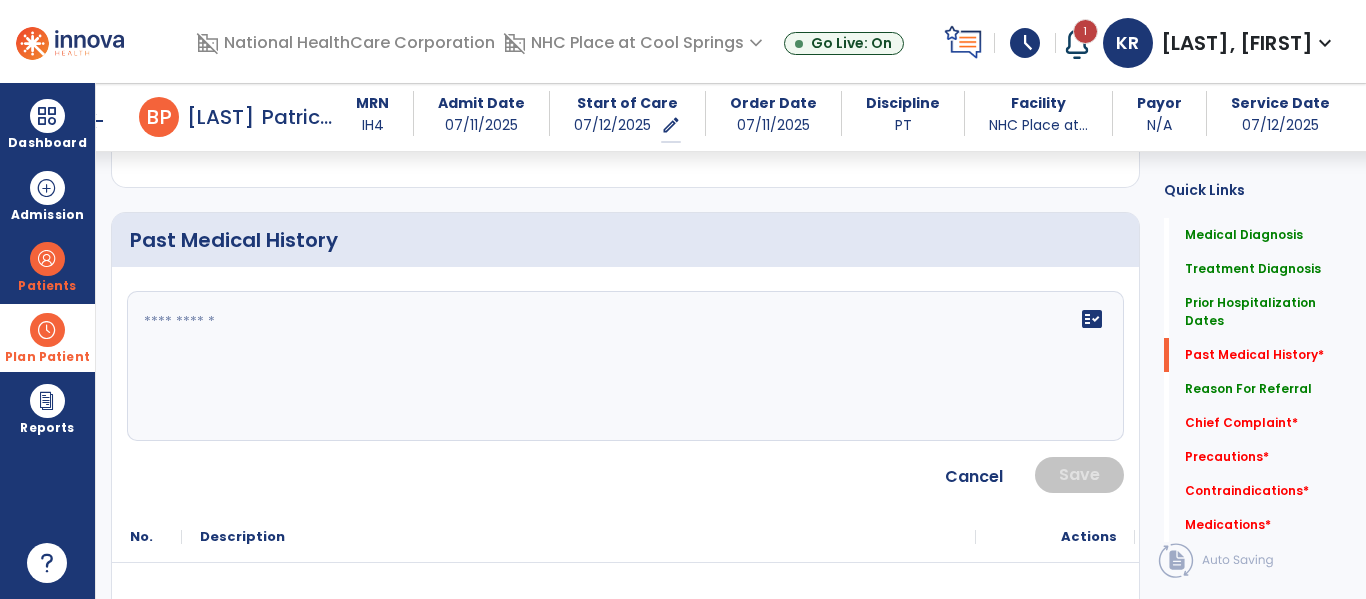 type on "**********" 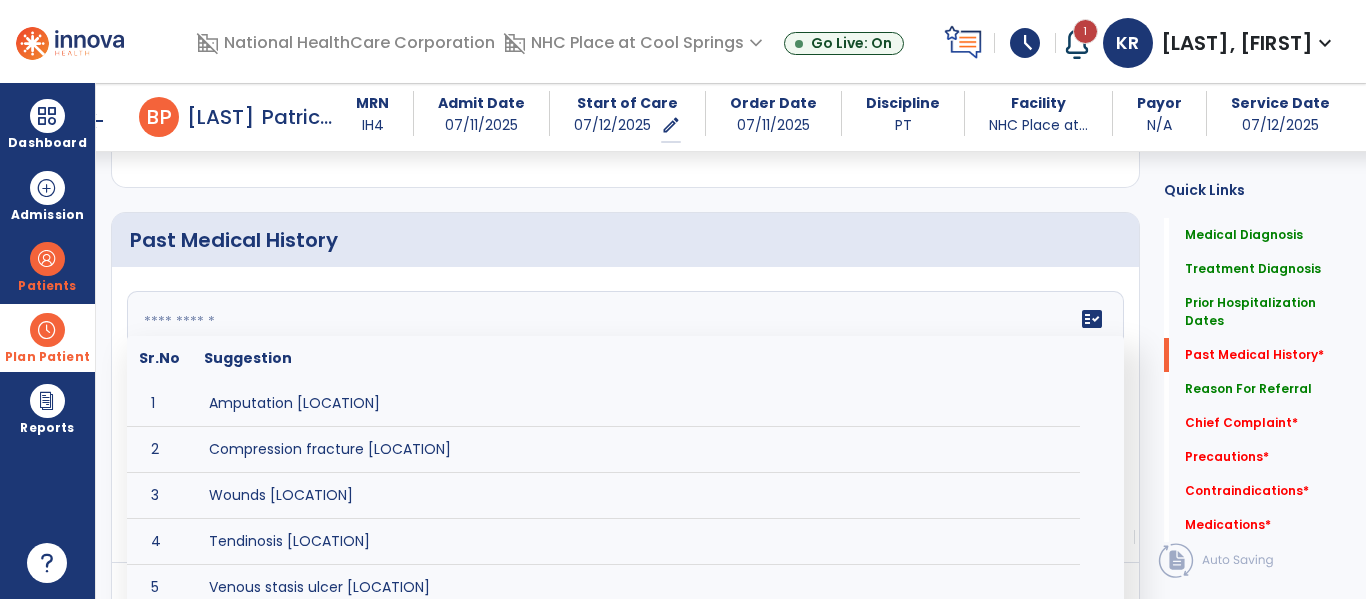 click on "fact_check  Sr.No Suggestion 1 Amputation [LOCATION] 2 Compression fracture [LOCATION] 3 Wounds [LOCATION] 4 Tendinosis [LOCATION] 5 Venous stasis ulcer [LOCATION] 6 Achilles tendon tear [LOCATION] 7 ACL tear surgically repaired [LOCATION] 8 Above knee amputation (AKA) [LOCATION] 9 Below knee amputation (BKE) [LOCATION] 10 Cancer (SITE/TYPE) 11 Surgery (TYPE) 12 AAA (Abdominal Aortic Aneurysm) 13 Achilles tendon tear [LOCATION] 14 Acute Renal Failure 15 AIDS (Acquired Immune Deficiency Syndrome) 16 Alzheimer's Disease 17 Anemia 18 Angina 19 Anxiety 20 ASHD (Arteriosclerotic Heart Disease) 21 Atrial Fibrillation 22 Bipolar Disorder 23 Bowel Obstruction 24 C-Diff 25 Coronary Artery Bypass Graft (CABG) 26 CAD (Coronary Artery Disease) 27 Carpal tunnel syndrome 28 Chronic bronchitis 29 Chronic renal failure 30 Colostomy 31 COPD (Chronic Obstructive Pulmonary Disease) 32 CRPS (Complex Regional Pain Syndrome) 33 CVA (Cerebrovascular Accident) 34 CVI (Chronic Venous Insufficiency) 35 DDD (Degenerative Disc Disease)" 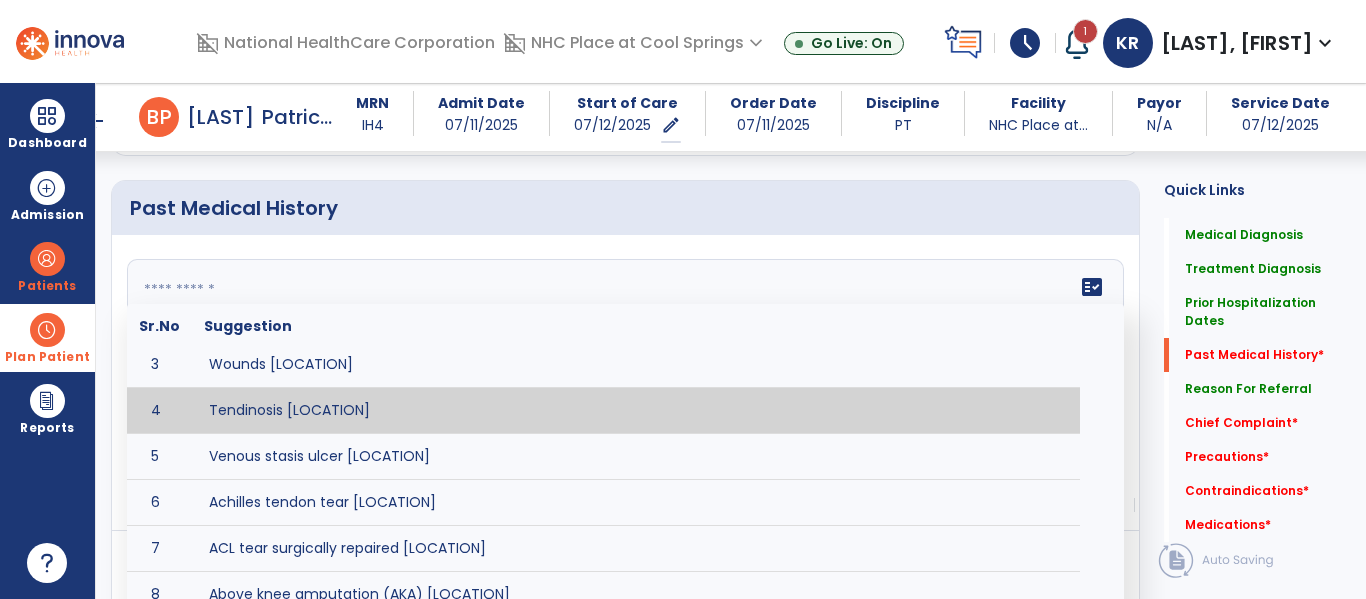 scroll 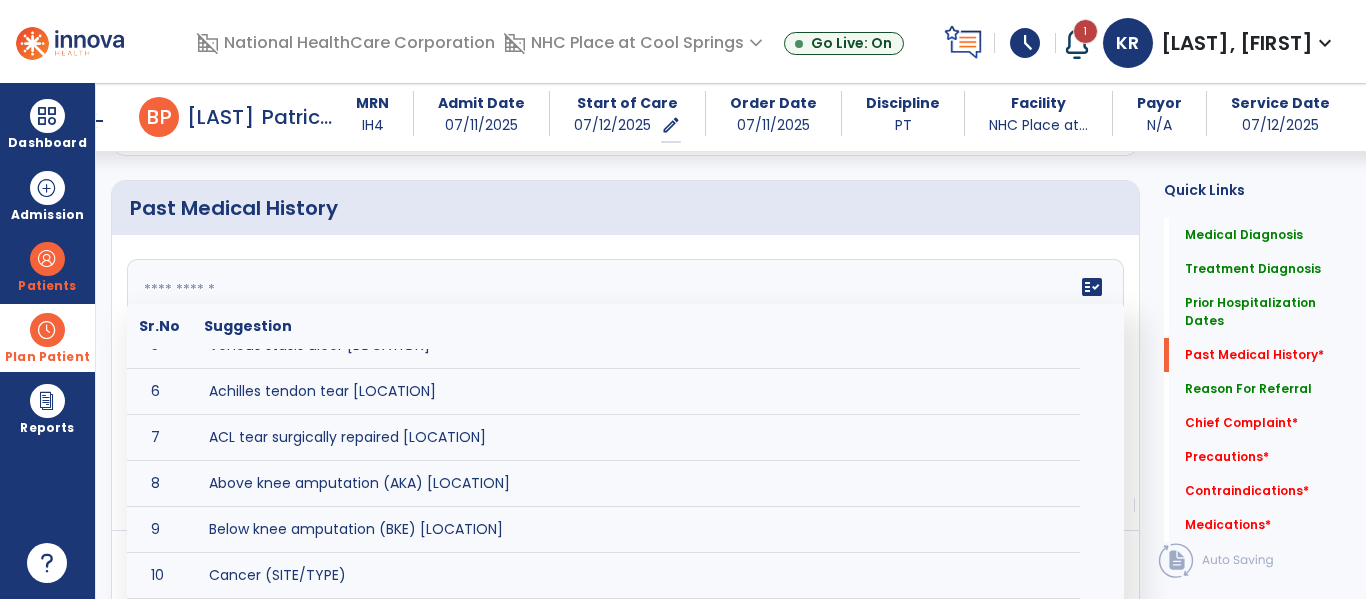 paste on "**********" 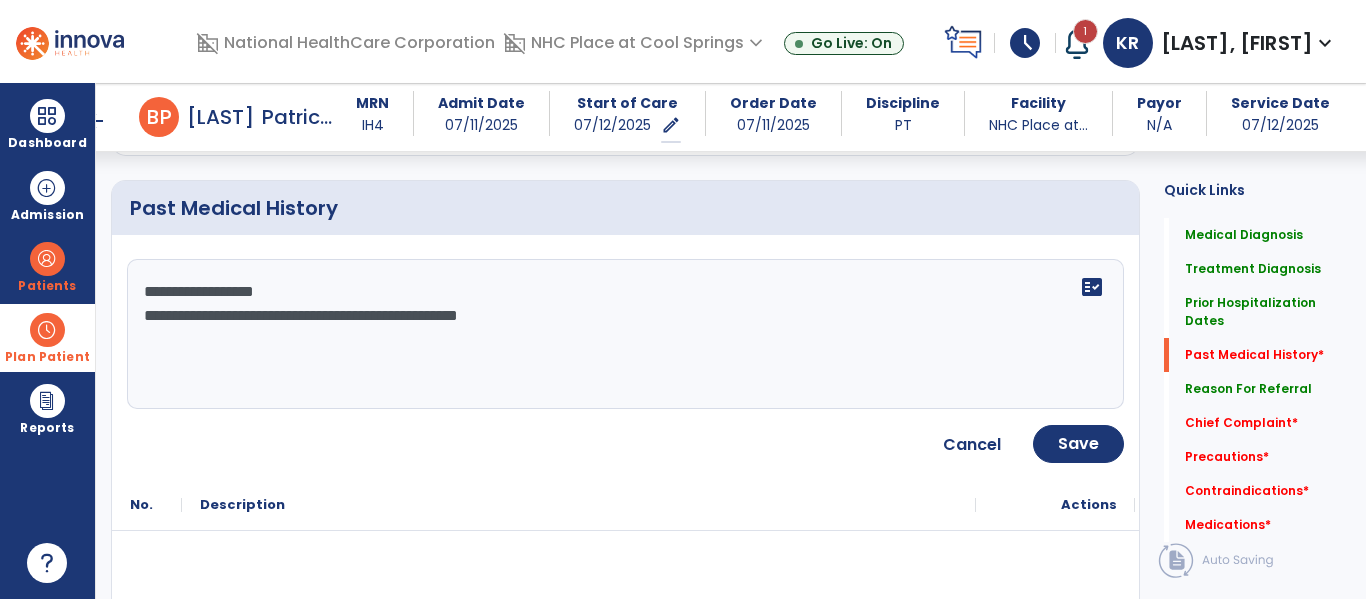 click on "**********" 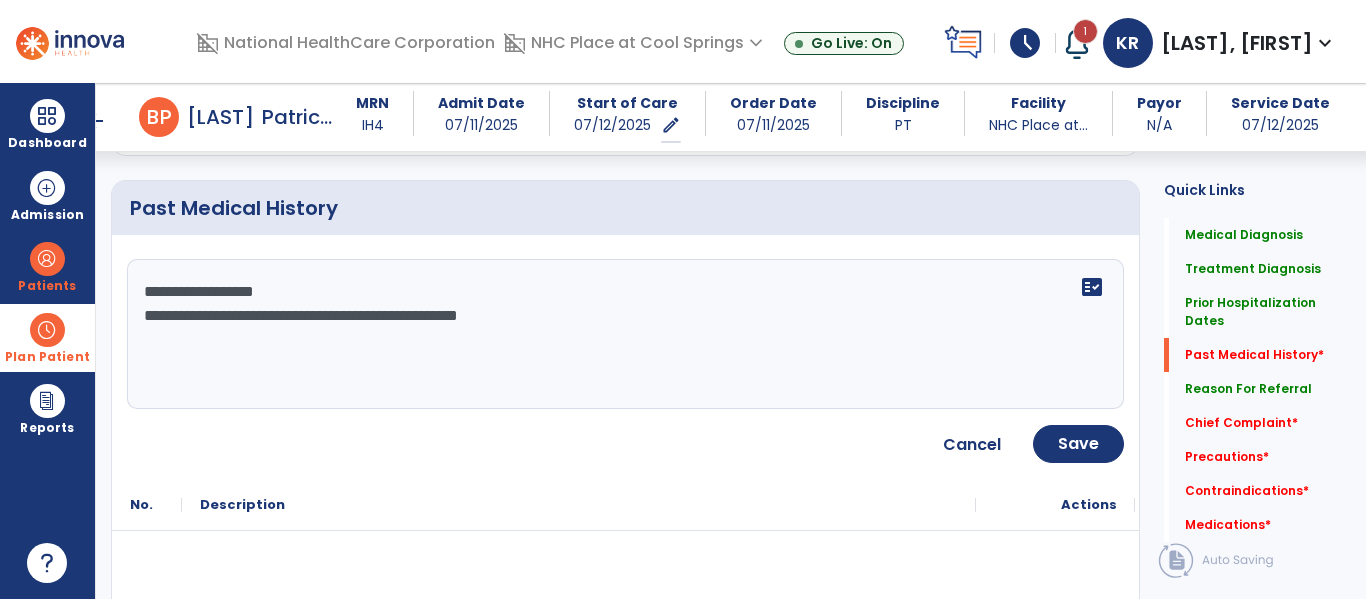 click on "**********" 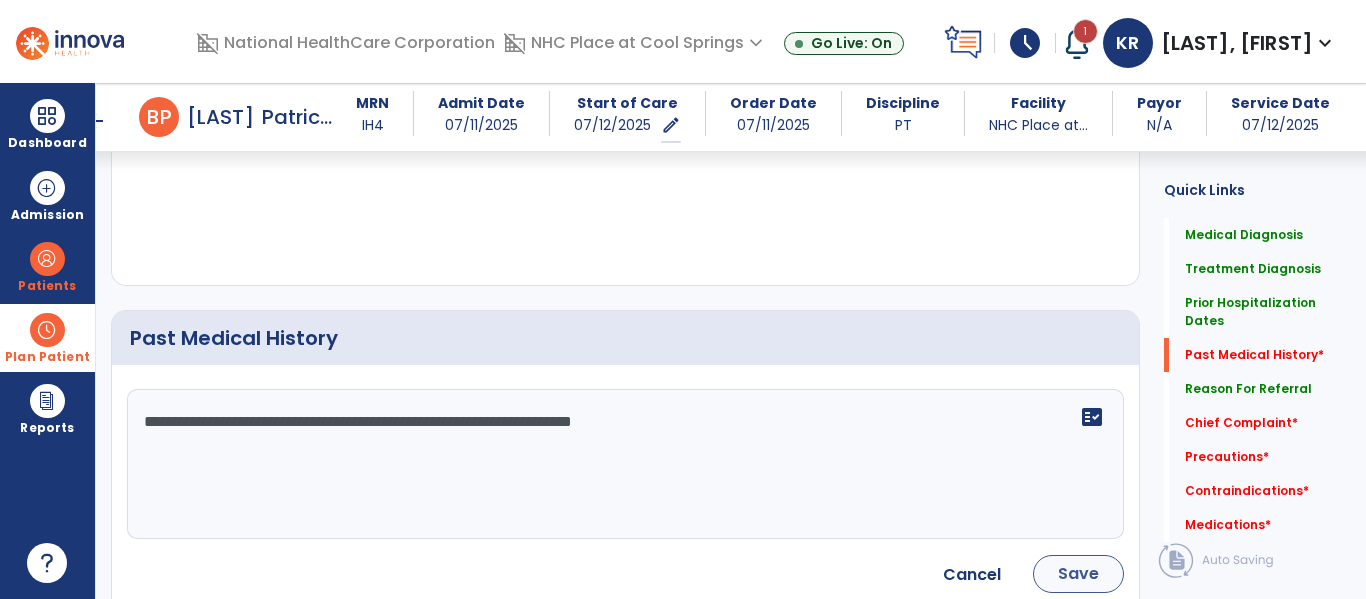 type on "**********" 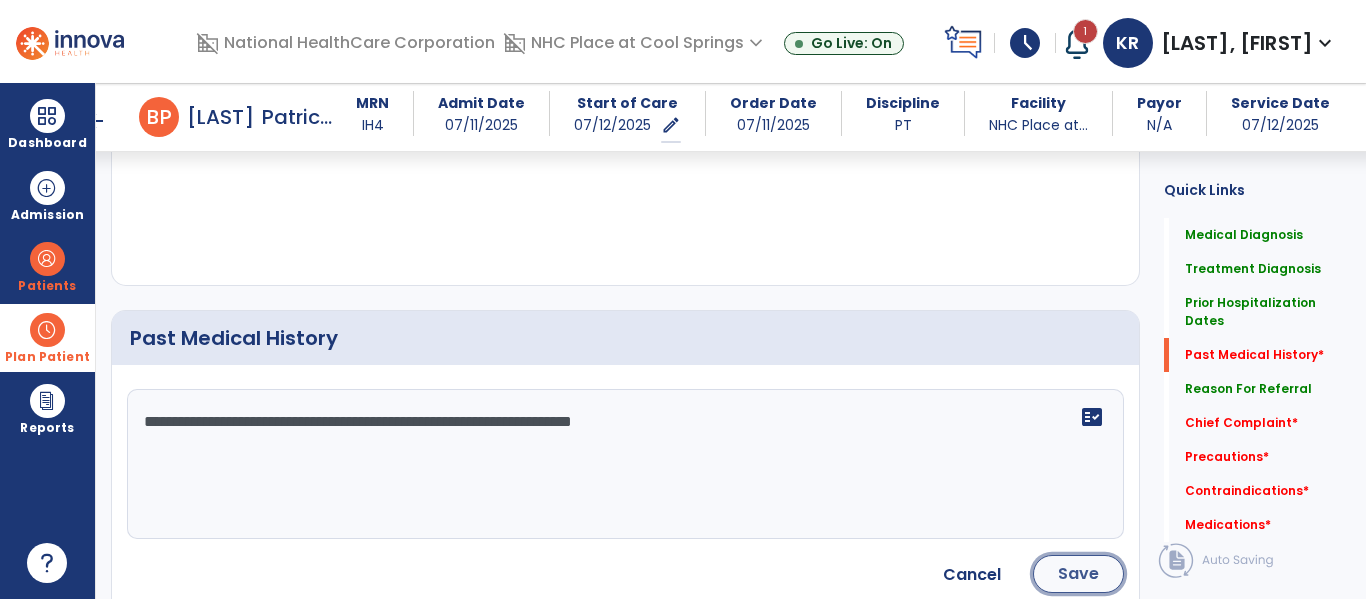 click on "Save" 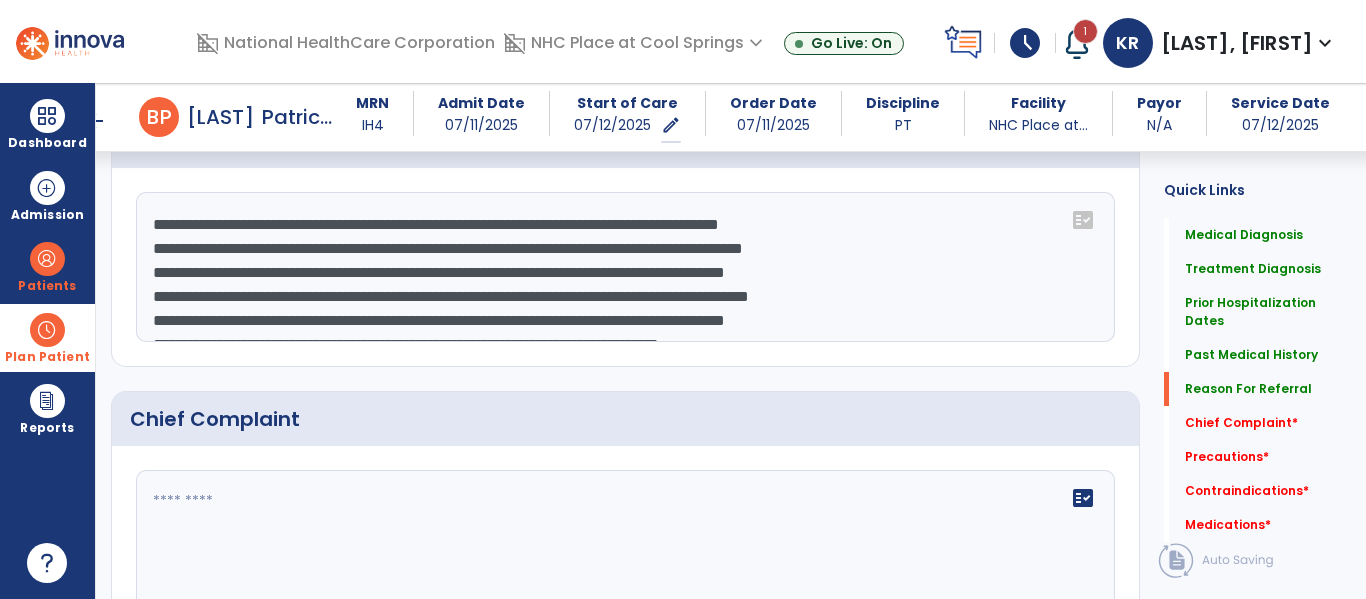 click 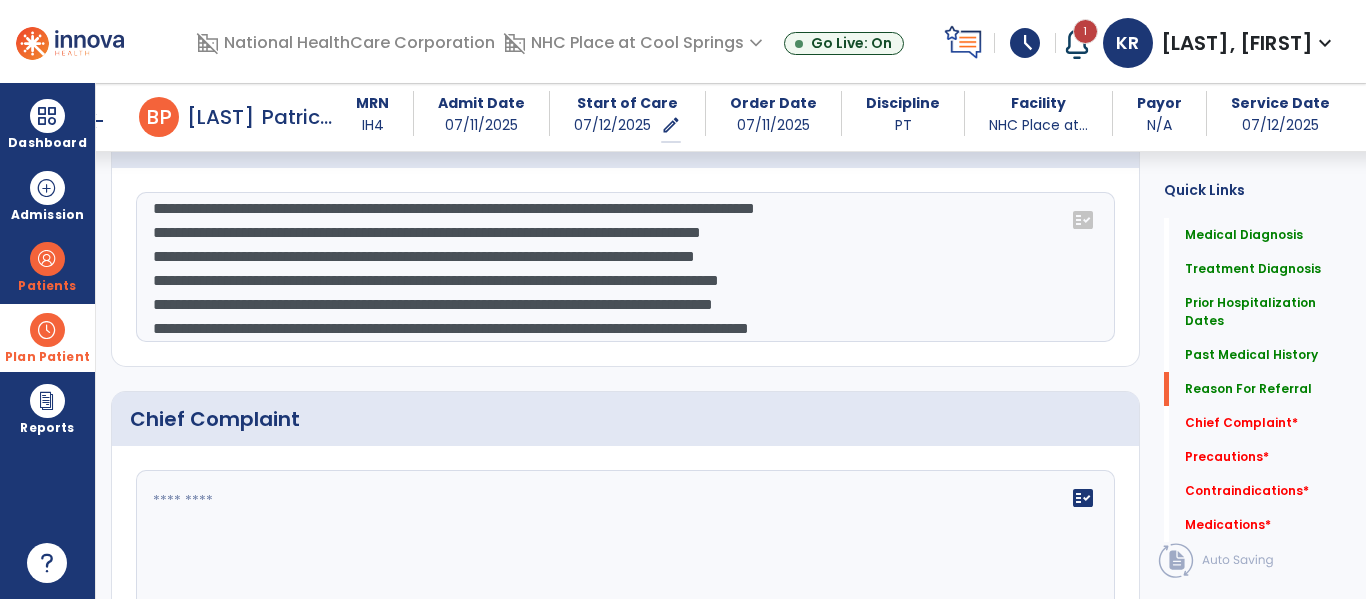 click 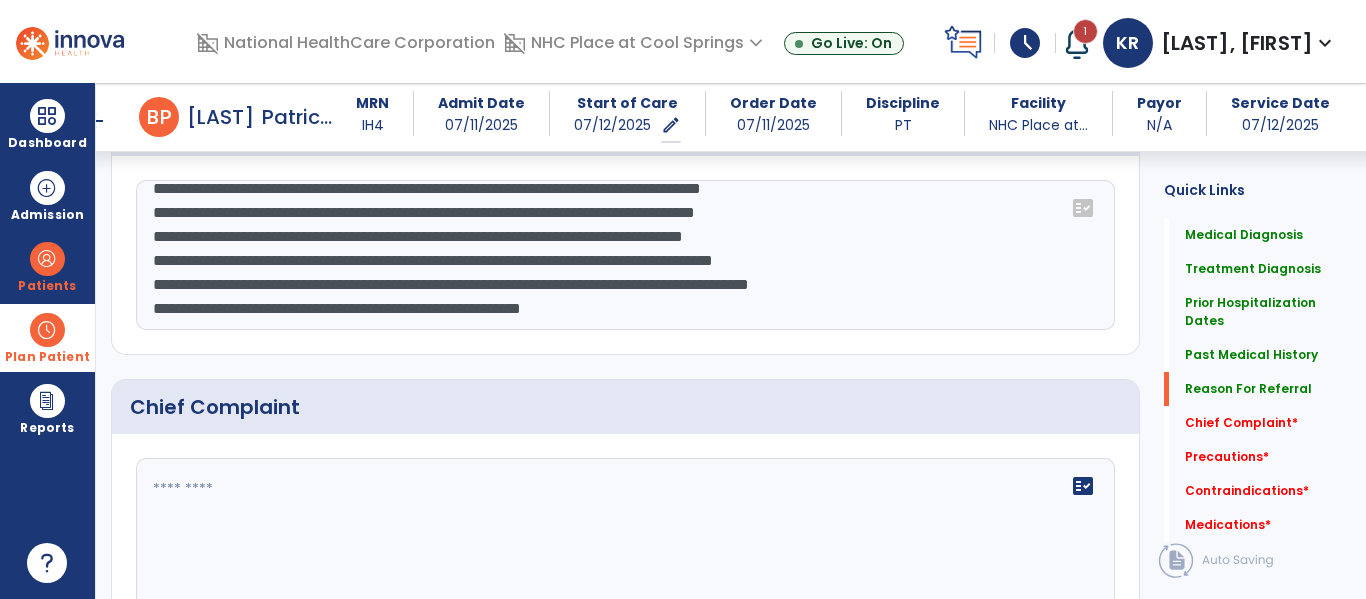 drag, startPoint x: 684, startPoint y: 255, endPoint x: 702, endPoint y: 306, distance: 54.08327 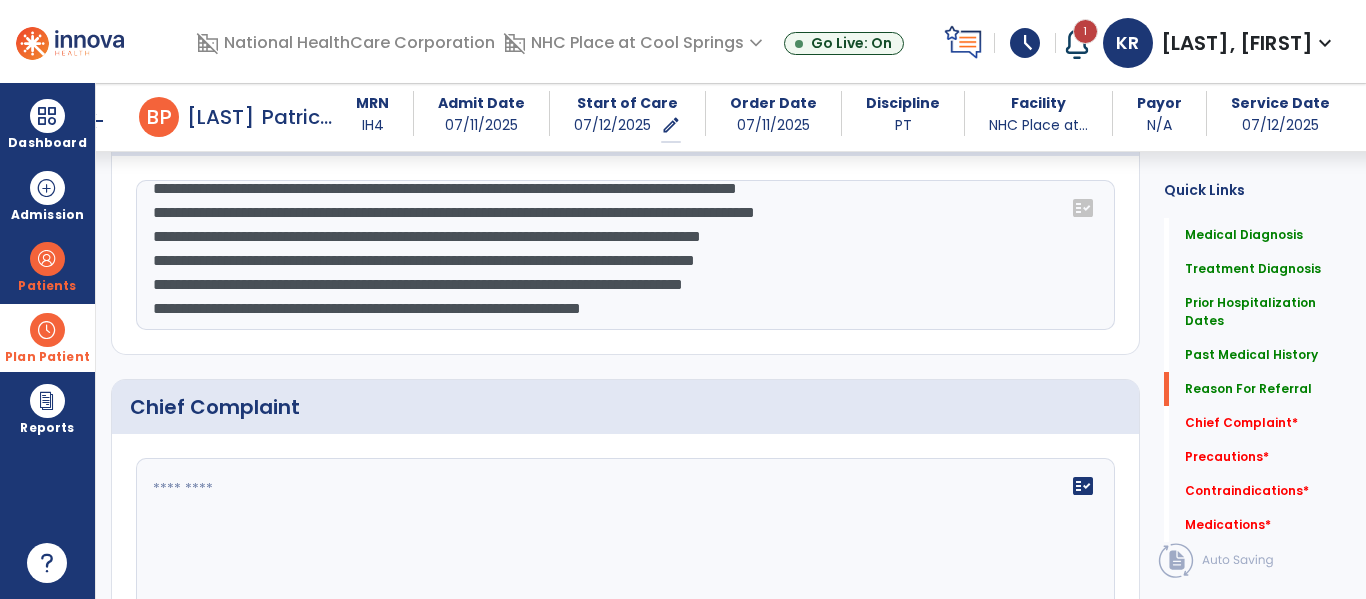 type on "**********" 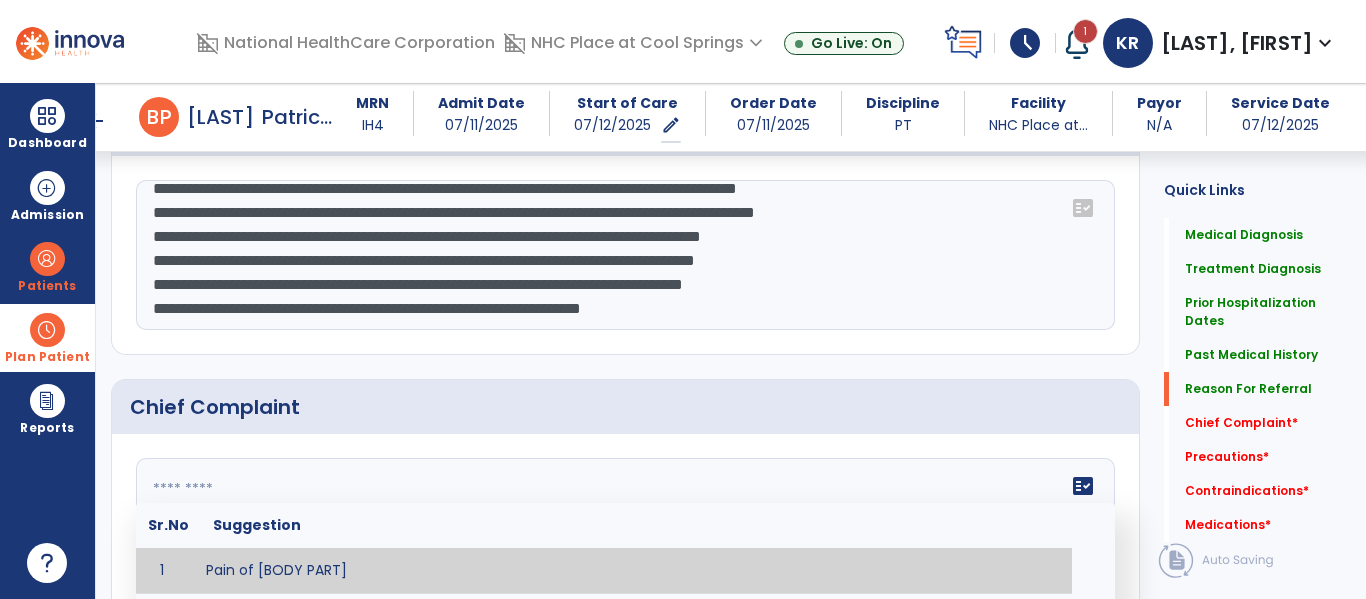 click on "fact_check  Sr.No Suggestion 1 Pain of [BODY PART] 2 Weakness of [BODY PART] 3 Instability of ________ 4 Functional limitations including ____________ 5 ADL's including ___________. 6 Inability to perform work related duties such as _________ 7 Inability to perform house hold duties such as __________. 8 Loss of balance. 9 Problems with gait including _________." 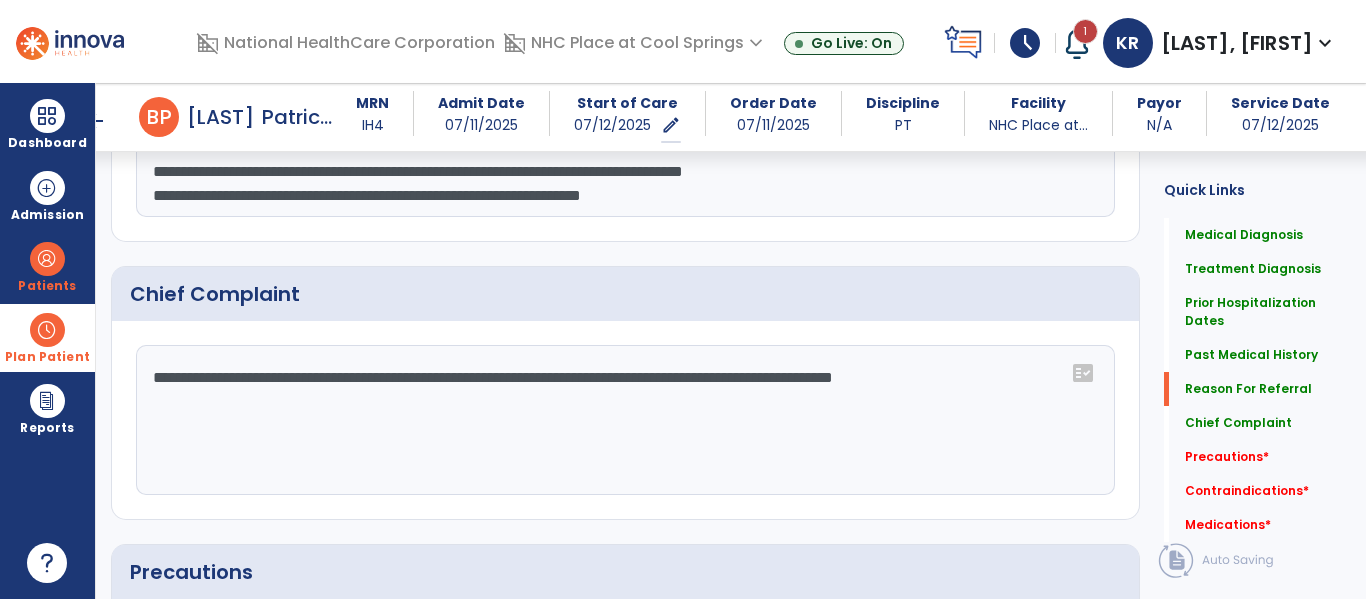 click on "**********" 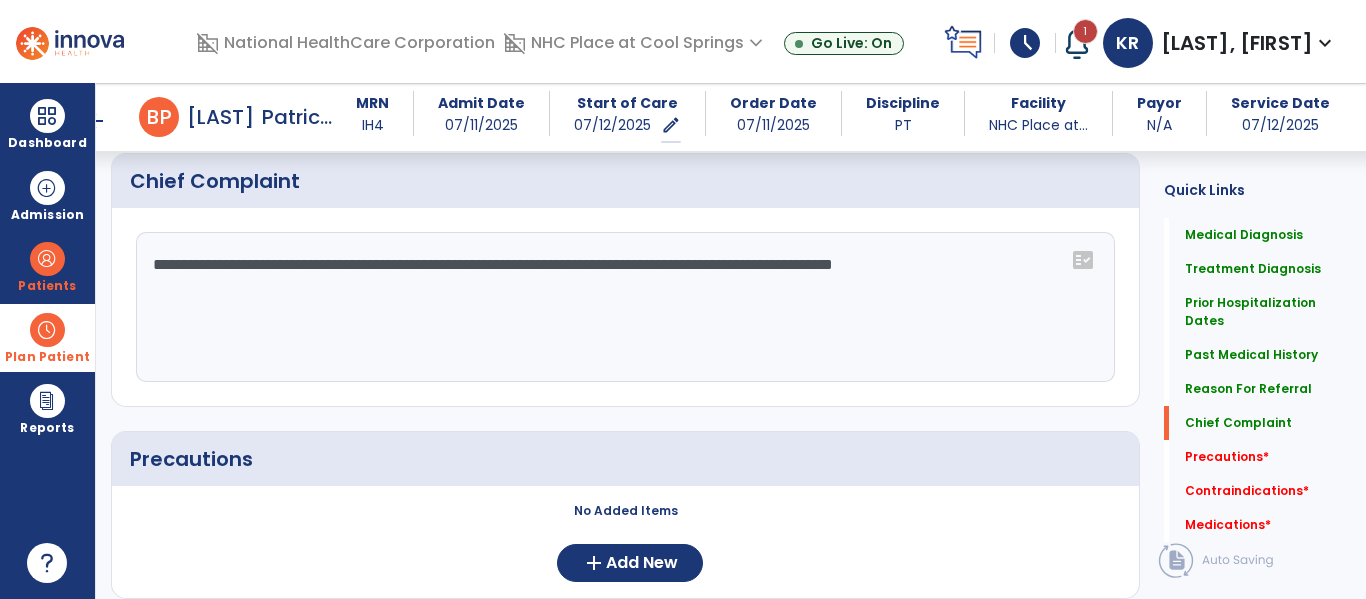 scroll, scrollTop: 1638, scrollLeft: 0, axis: vertical 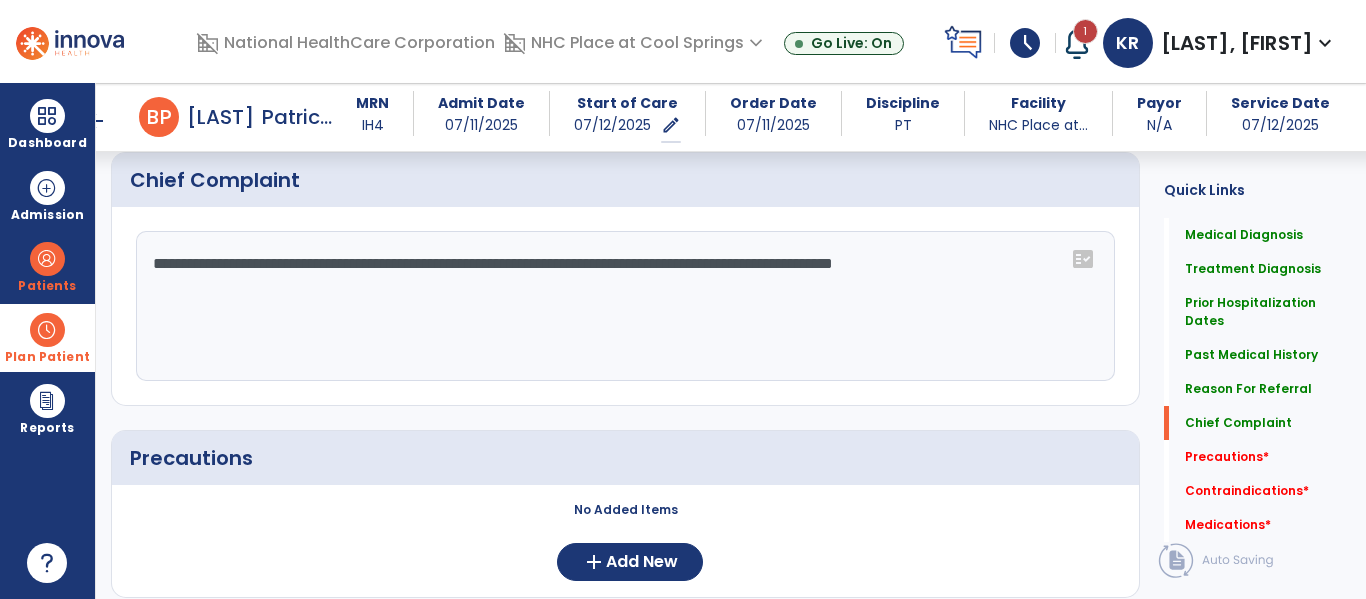 click on "**********" 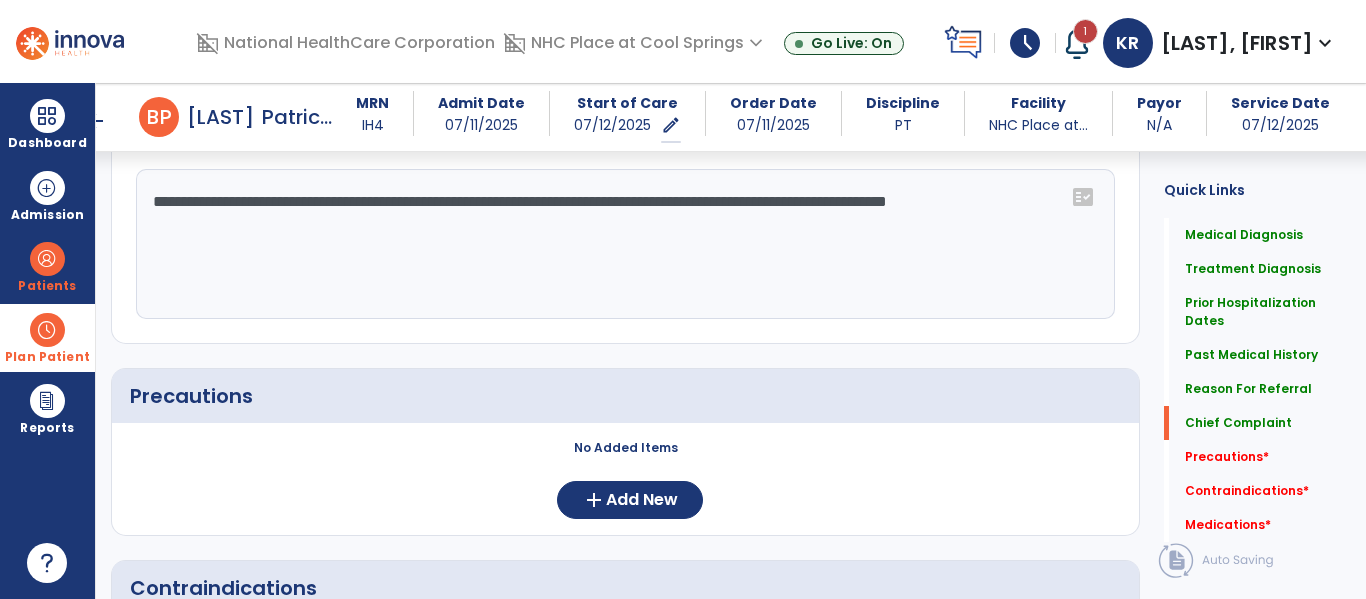 scroll, scrollTop: 1701, scrollLeft: 0, axis: vertical 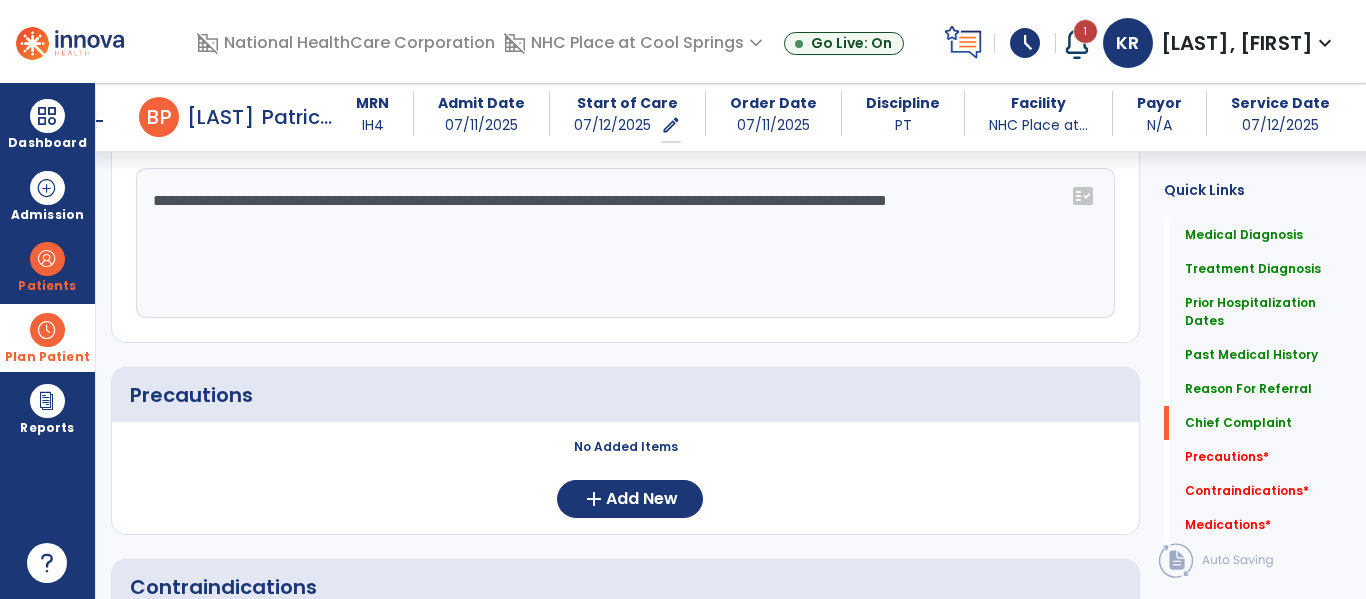 click on "**********" 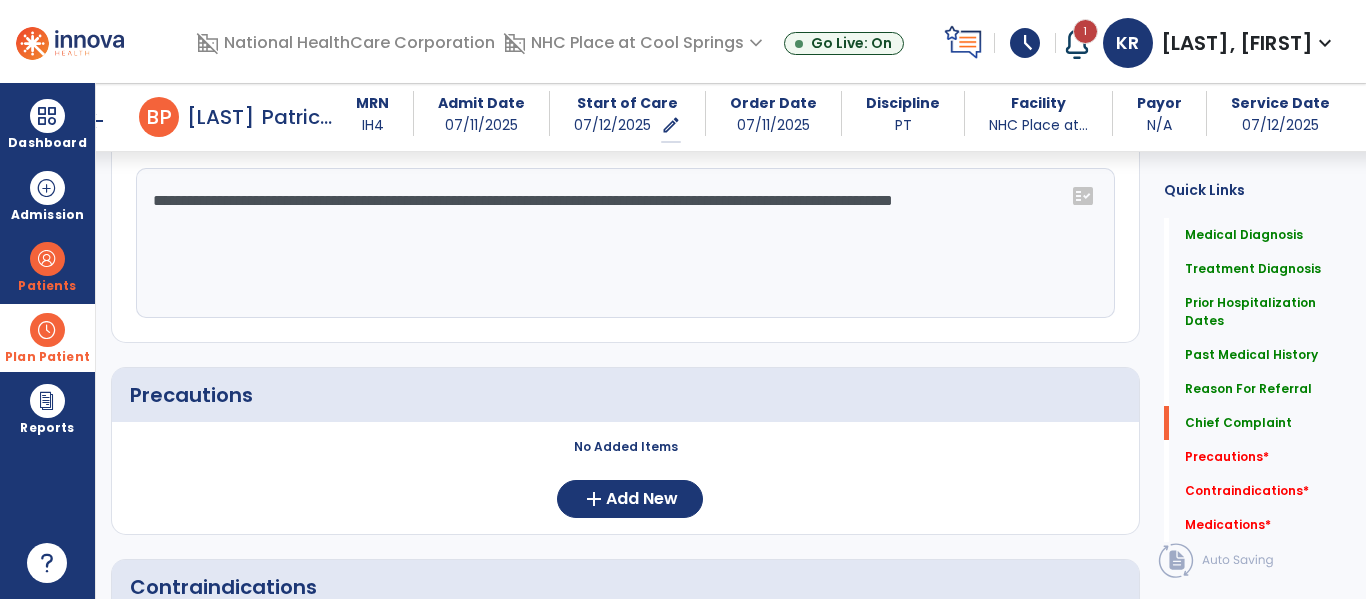 type on "**********" 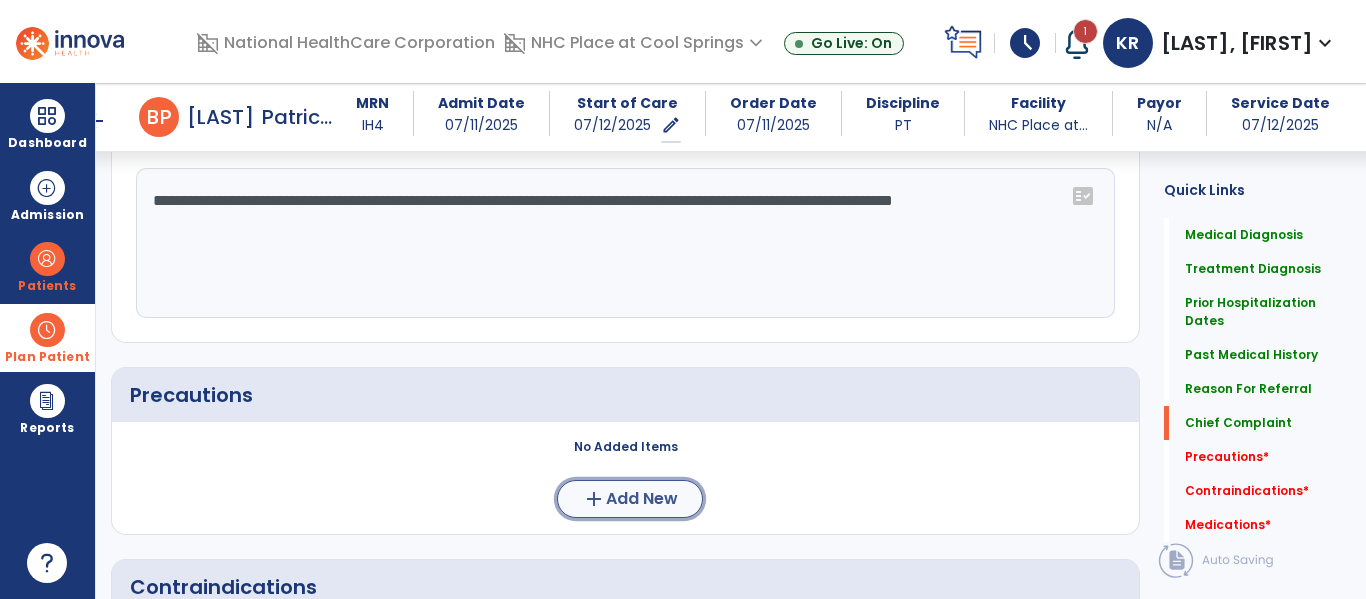 click on "Add New" 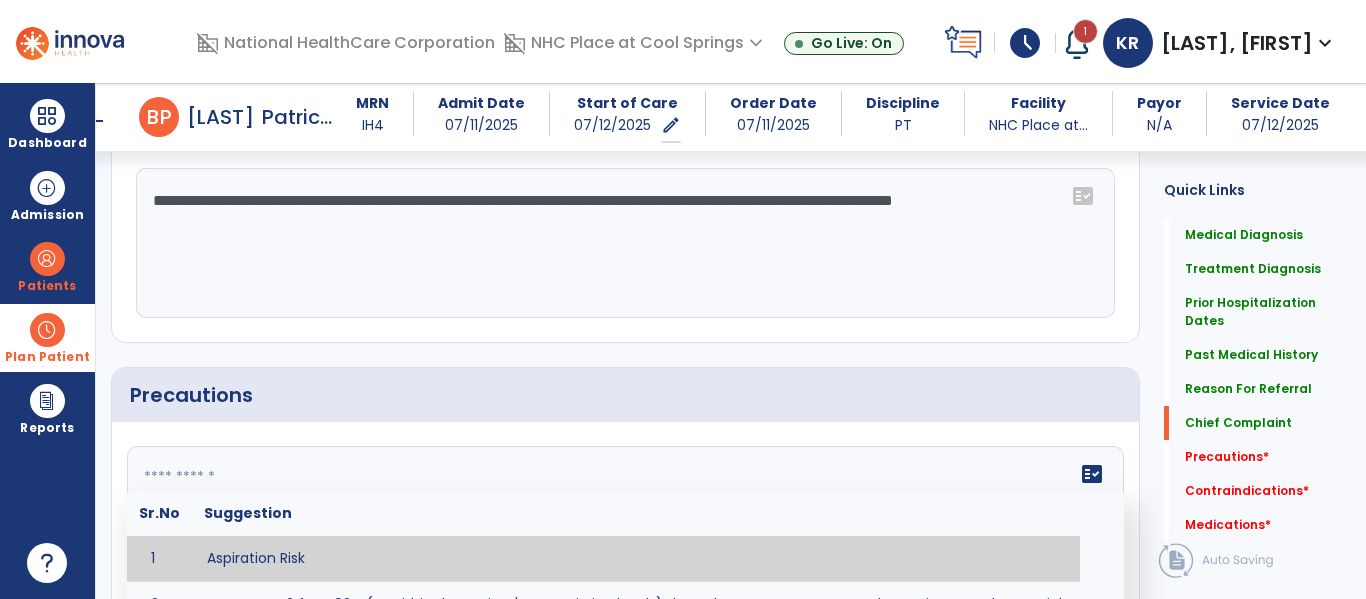 click on "fact_check  Sr.No Suggestion 1 Aspiration Risk 2 Assess SaO2 for < 92% (or within the patient's pre-existing levels) throughout treatment secondary to increased potential for post-operative DVTs / PEs. 3 Decreased sensation or non-intact skin. 4 Cardiac 5 Cease exercise/activity SpO2 < 88 - 90%, RPE > 16, RR > 45 6 Check for modified diet / oral intake restrictions related to swallowing impairments. Consult ST as appropriate. 7 Check INR lab results prior to activity if patient on blood thinners. 8 Closely monitor anxiety or stress due to increased SOB/dyspnea and cease activity/exercise until patient is able to control this response 9 Code Status:  10 Confirm surgical approach and discoloration or other precautions. 11 Confirm surgical procedure and specific precautions based on procedure (e.g., no twisting/bending/lifting, need for post-op brace, limiting time in sitting, etc.). 12 Confirm weight bearing status as defined by the surgeon. 13 14 Precautions for exercise include:  15 Depression 16 17 18 19 20" 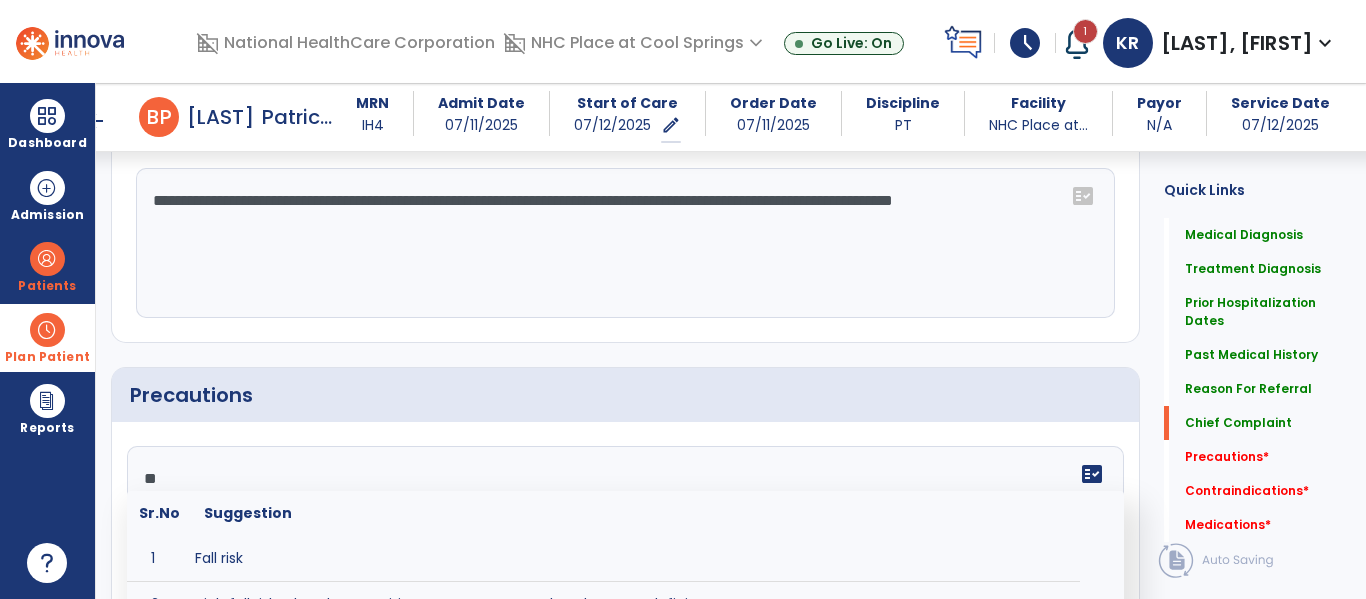 type on "*" 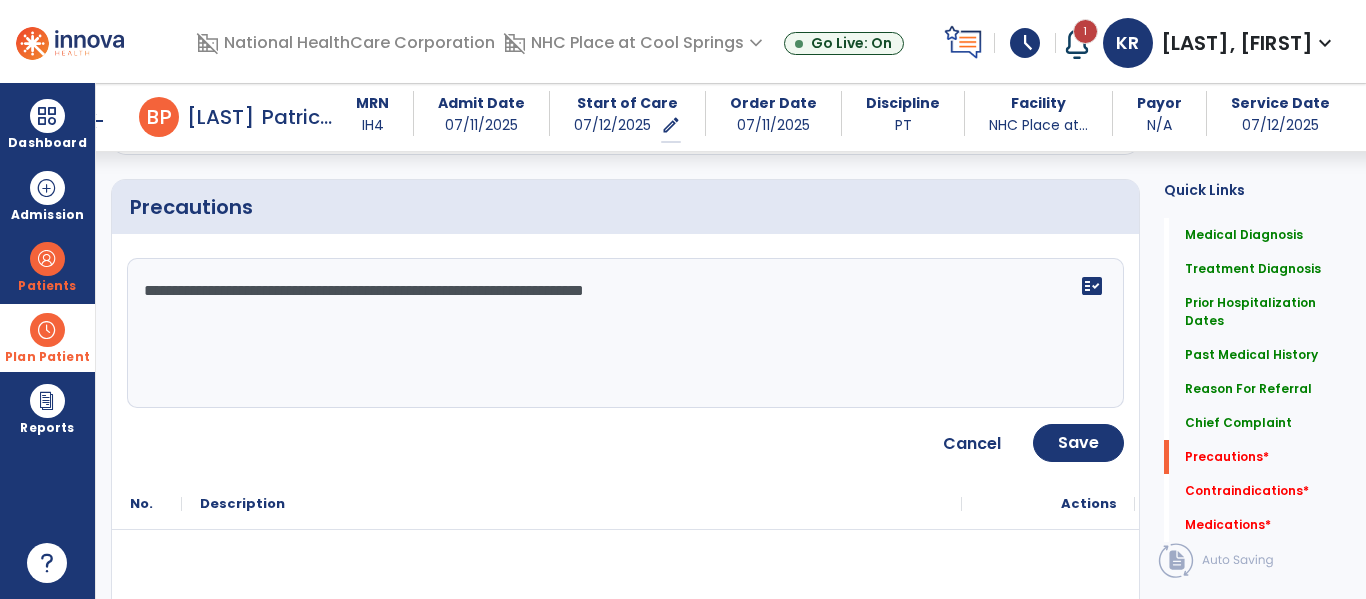 scroll, scrollTop: 1890, scrollLeft: 0, axis: vertical 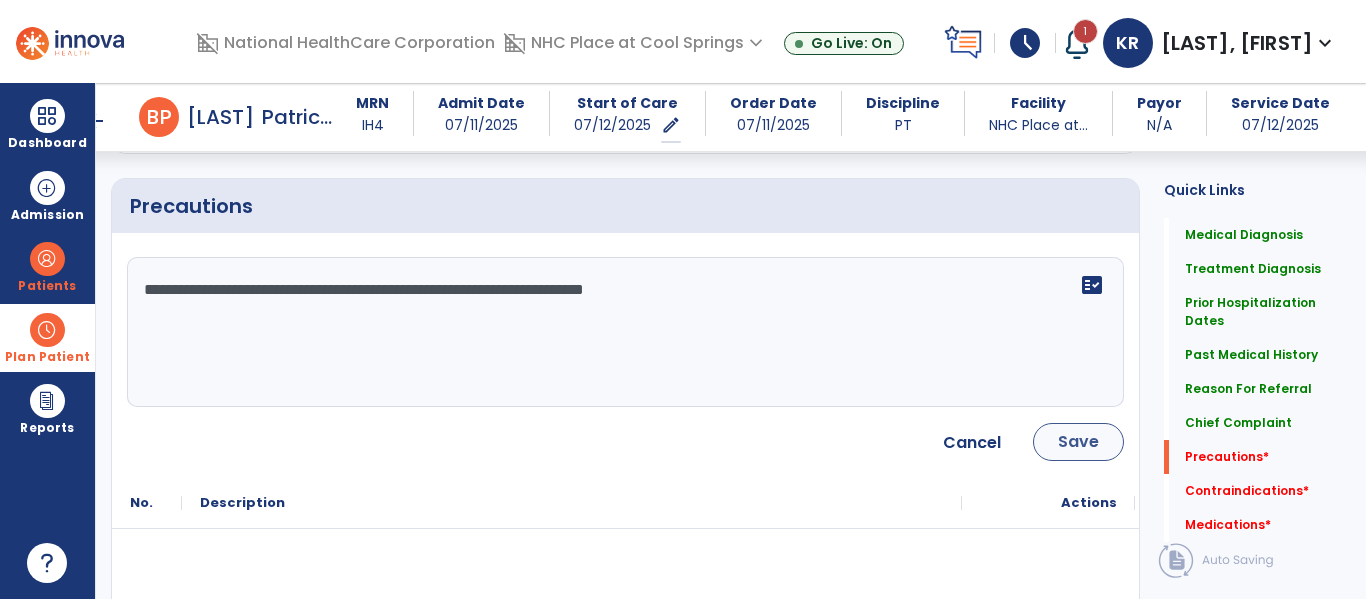 type on "**********" 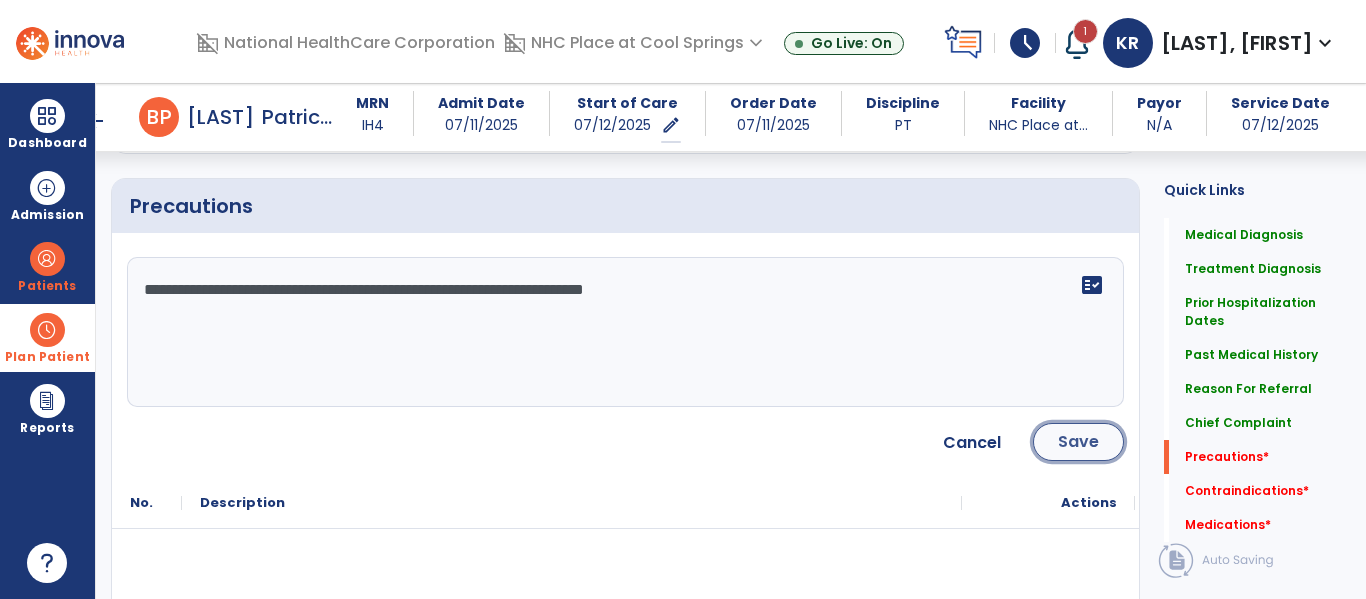 click on "Save" 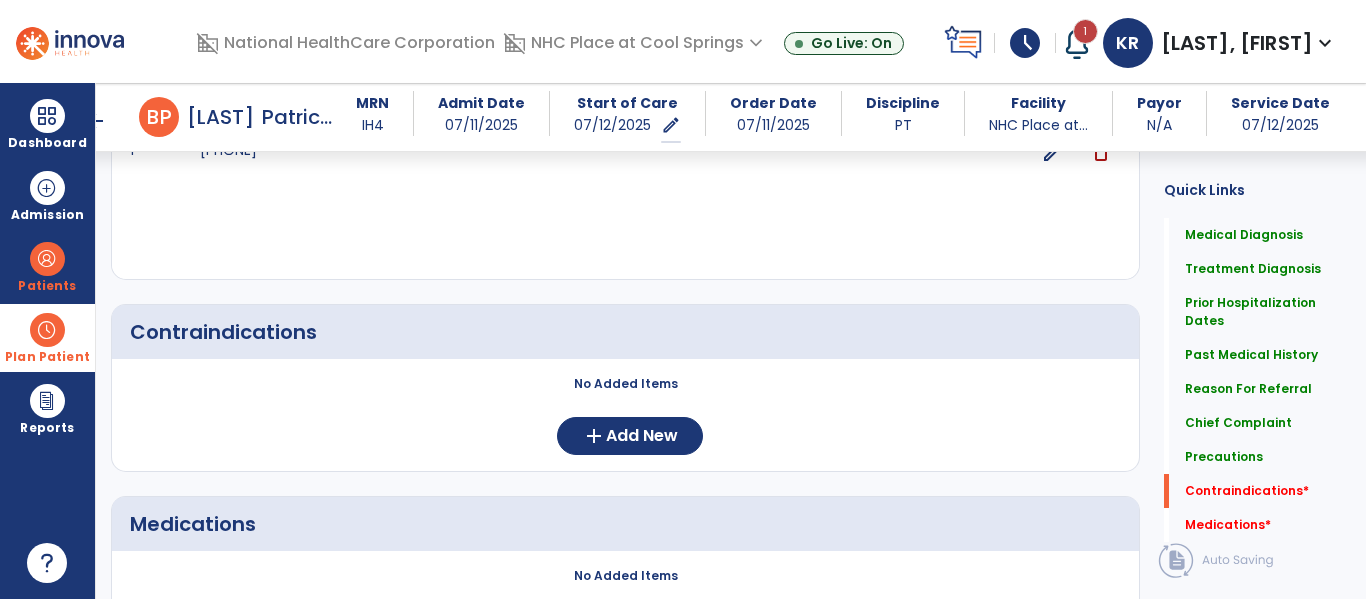 scroll, scrollTop: 2088, scrollLeft: 0, axis: vertical 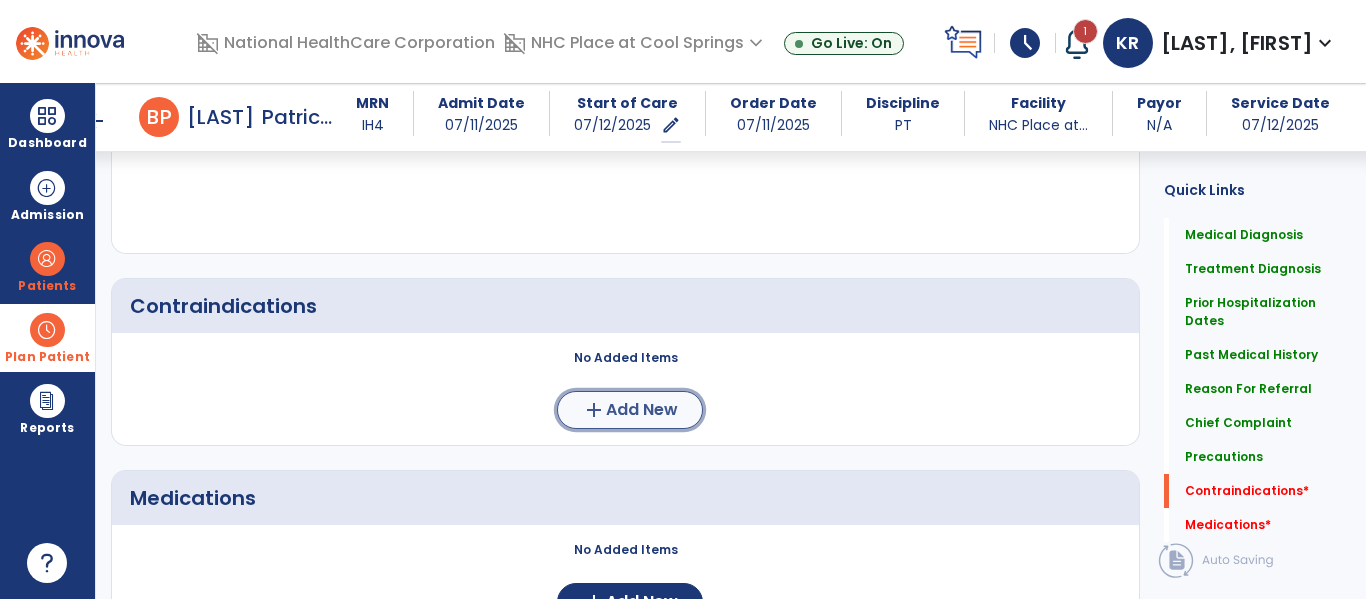 click on "Add New" 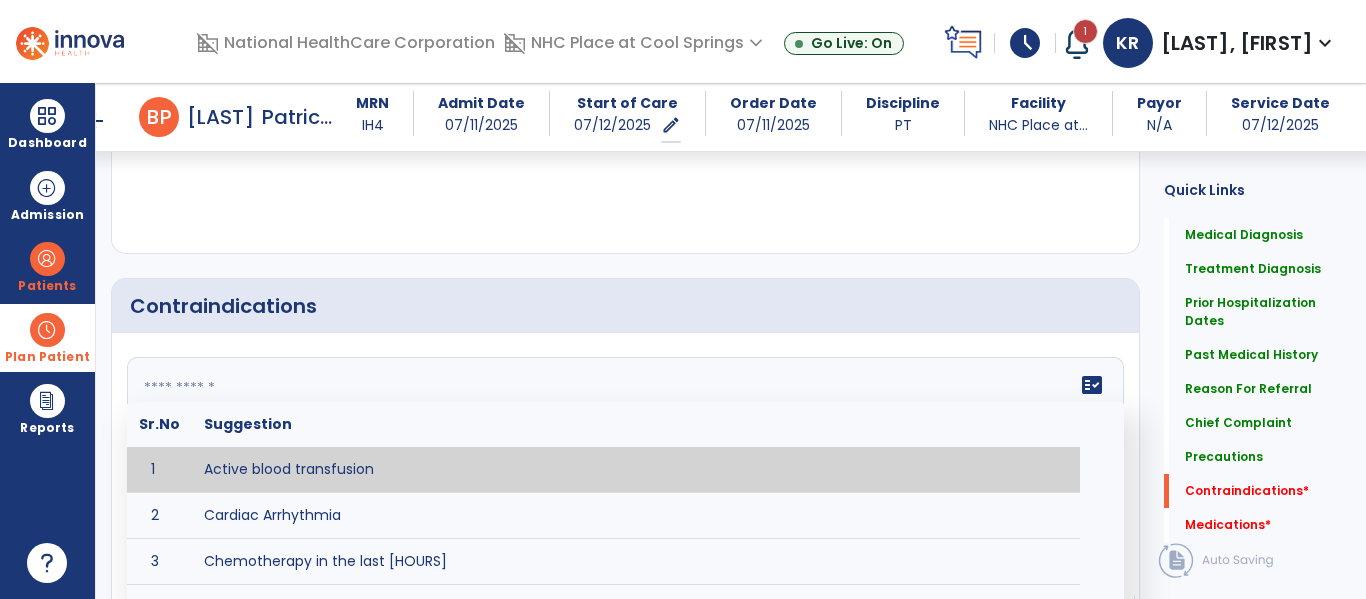 click on "fact_check  Sr.No Suggestion 1 Active blood transfusion 2 Cardiac Arrhythmia 3 Chemotherapy in the last [HOURS] 4 Complaint of chest pain 5 DVT 6 Hypertension [VALUES] 7 Inflammation or infection in the heart. 8 Oxygen saturation lower than [VALUE] 9 Pacemaker 10 Pulmonary infarction 11 Recent changes in EKG 12 Severe aortic stenosis 13 Severe dehydration 14 Severe diaphoresis 15 Severe orthostatic hypotension 16 Severe shortness of breath/dyspnea 17 Significantly elevated potassium levels 18 Significantly low potassium levels 19 Suspected or known dissecting aneurysm 20 Systemic infection 21 Uncontrolled diabetes with blood sugar levels greater than [VALUE] or less than [Value]  22 Unstable angina 23 Untreated blood clots" 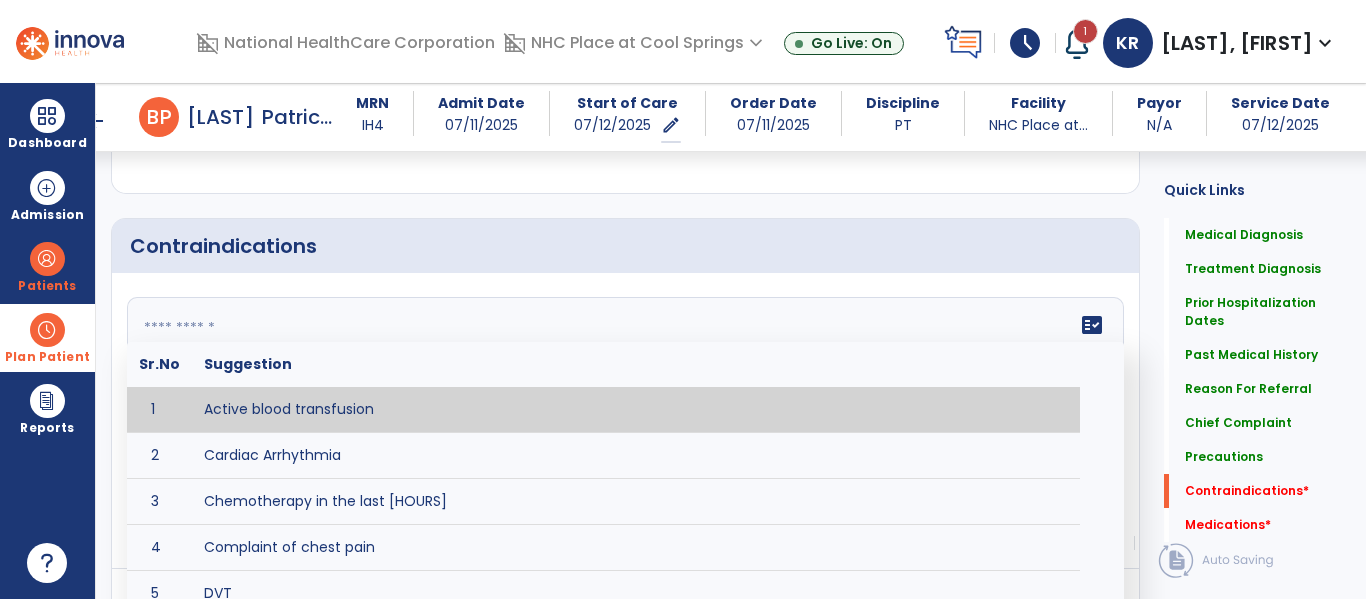 scroll, scrollTop: 2156, scrollLeft: 0, axis: vertical 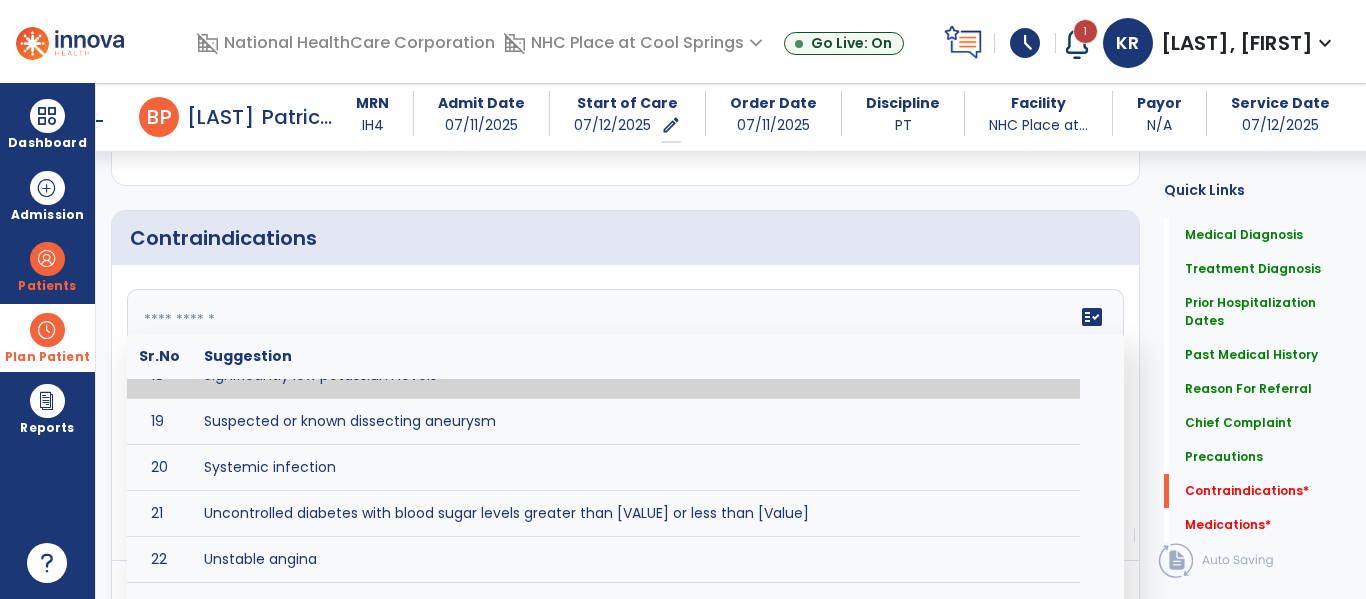 click 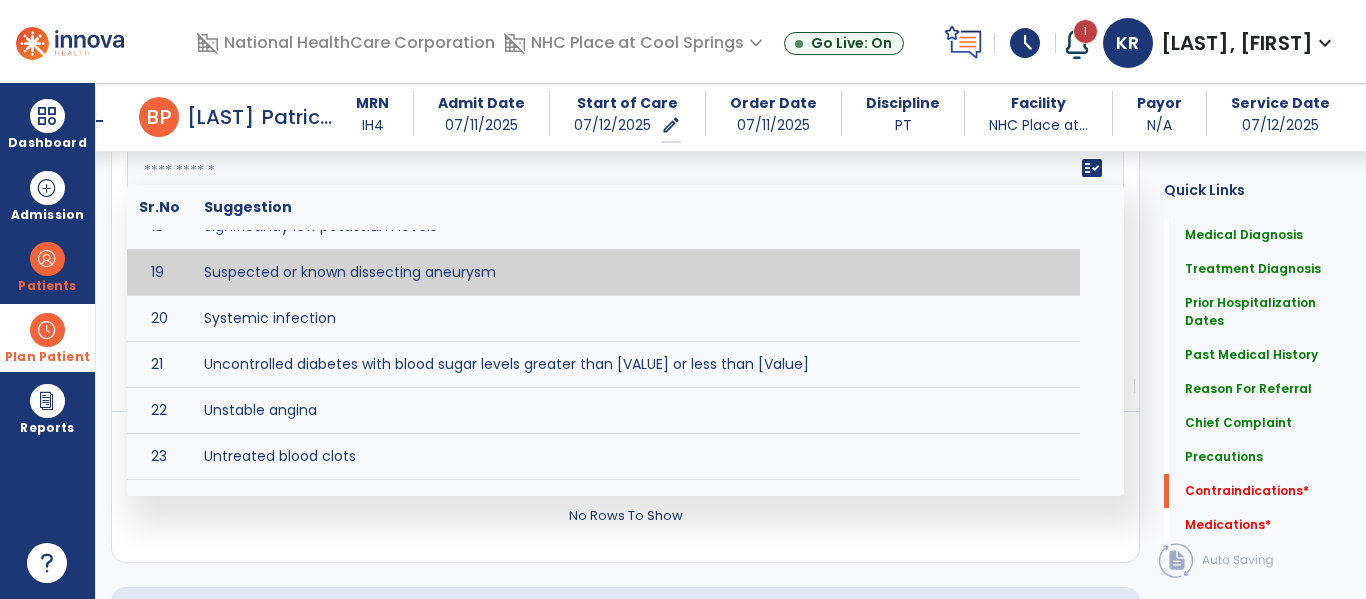 scroll, scrollTop: 2306, scrollLeft: 0, axis: vertical 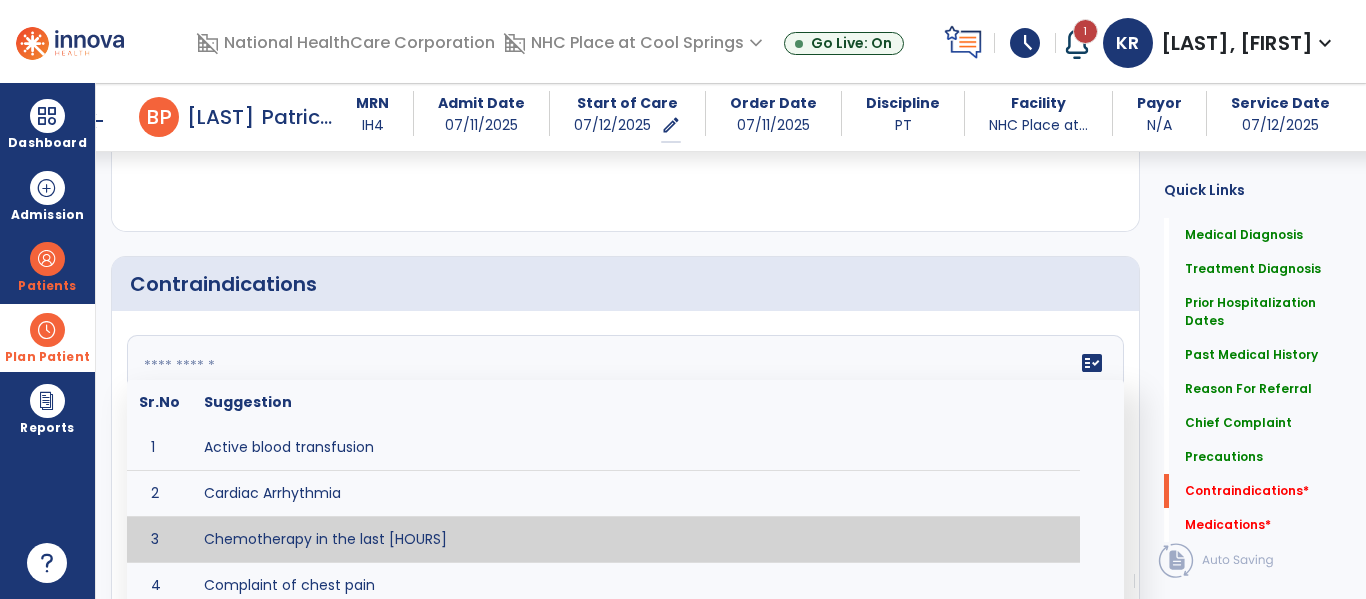 click 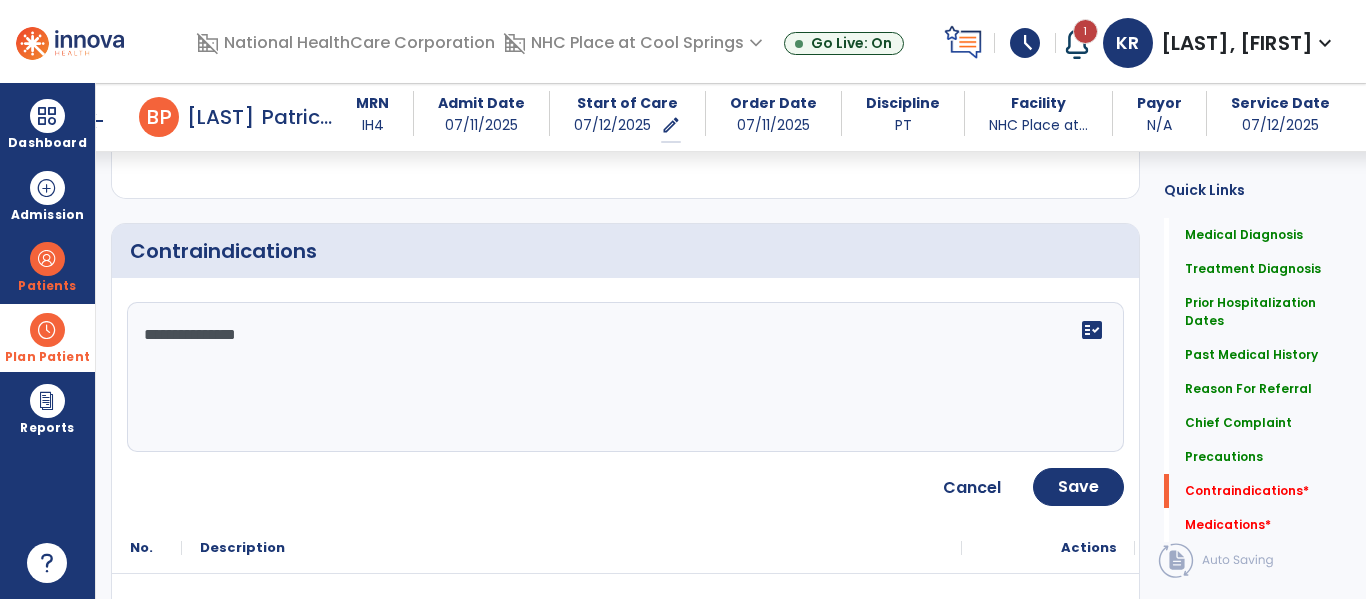 scroll, scrollTop: 2145, scrollLeft: 0, axis: vertical 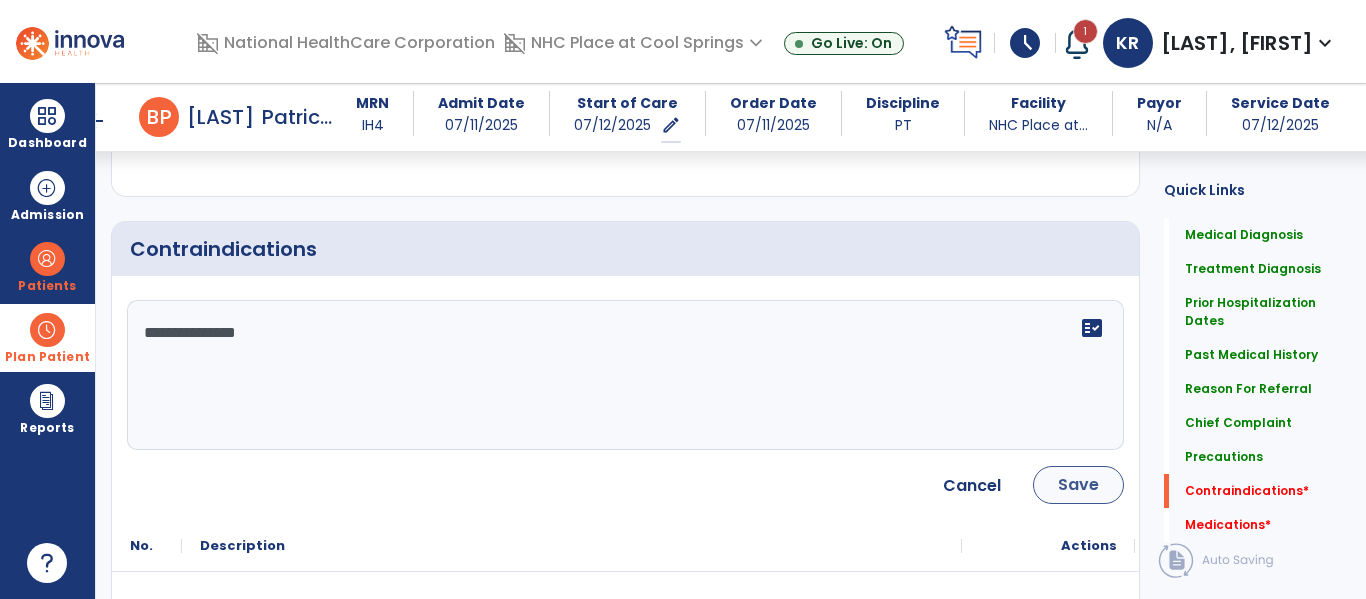 type on "**********" 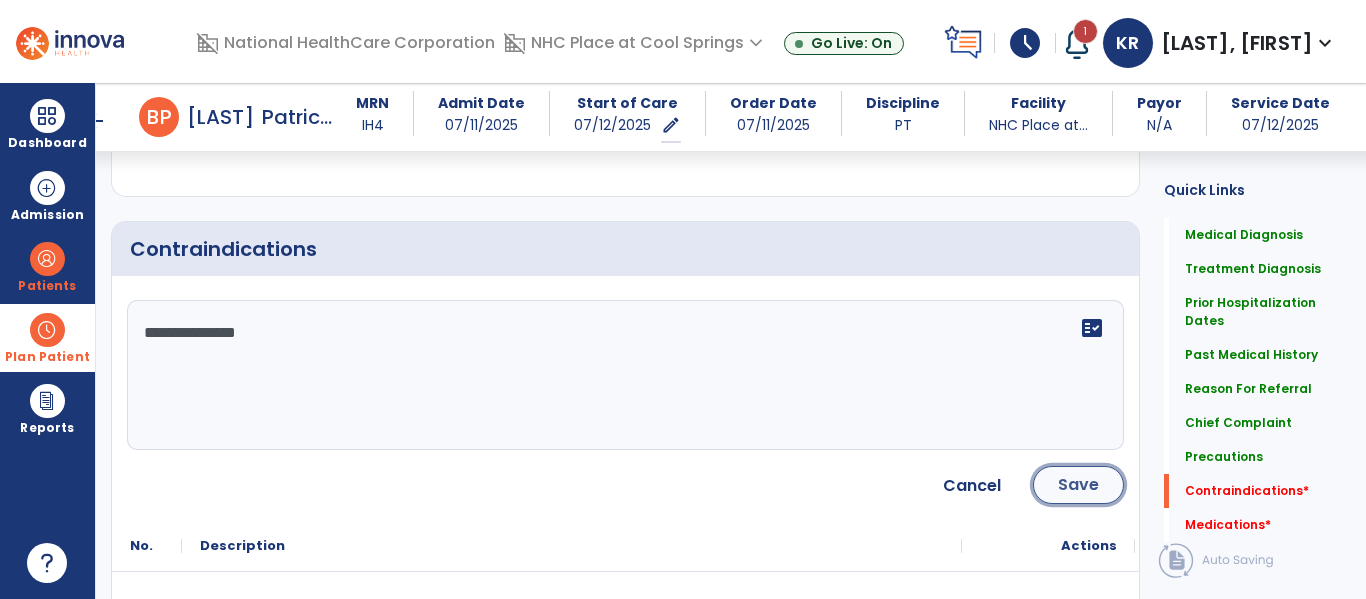 click on "Save" 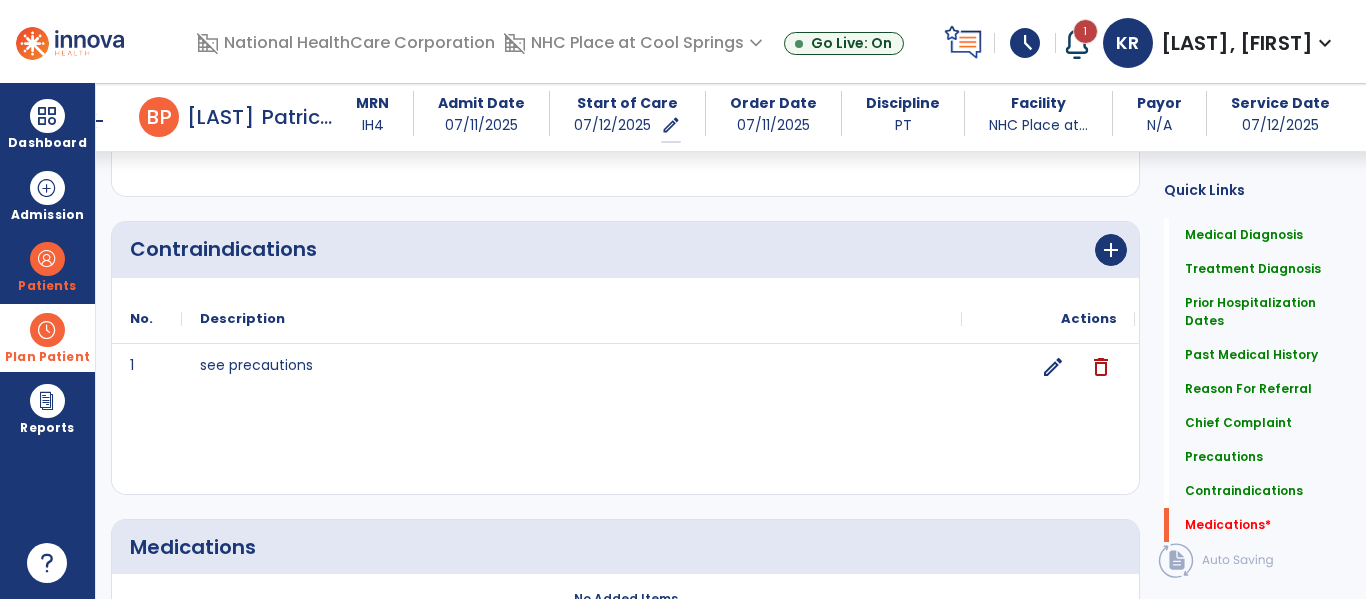 scroll, scrollTop: 2303, scrollLeft: 0, axis: vertical 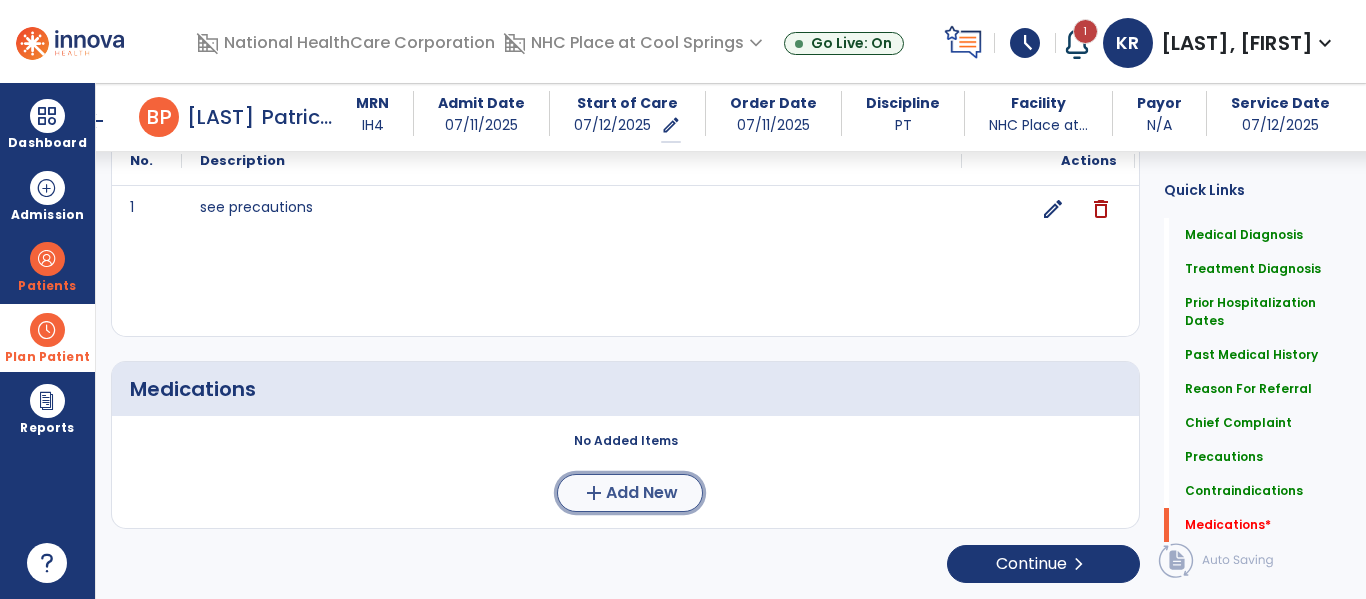 click on "Add New" 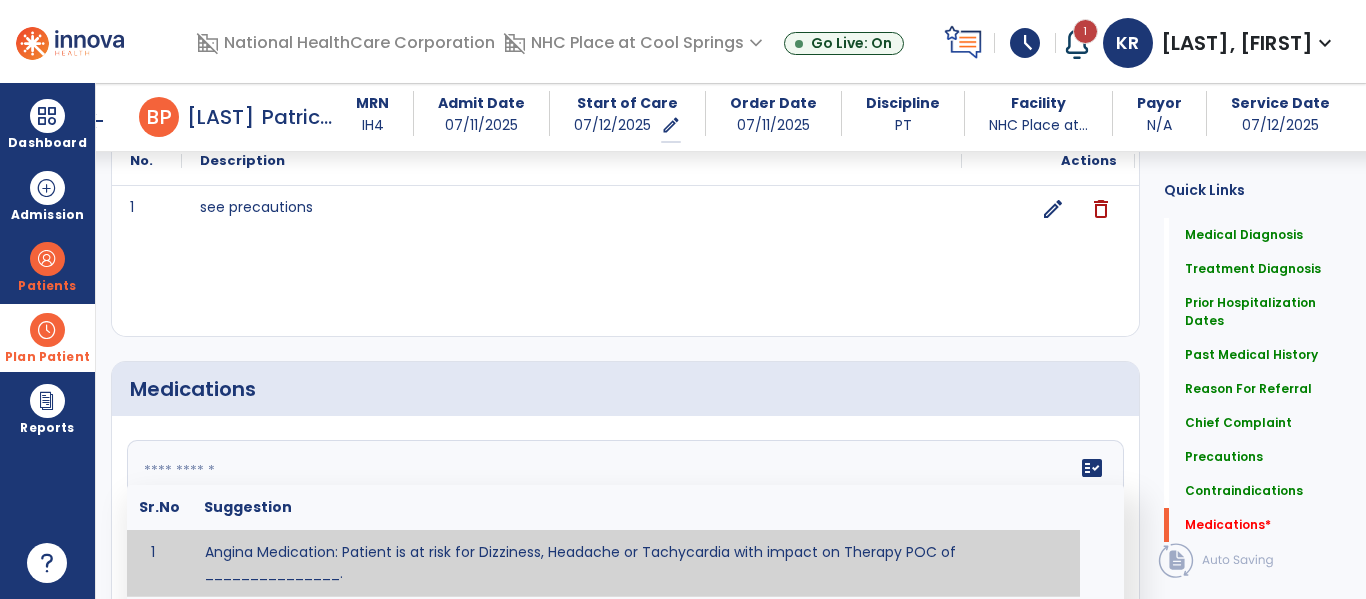 click on "fact_check  Sr.No Suggestion 1 Angina Medication: Patient is at risk for Dizziness, Headache or Tachycardia with impact on Therapy POC of _______________. 2 Anti-Anxiety Medication: at risk for Abnormal thinking, Anxiety, Arrhythmias, Clumsiness, Dizziness, Drowsiness, Dry mouth, GI disturbances, Headache, Increased appetite, Loss of appetite, Orthostatic hypotension, Sedation, Seizures, Tachycardia, Unsteadiness, Weakness or Weight gain with impact on Therapy POC of _____________. 3 Anti-Arrhythmic Agents: at risk for Arrhythmias, Confusion, EKG changes, Hallucinations, Hepatotoxicity, Increased blood pressure, Increased heart rate, Lethargy or Toxicity with impact on Therapy POC of 4 Anti-Coagulant medications: with potential risk for hemorrhage (including rectal bleeding and coughing up blood), and heparin-induced thrombocytopenia(HIT syndrome). Potential impact on therapy progress includes _________. 5 6 7 8 Aspirin for ______________. 9 10 11 12 13 14 15 16 17 18 19 20 21 22 23 24" 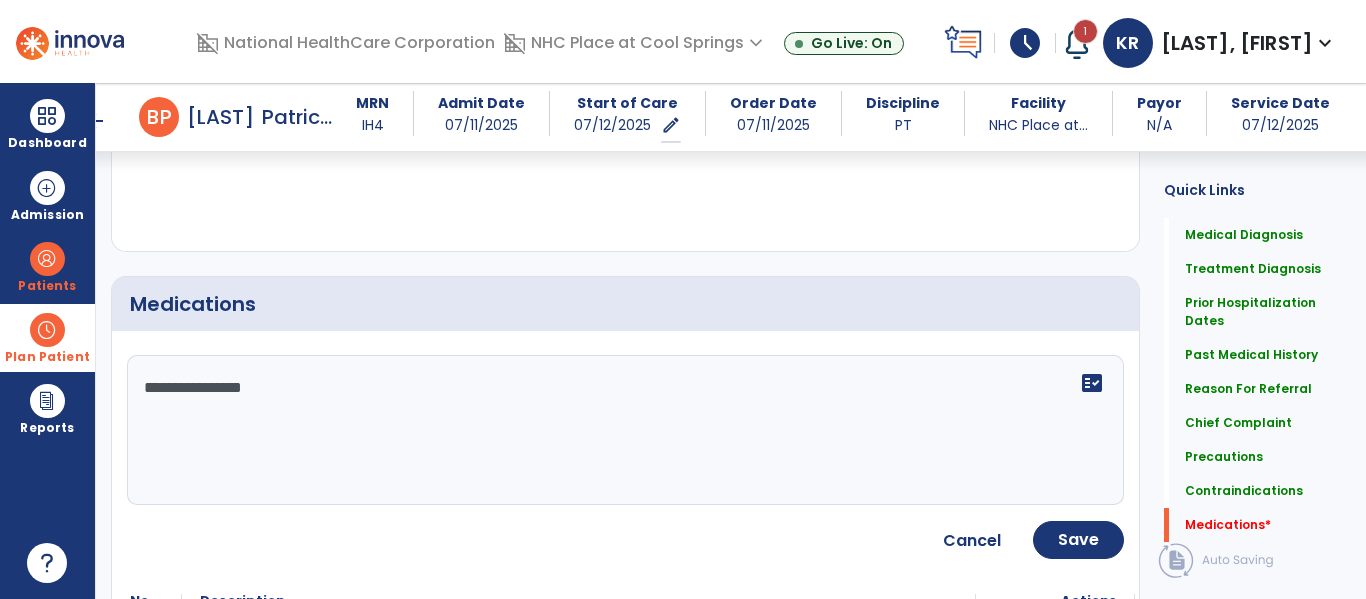 scroll, scrollTop: 2389, scrollLeft: 0, axis: vertical 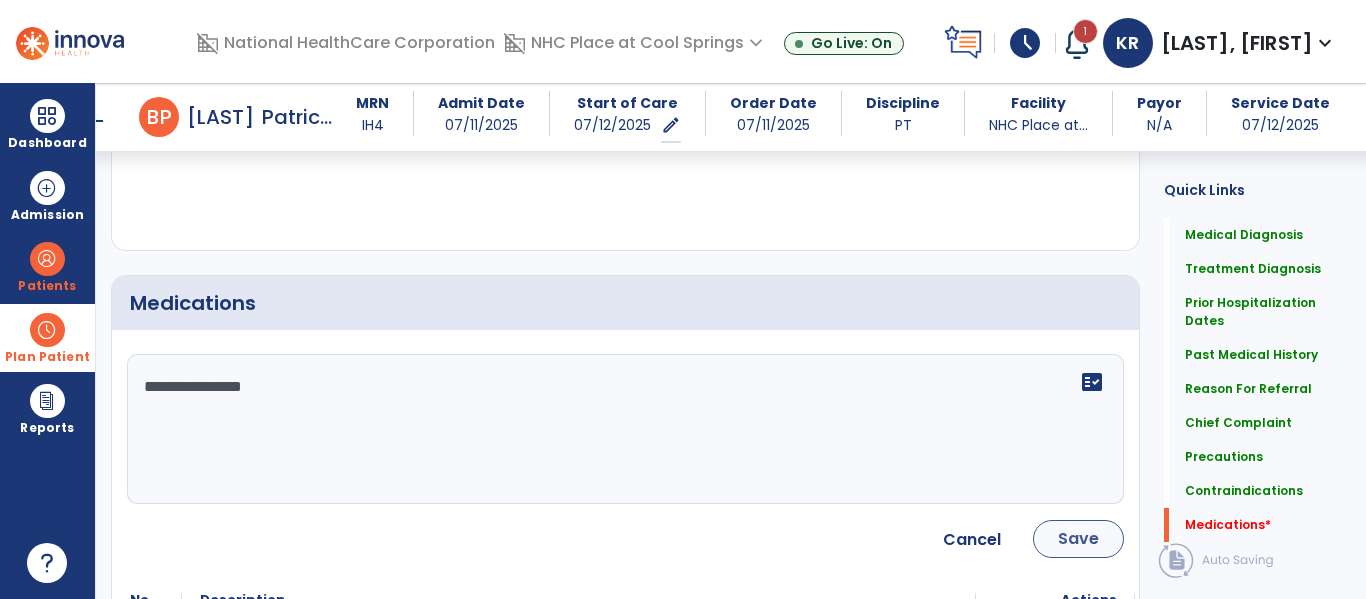 type on "**********" 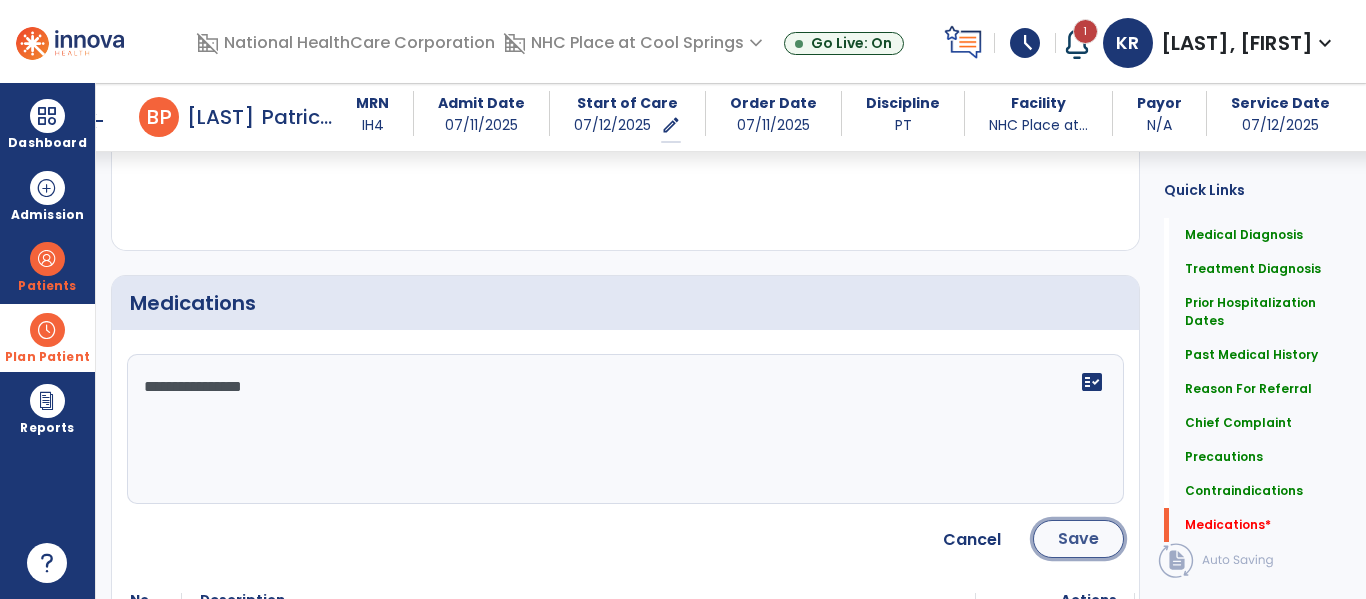 click on "Save" 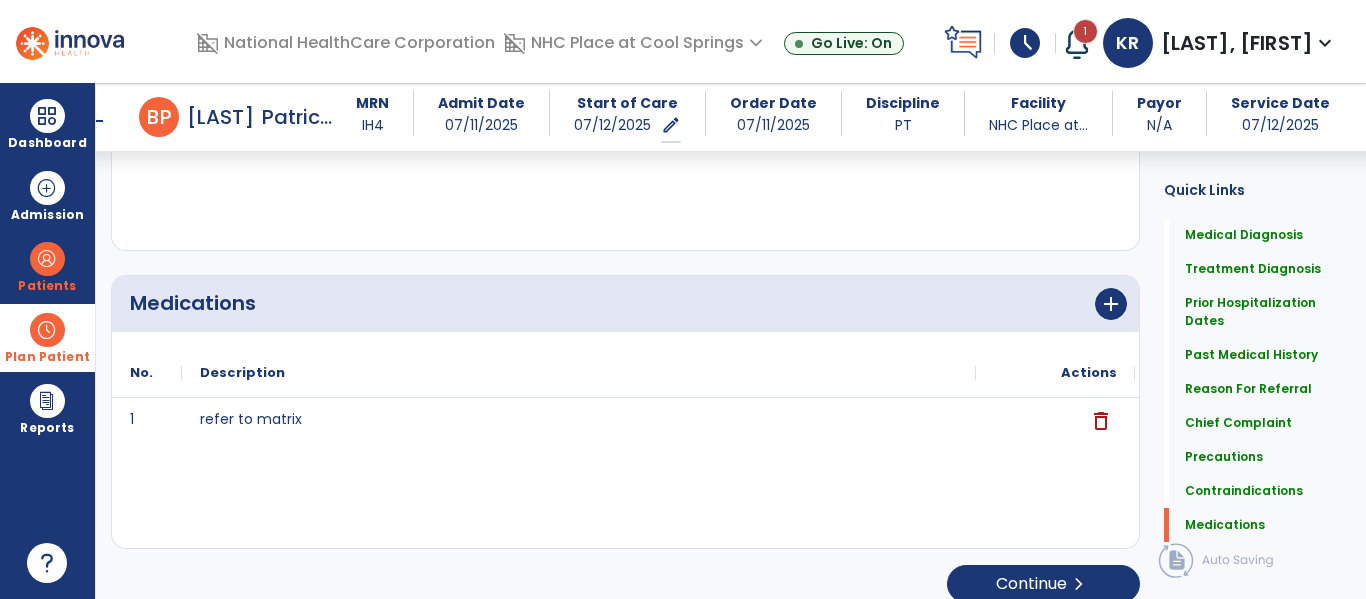 scroll, scrollTop: 2409, scrollLeft: 0, axis: vertical 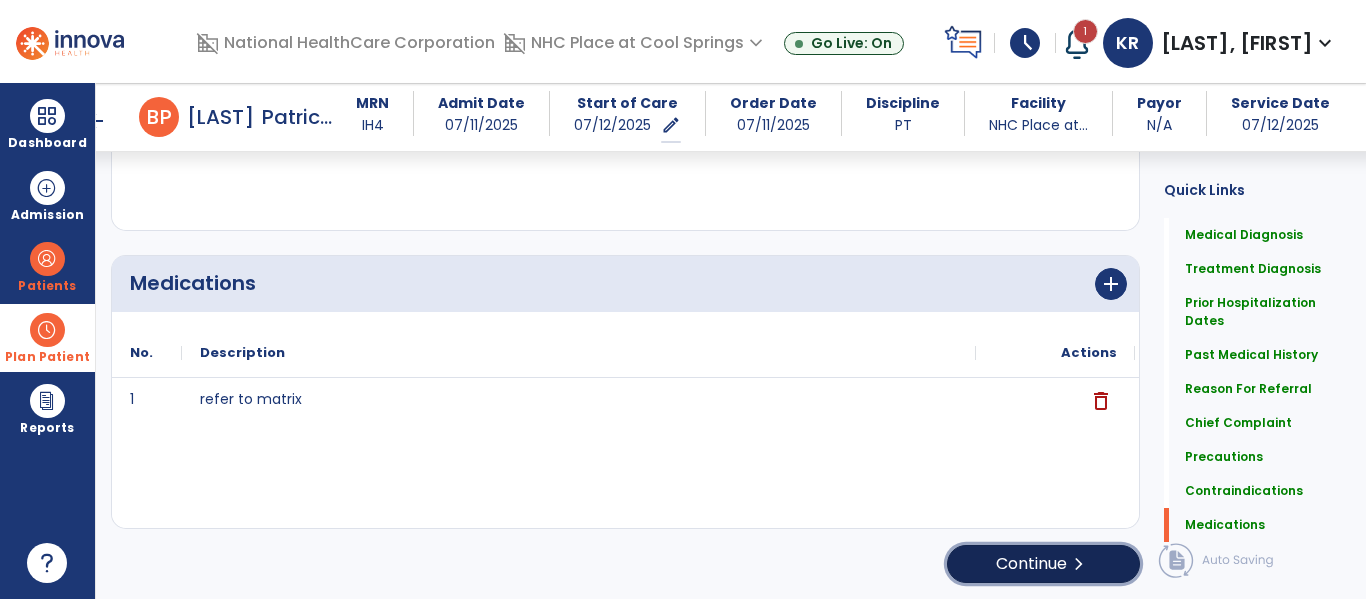 click on "Continue  chevron_right" 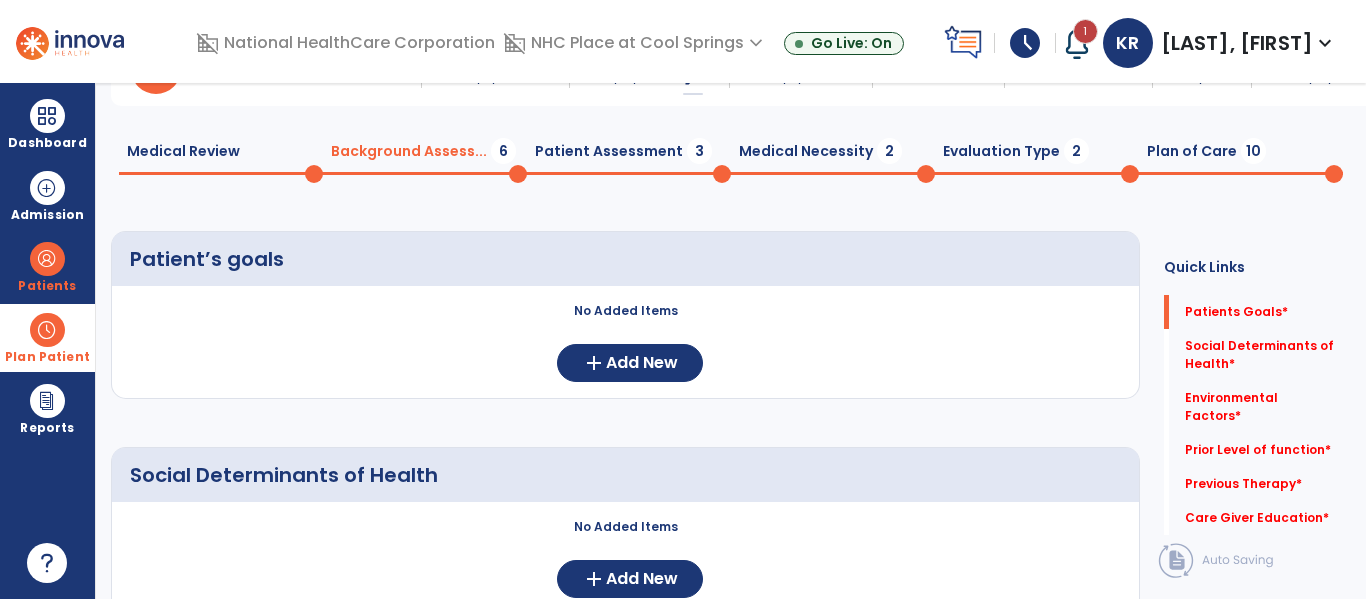 scroll, scrollTop: 0, scrollLeft: 0, axis: both 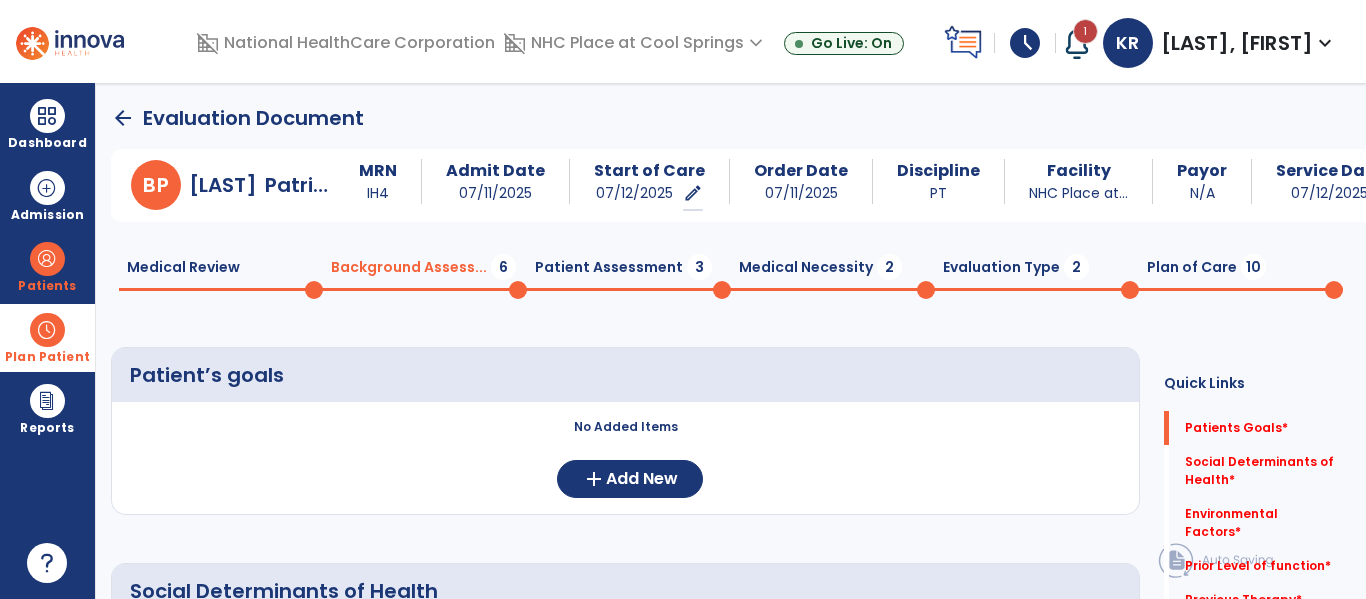 click on "Medical Review  0" 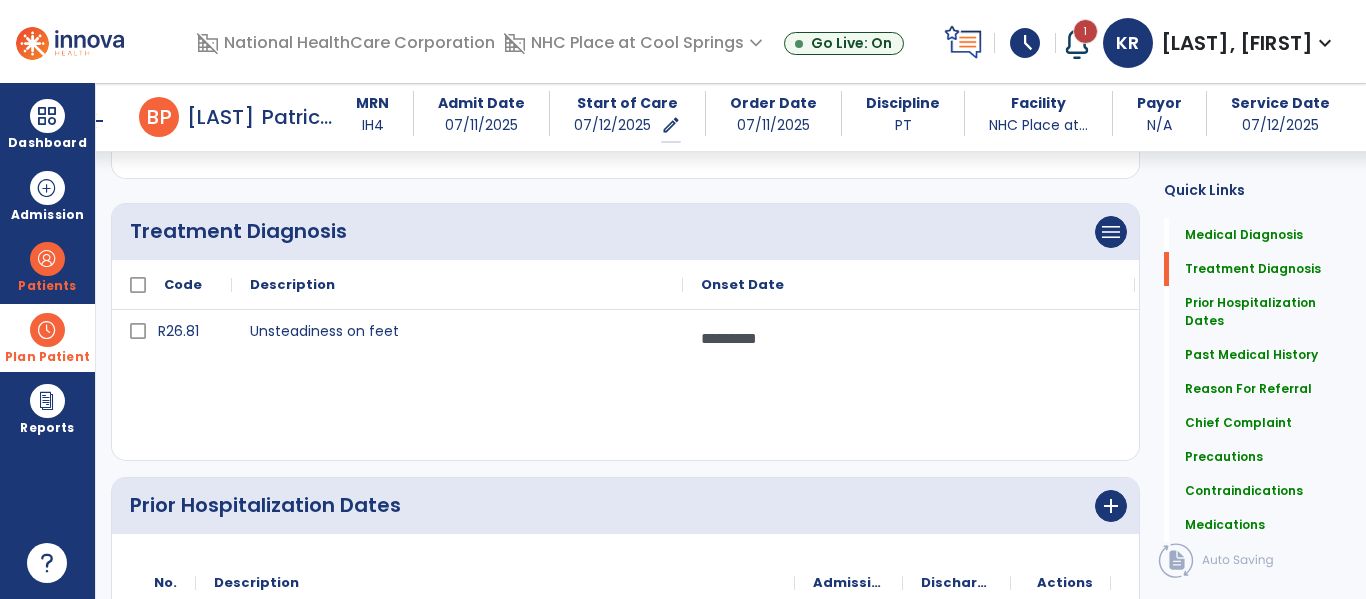 scroll, scrollTop: 554, scrollLeft: 0, axis: vertical 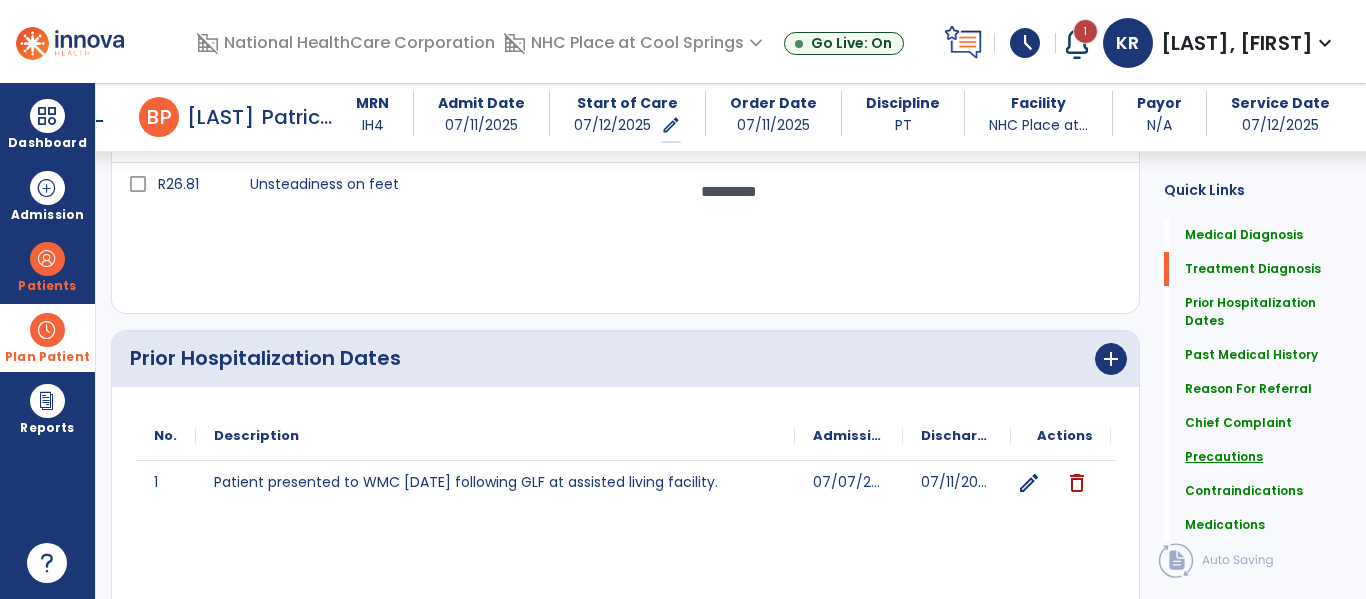 click on "Precautions" 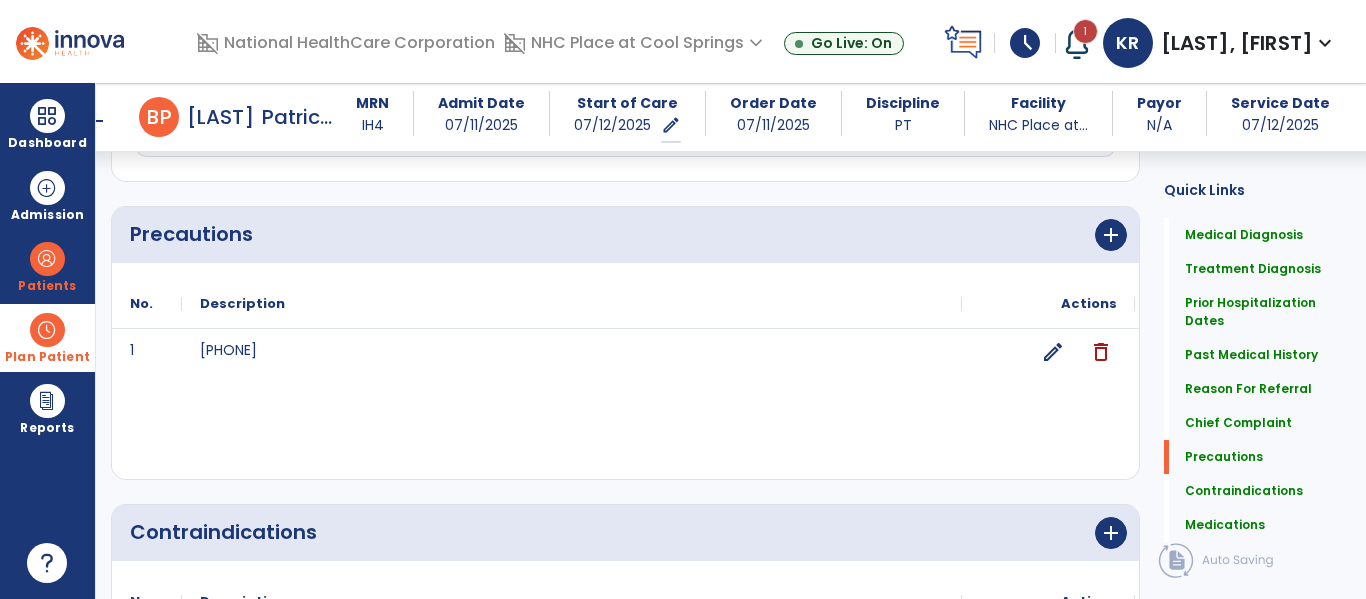 scroll, scrollTop: 1865, scrollLeft: 0, axis: vertical 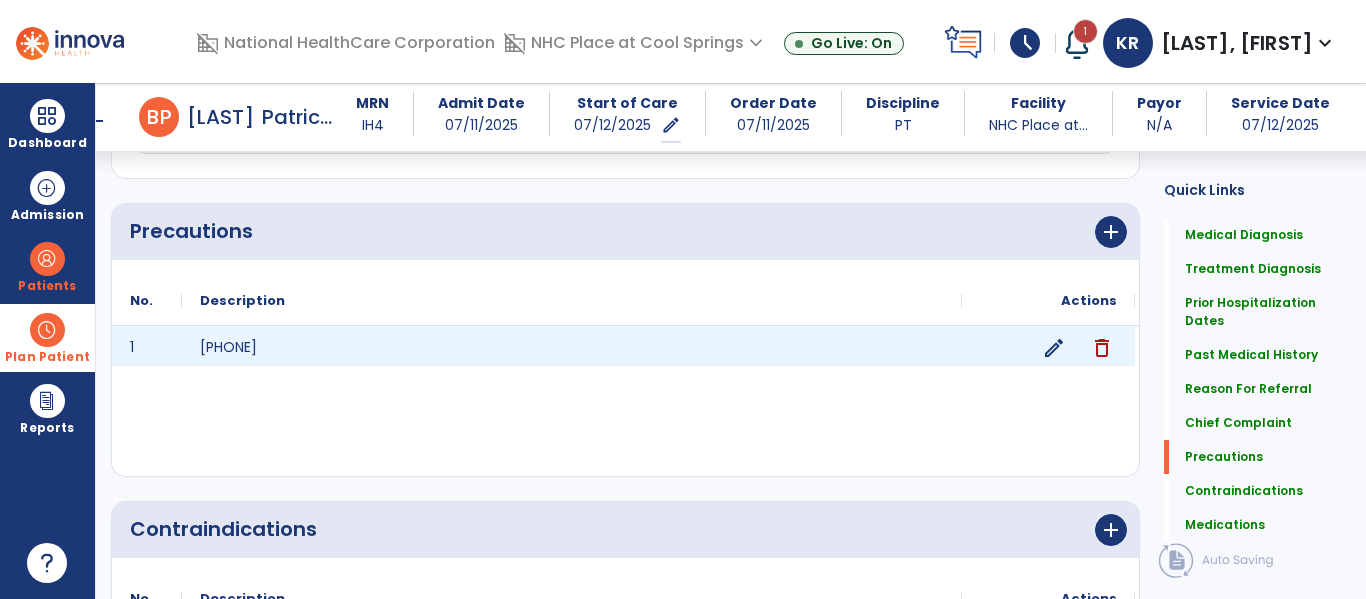 click on "edit" 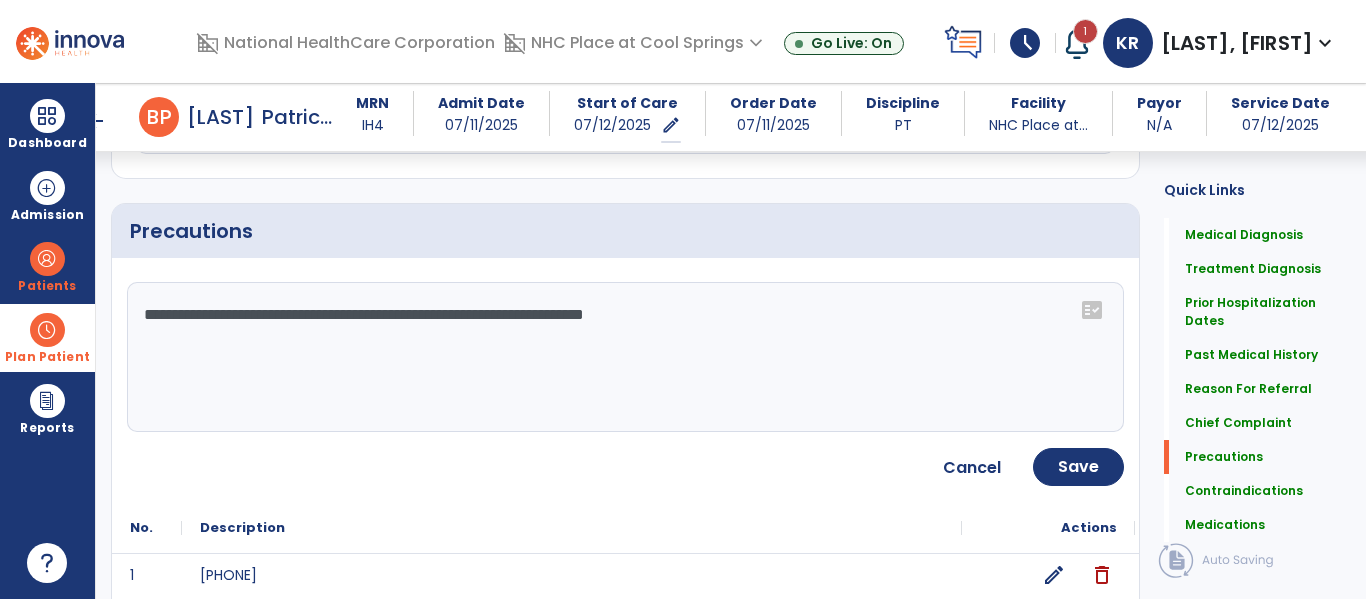 click on "**********" 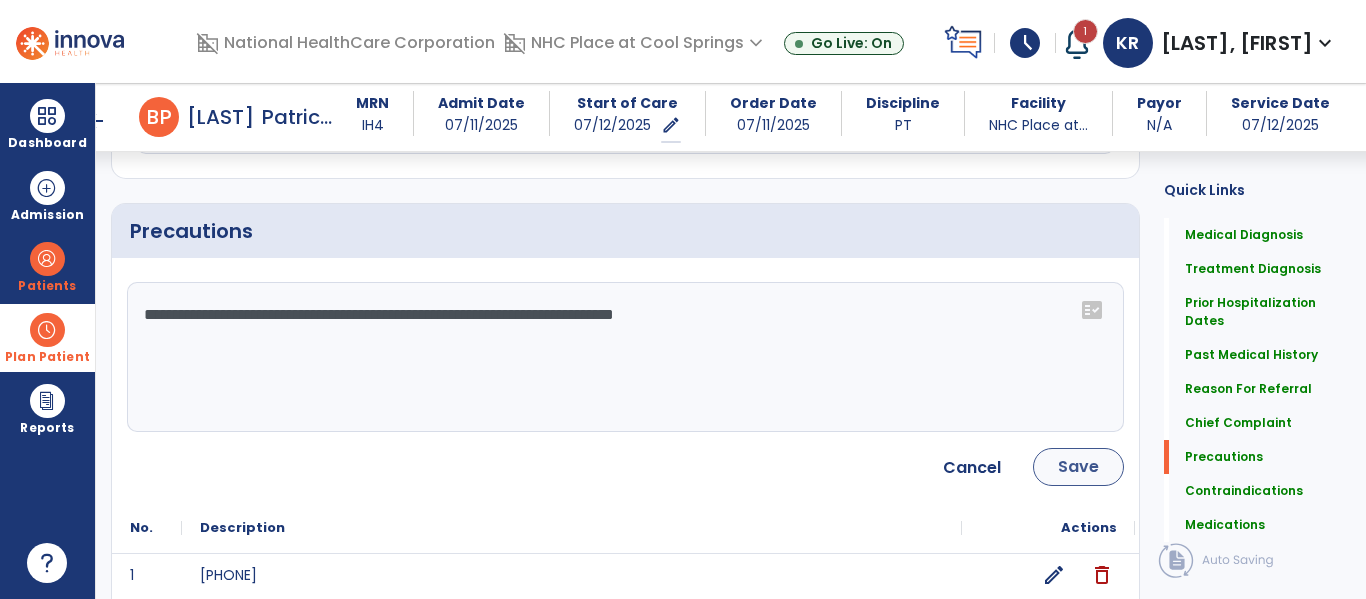 type on "**********" 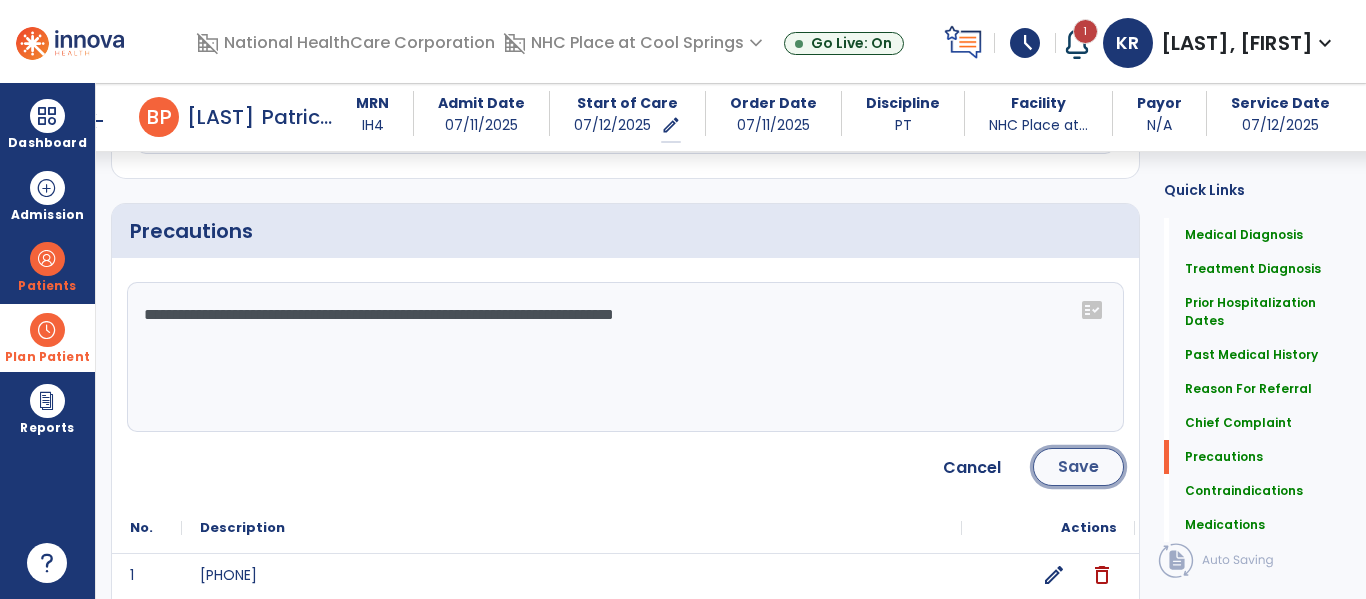 click on "Save" 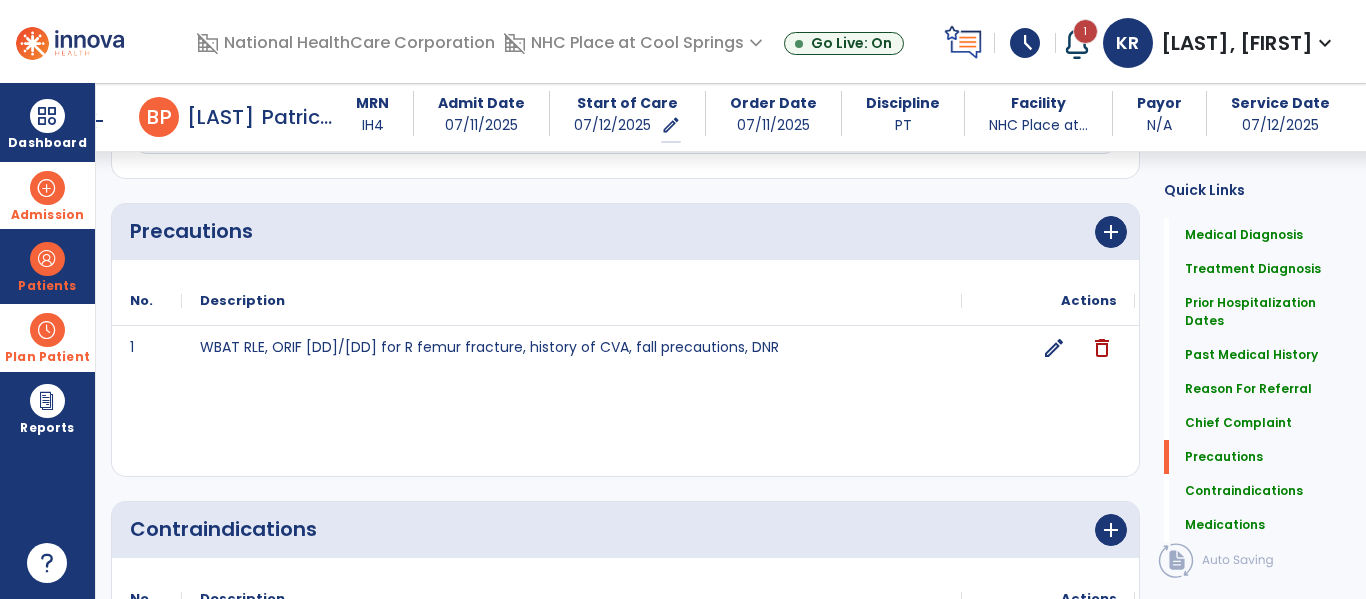 click on "Admission" at bounding box center [47, 195] 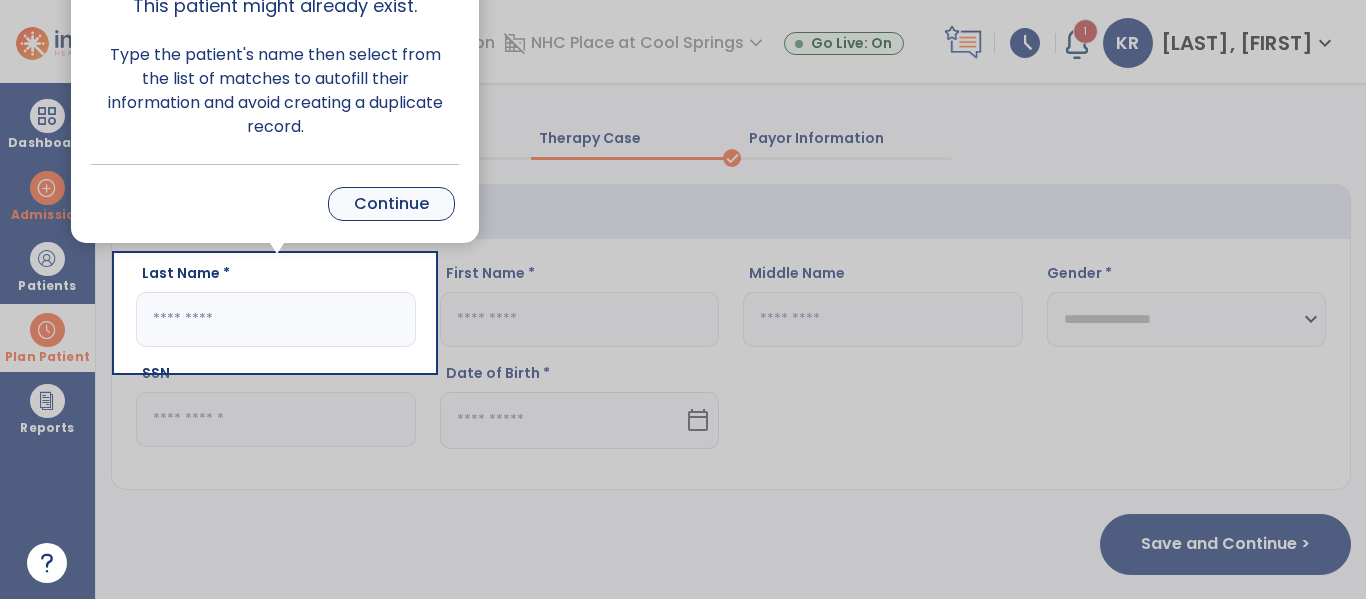 click on "Continue" at bounding box center (391, 204) 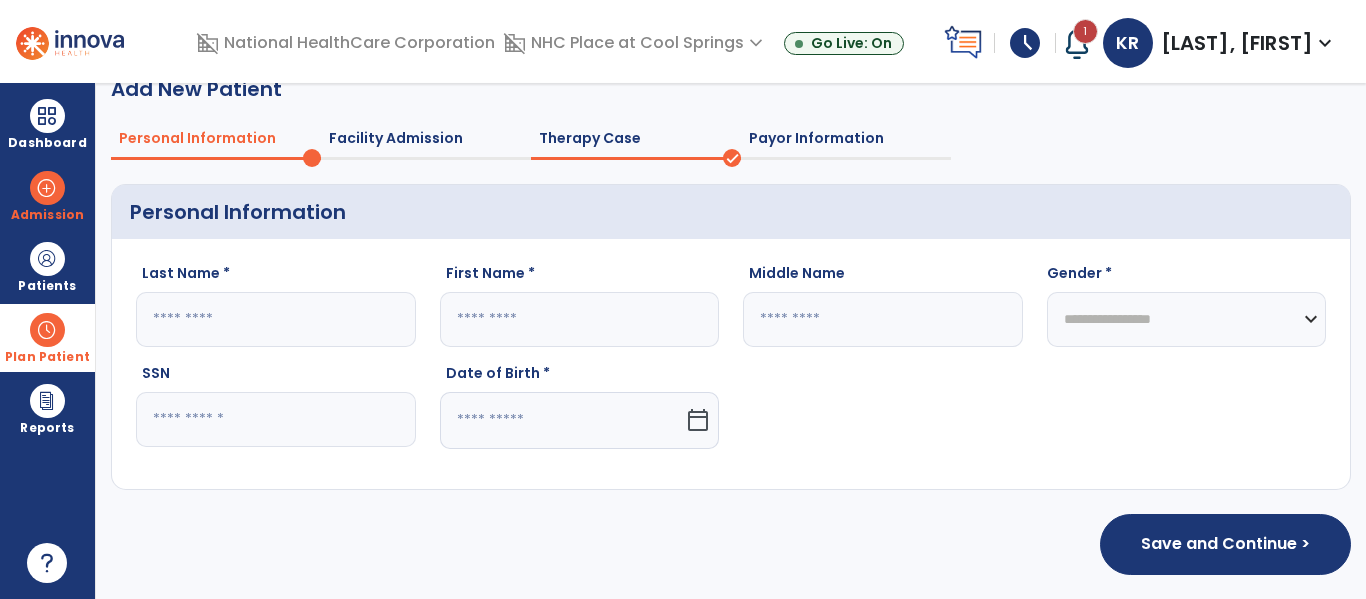 click on "Last Name *" 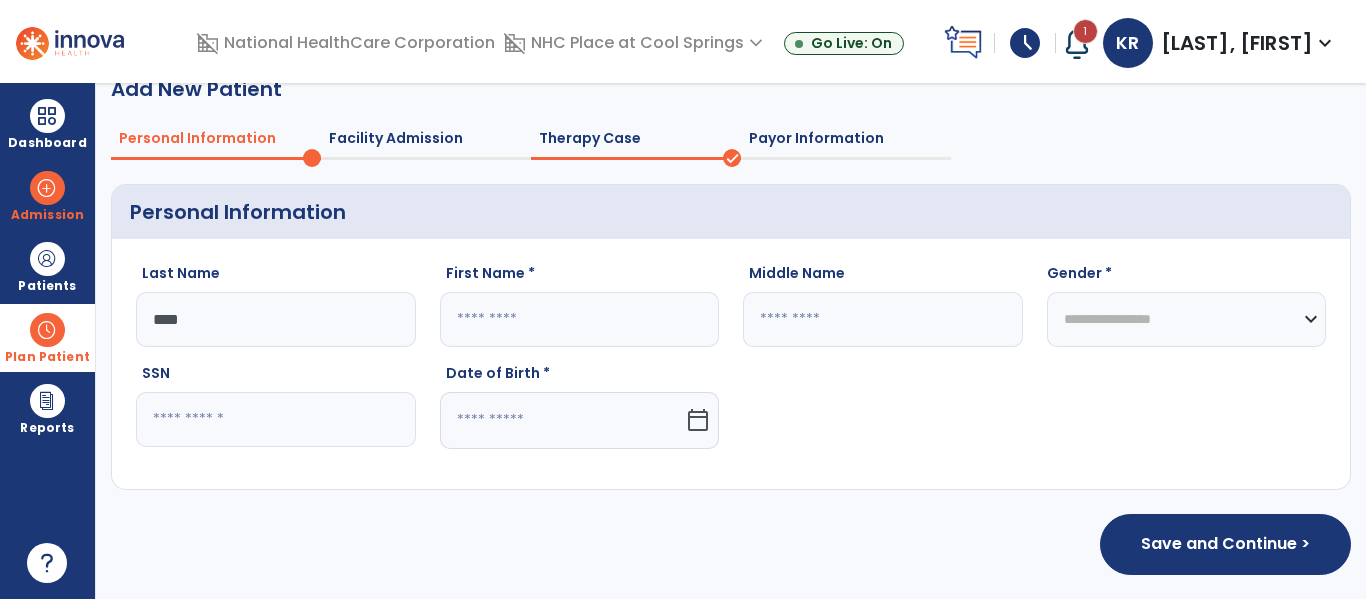 type on "****" 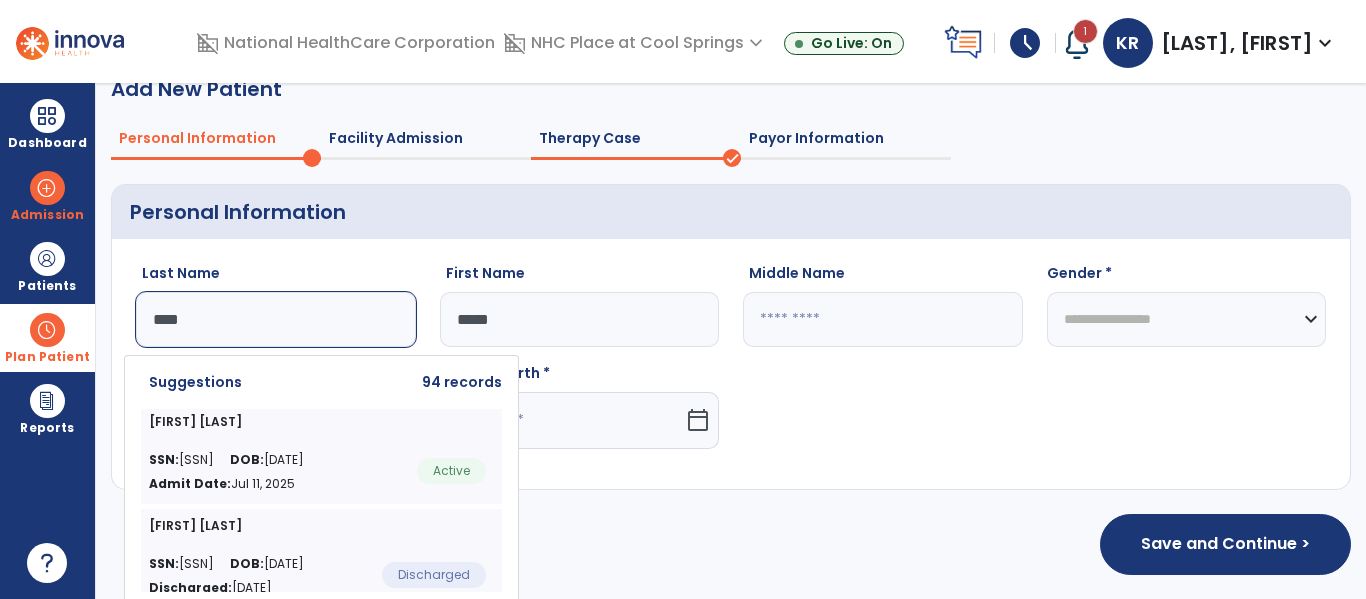 type on "*****" 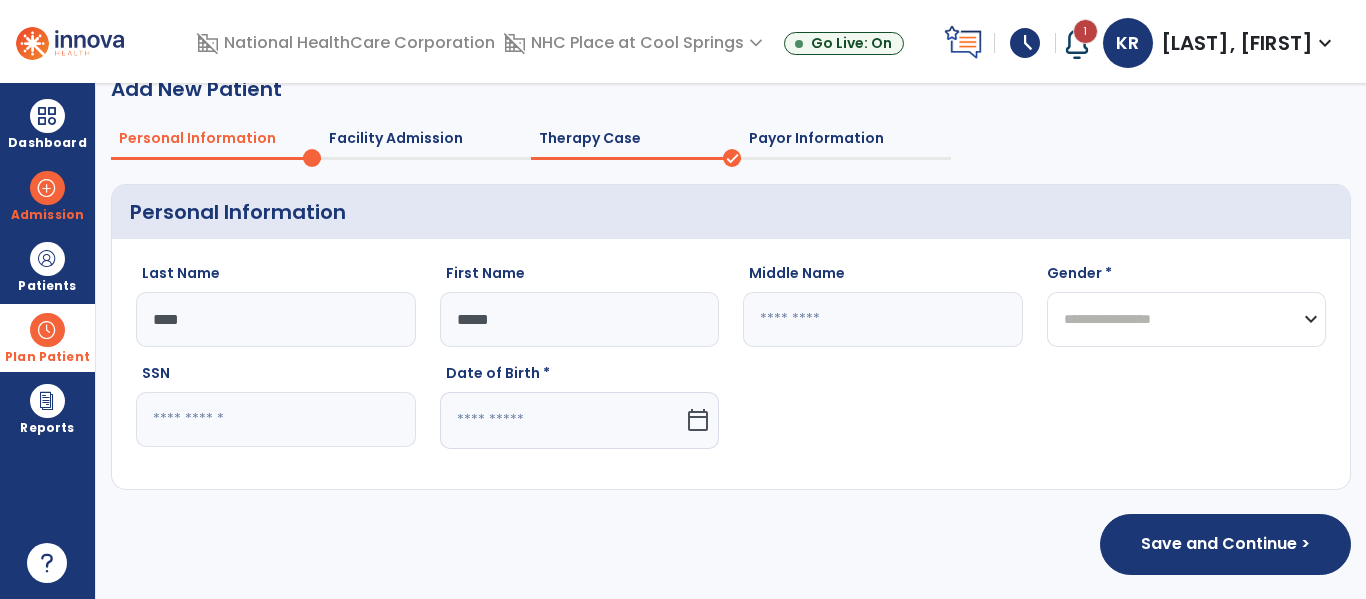 click on "**********" 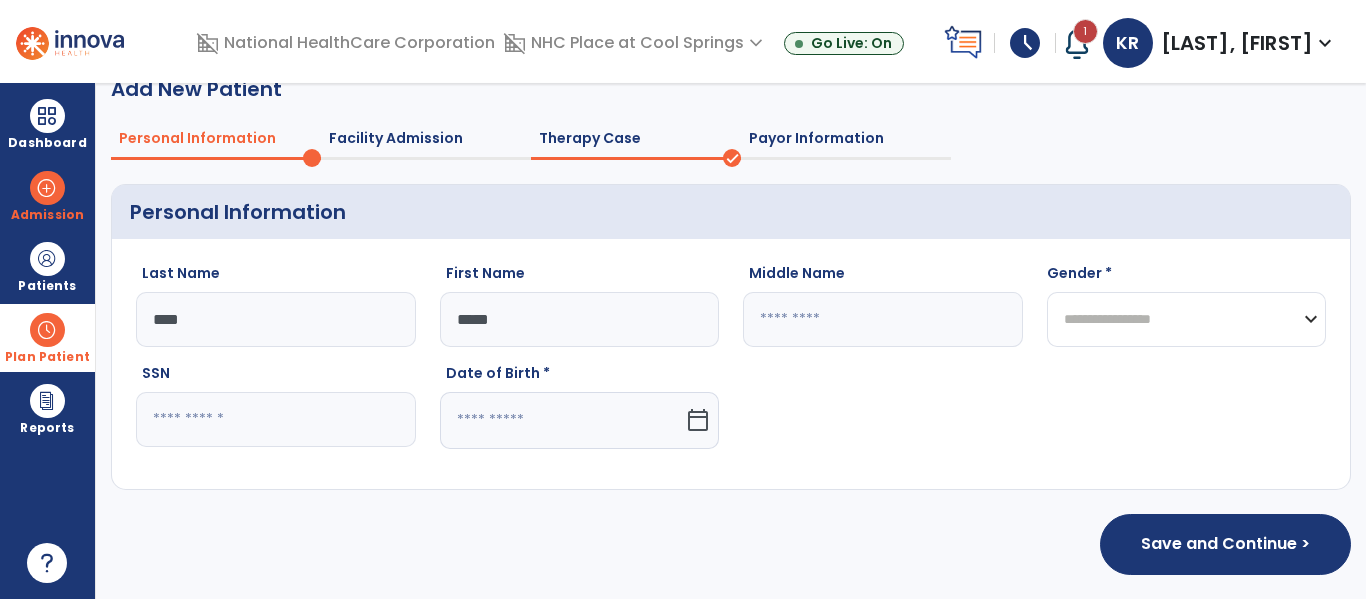 select on "****" 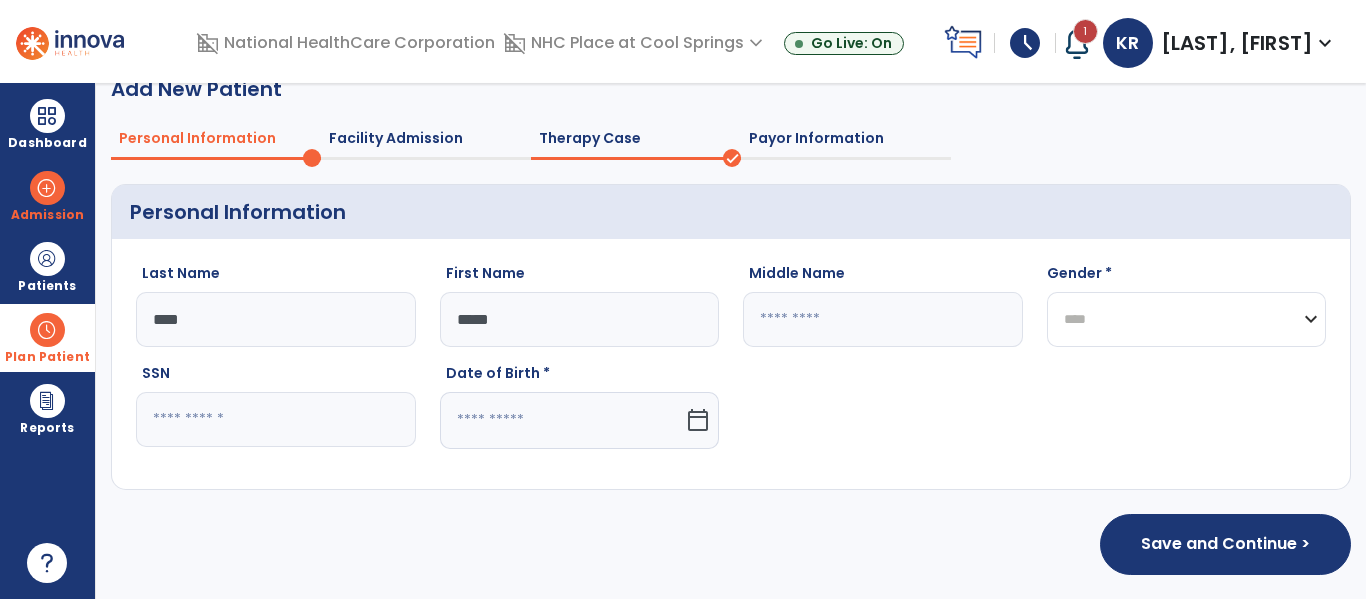 click on "**********" 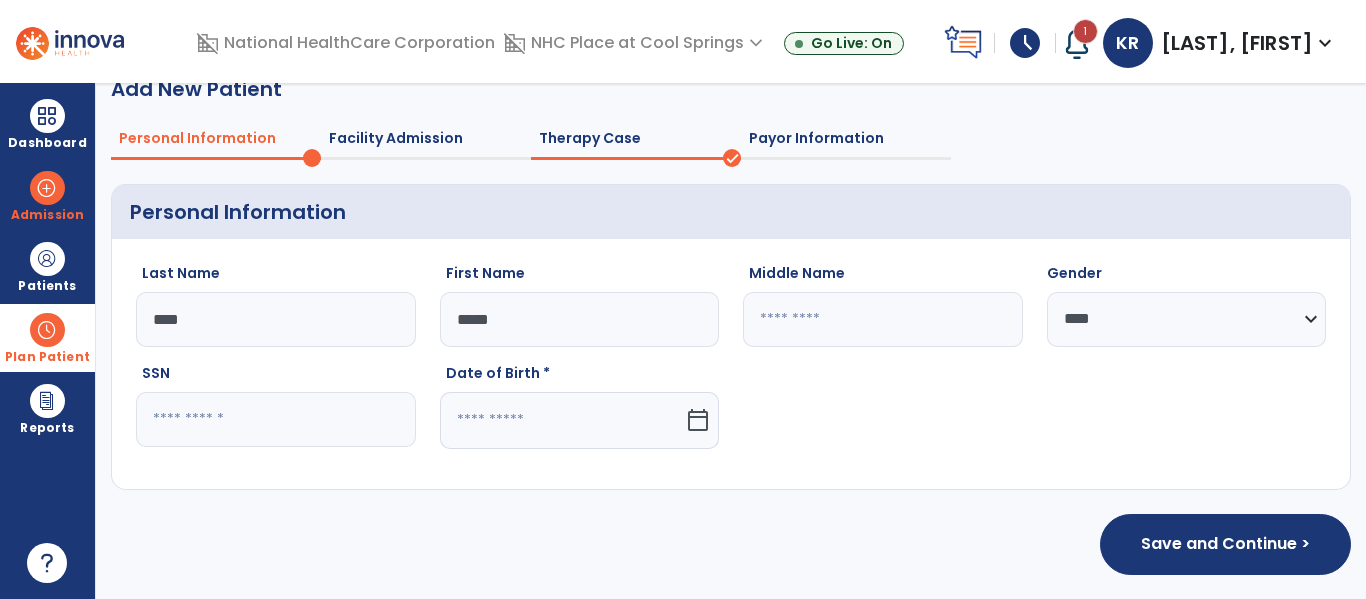 click 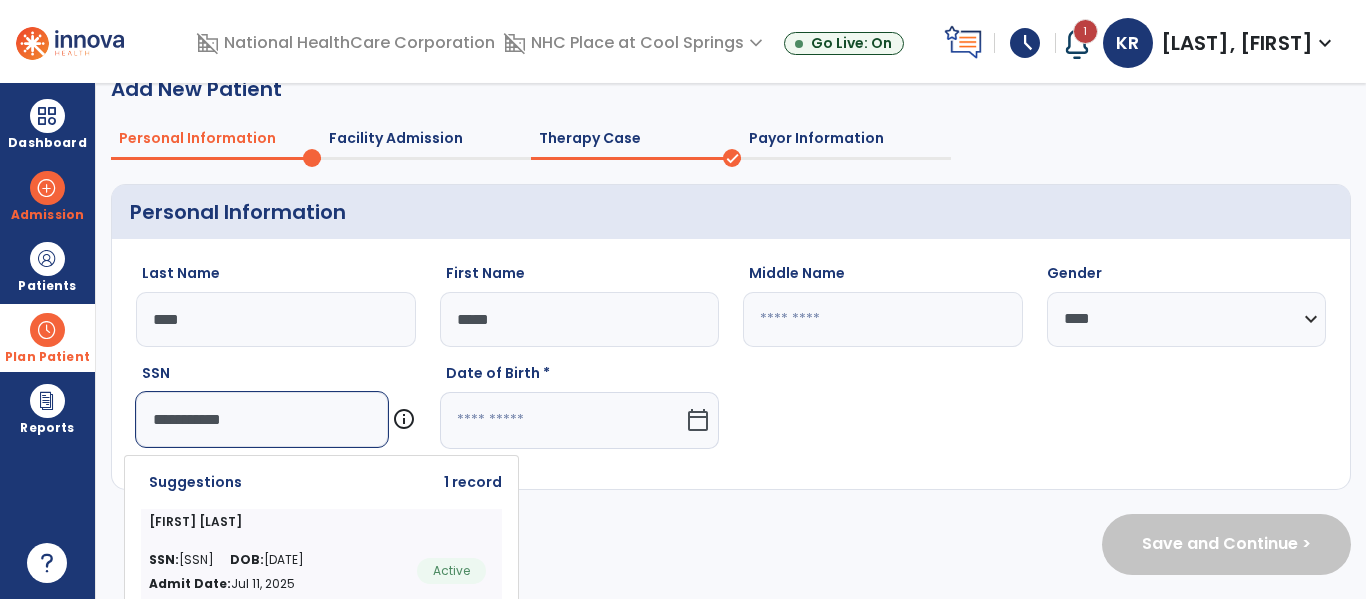 scroll, scrollTop: 56, scrollLeft: 0, axis: vertical 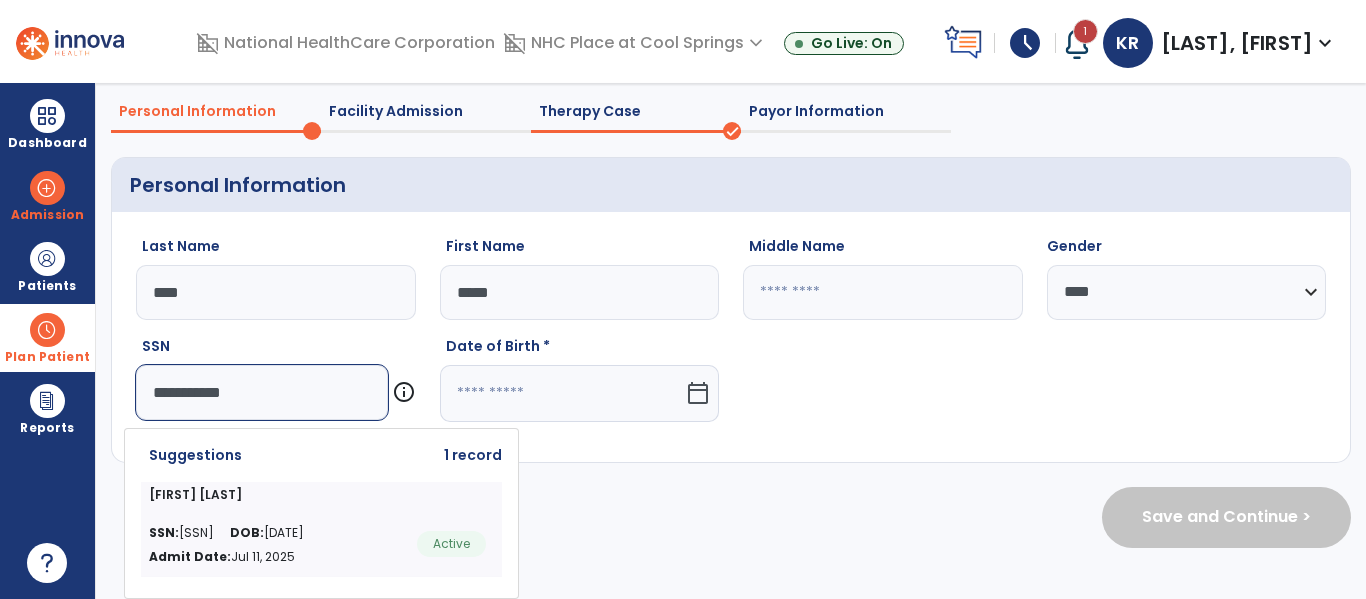 type on "**********" 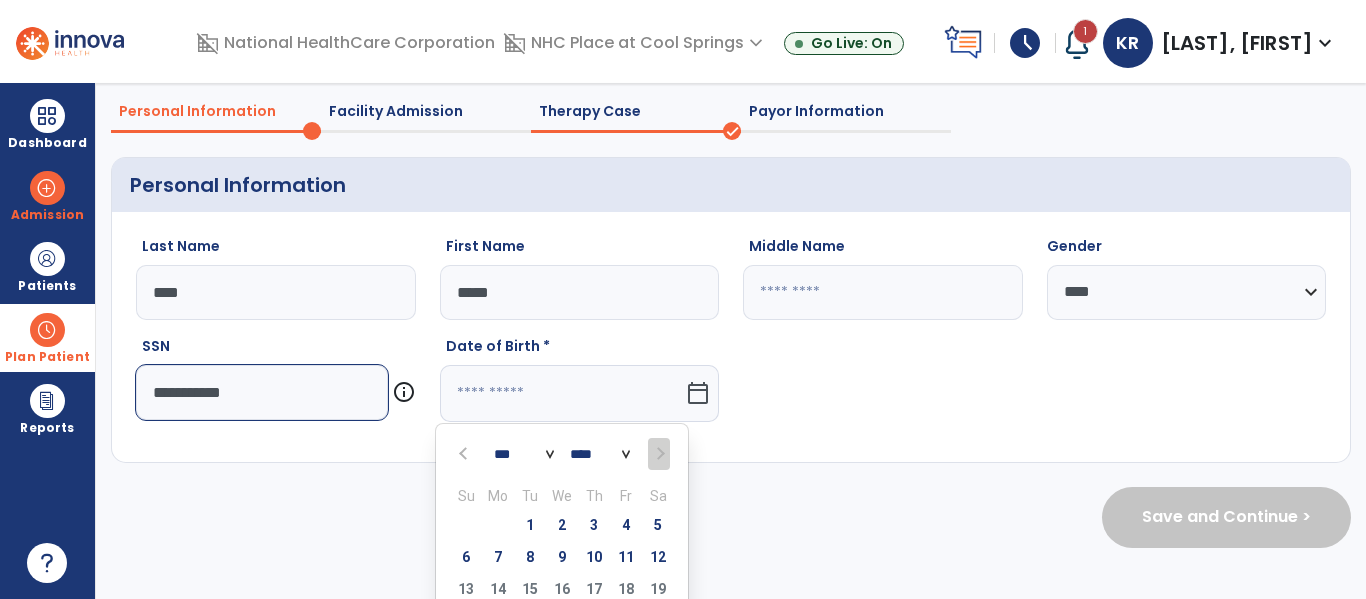 click on "**** **** **** **** **** **** **** **** **** **** **** **** **** **** **** **** **** **** **** **** **** **** **** **** **** **** **** **** **** **** **** **** **** **** **** **** **** **** **** **** **** **** **** **** **** **** **** **** **** **** **** **** **** **** **** **** **** **** **** **** **** **** **** **** **** **** **** **** **** **** **** **** **** **** **** **** **** **** **** **** **** **** **** **** **** **** **** **** **** **** **** **** **** **** **** **** **** **** **** **** **** **** **** **** **** **** **** **** **** **** **** **** **** **** **** **** **** **** **** **** **** **** **** **** **** ****" 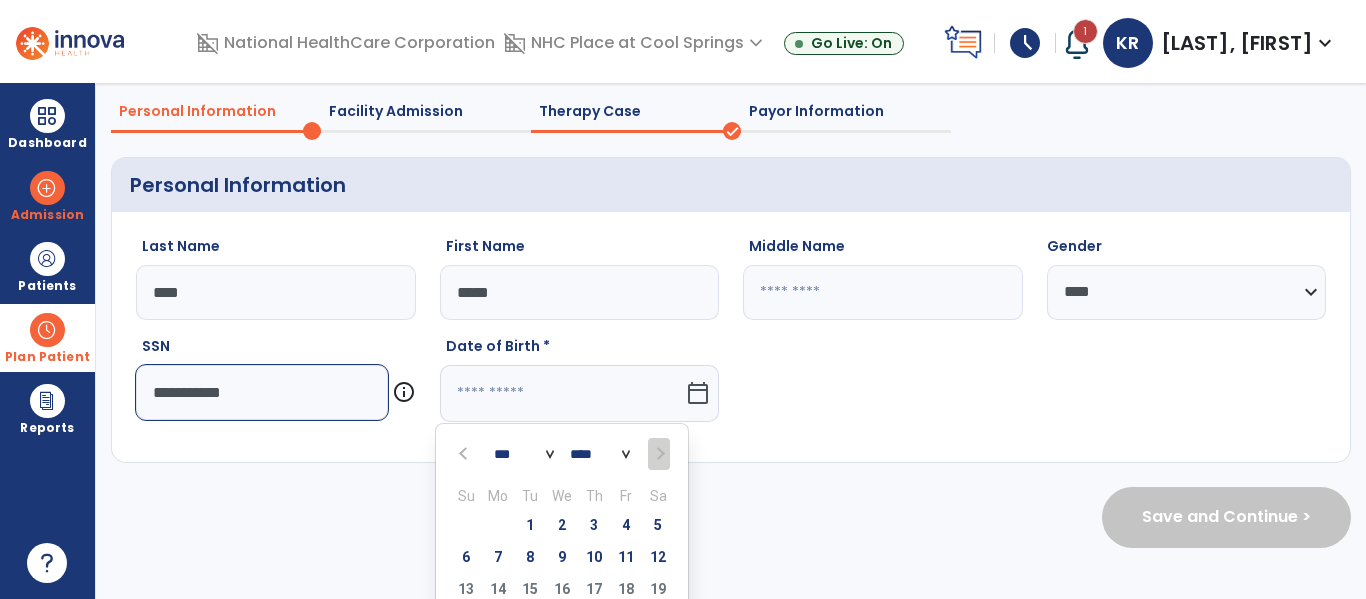 select on "****" 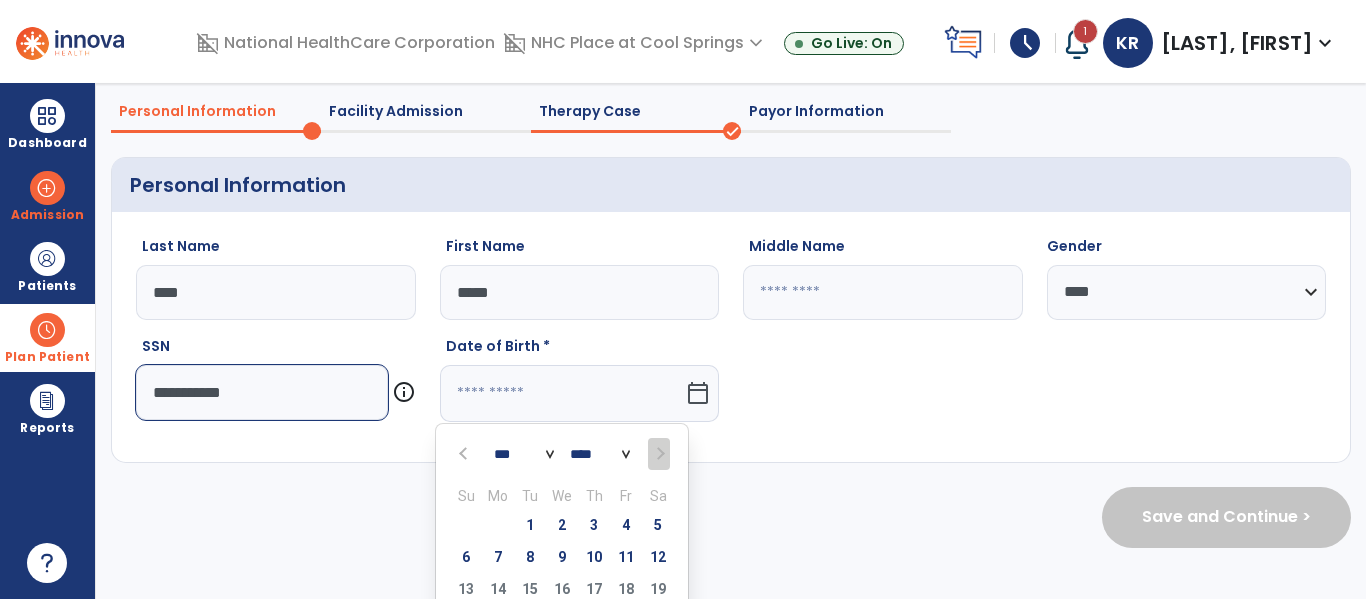 click on "**** **** **** **** **** **** **** **** **** **** **** **** **** **** **** **** **** **** **** **** **** **** **** **** **** **** **** **** **** **** **** **** **** **** **** **** **** **** **** **** **** **** **** **** **** **** **** **** **** **** **** **** **** **** **** **** **** **** **** **** **** **** **** **** **** **** **** **** **** **** **** **** **** **** **** **** **** **** **** **** **** **** **** **** **** **** **** **** **** **** **** **** **** **** **** **** **** **** **** **** **** **** **** **** **** **** **** **** **** **** **** **** **** **** **** **** **** **** **** **** **** **** **** **** **** ****" 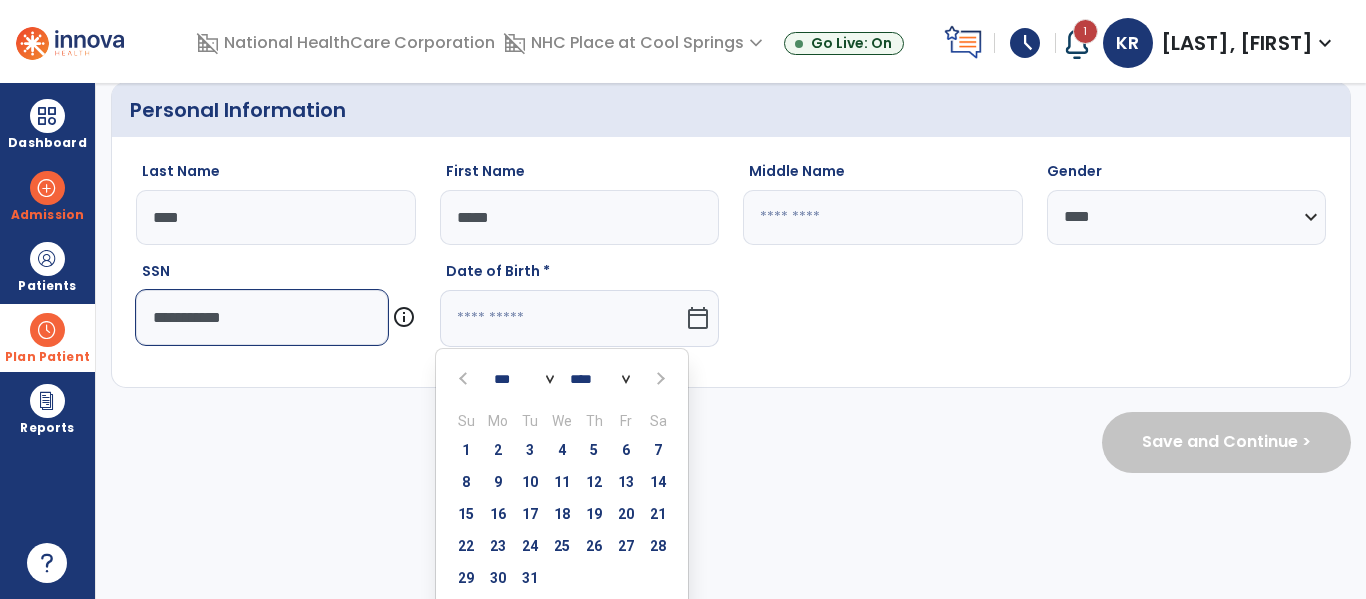 scroll, scrollTop: 176, scrollLeft: 0, axis: vertical 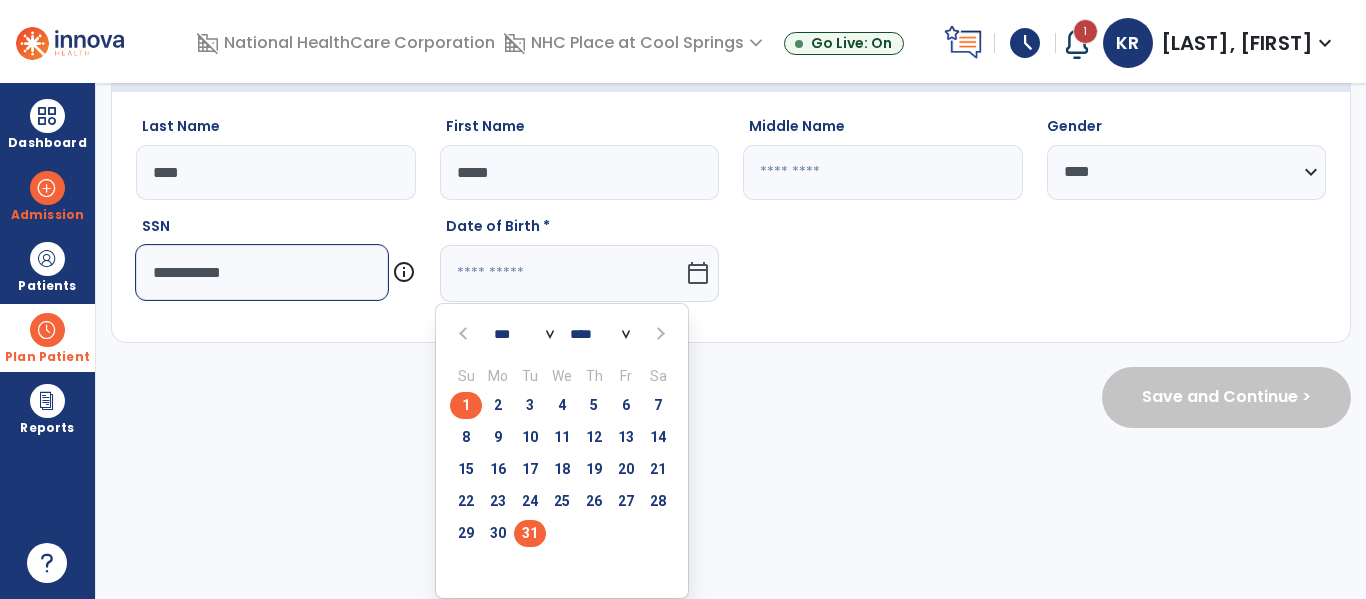 click on "31" 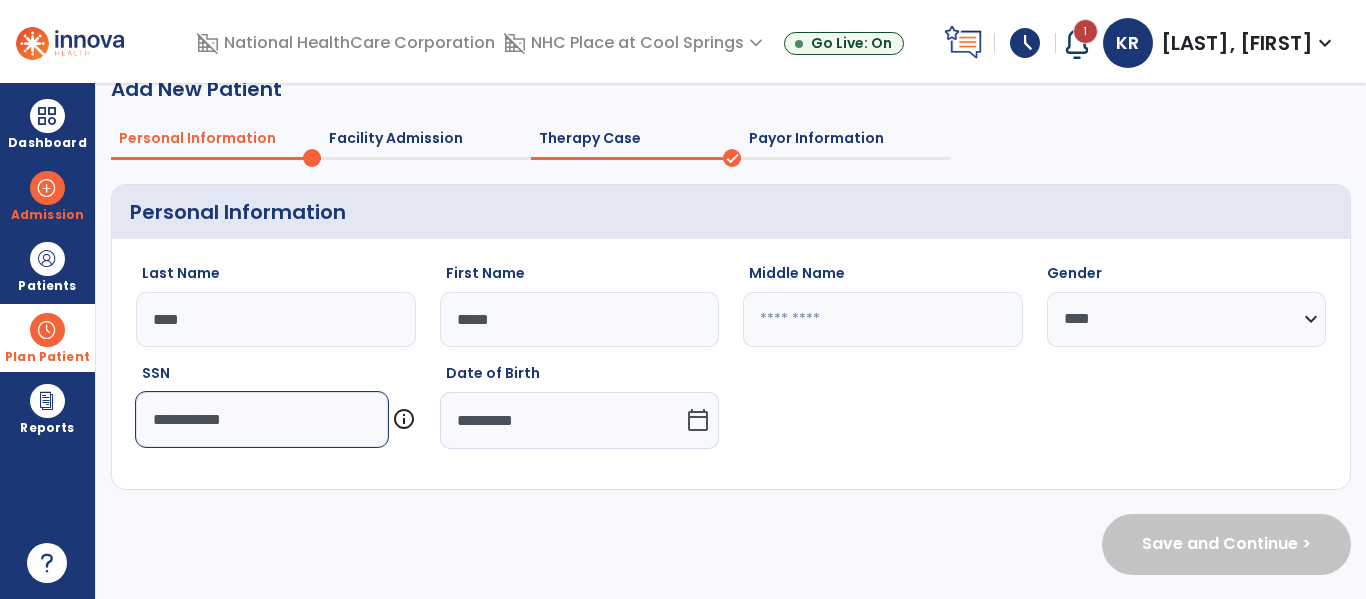 scroll, scrollTop: 0, scrollLeft: 0, axis: both 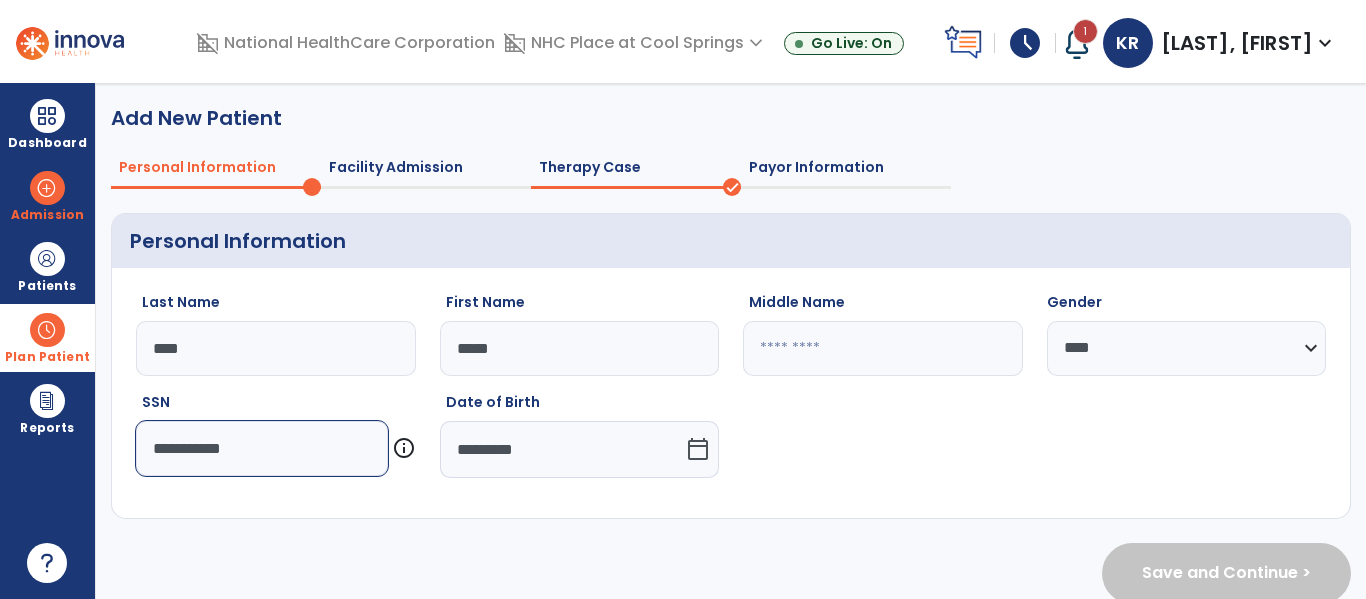 type on "*******" 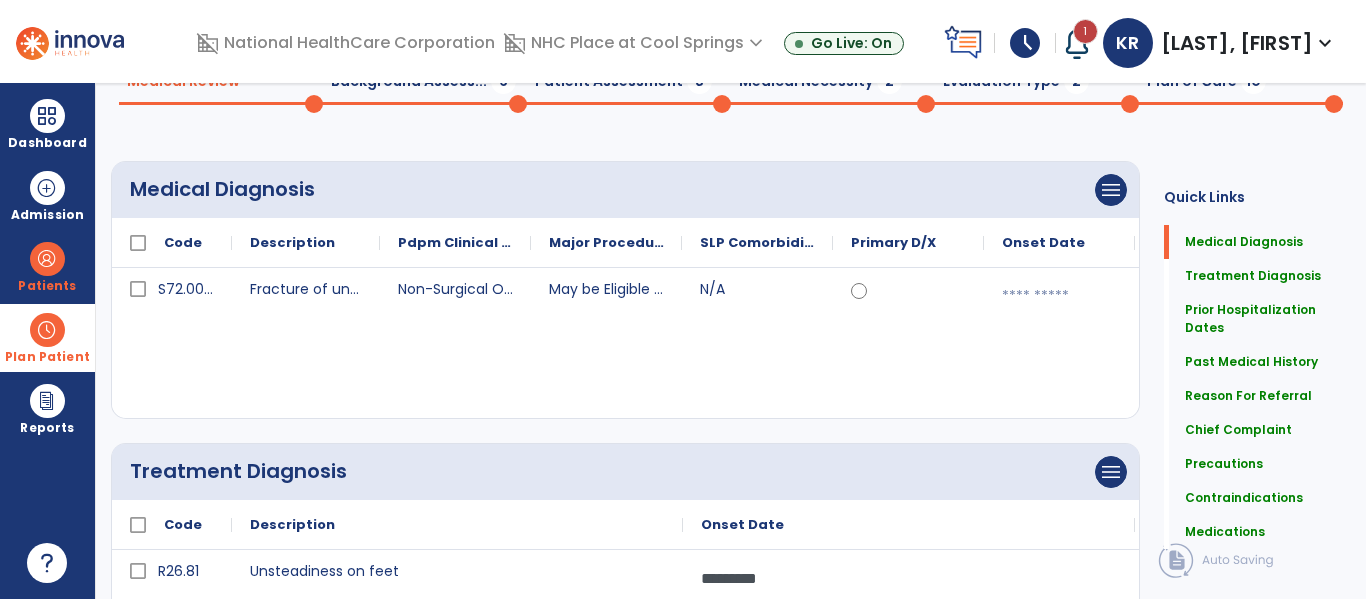 scroll, scrollTop: 0, scrollLeft: 0, axis: both 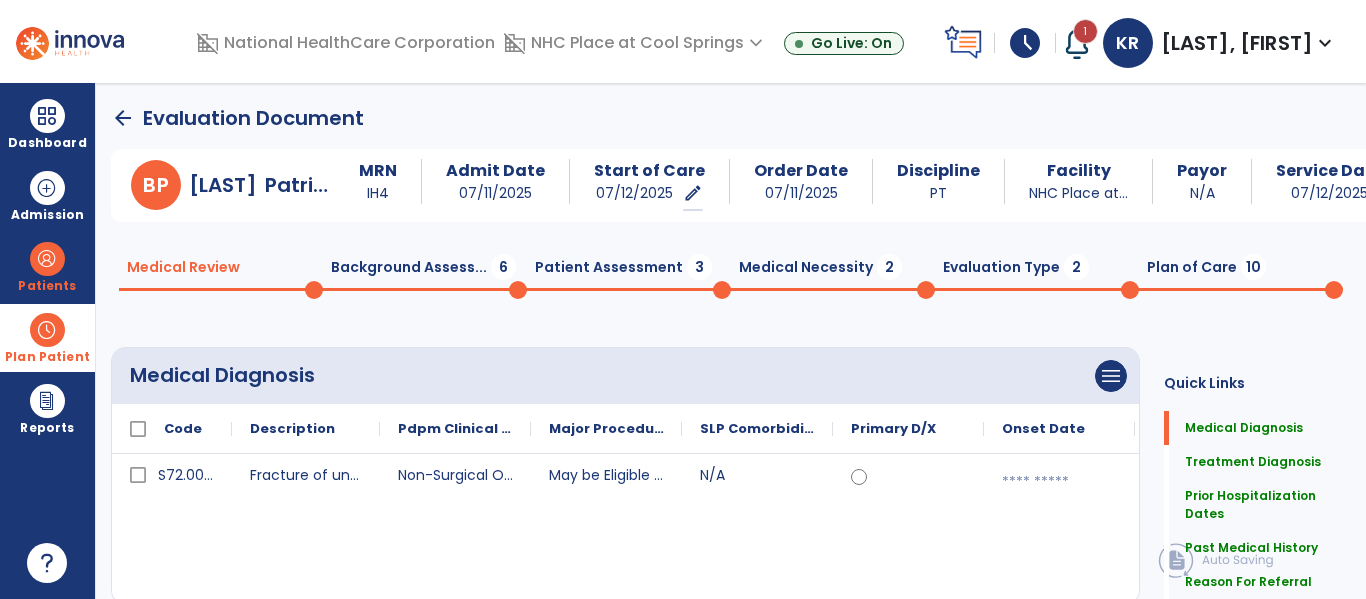 click on "arrow_back" 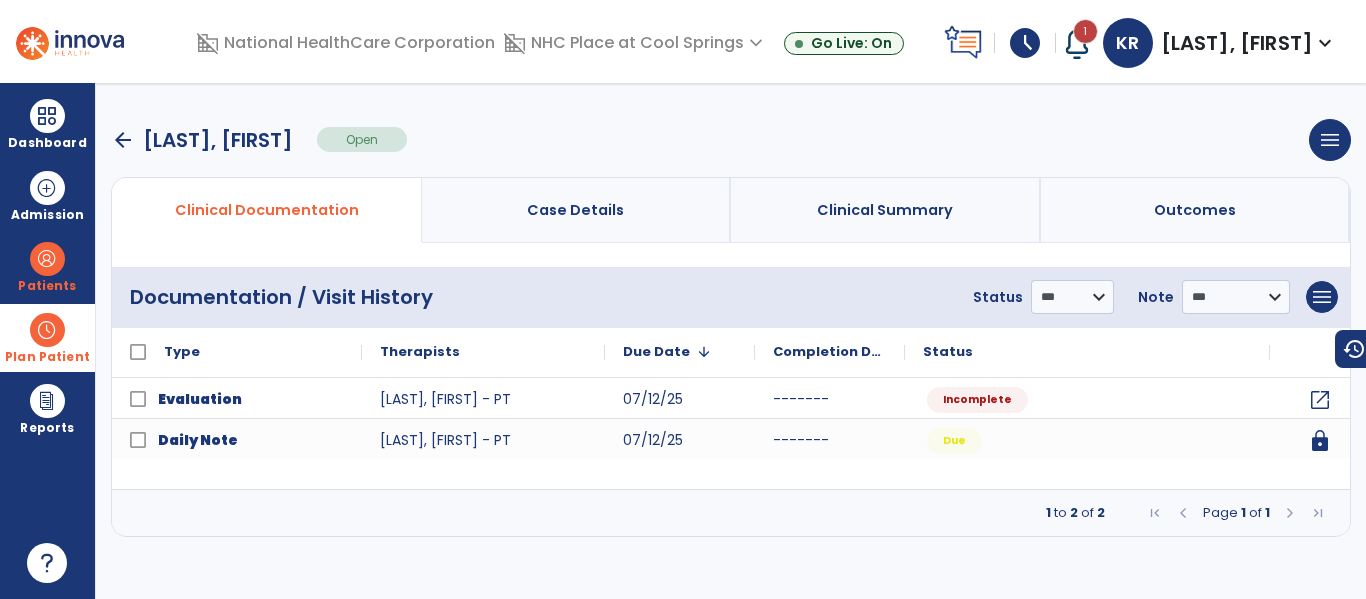 click on "arrow_back Boehmer, [FIRST] Open menu Edit Therapy Case Delete Therapy Case Close Therapy Case" at bounding box center (731, 140) 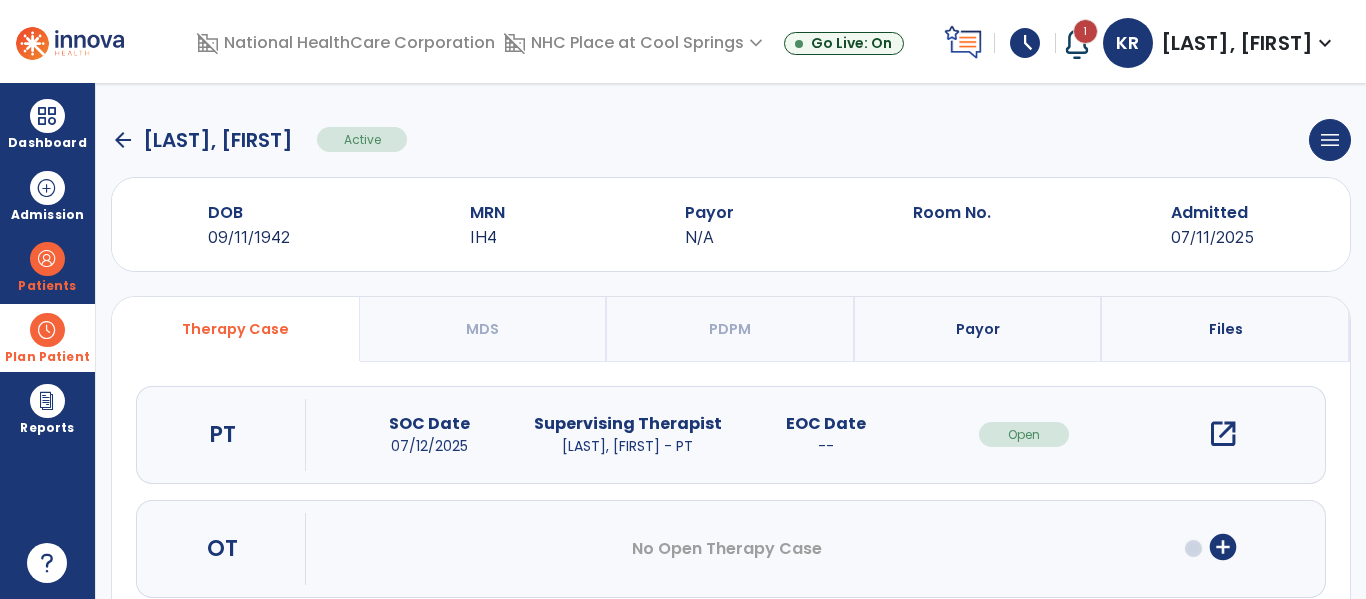 click on "arrow_back" 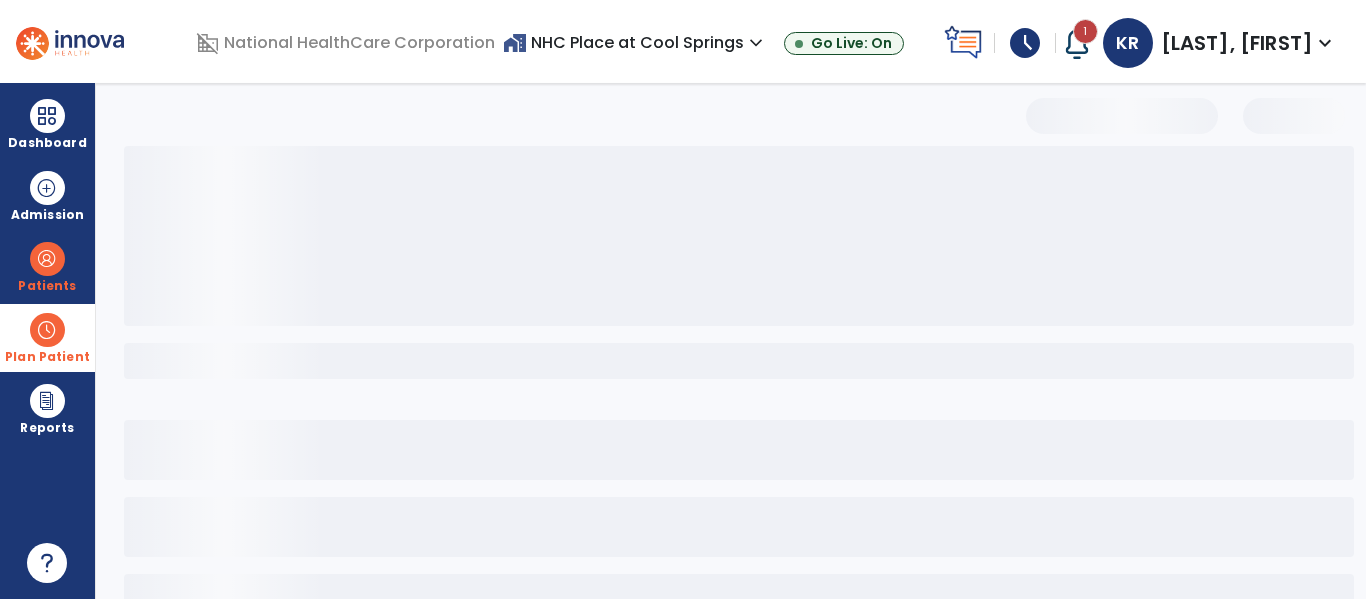 select on "***" 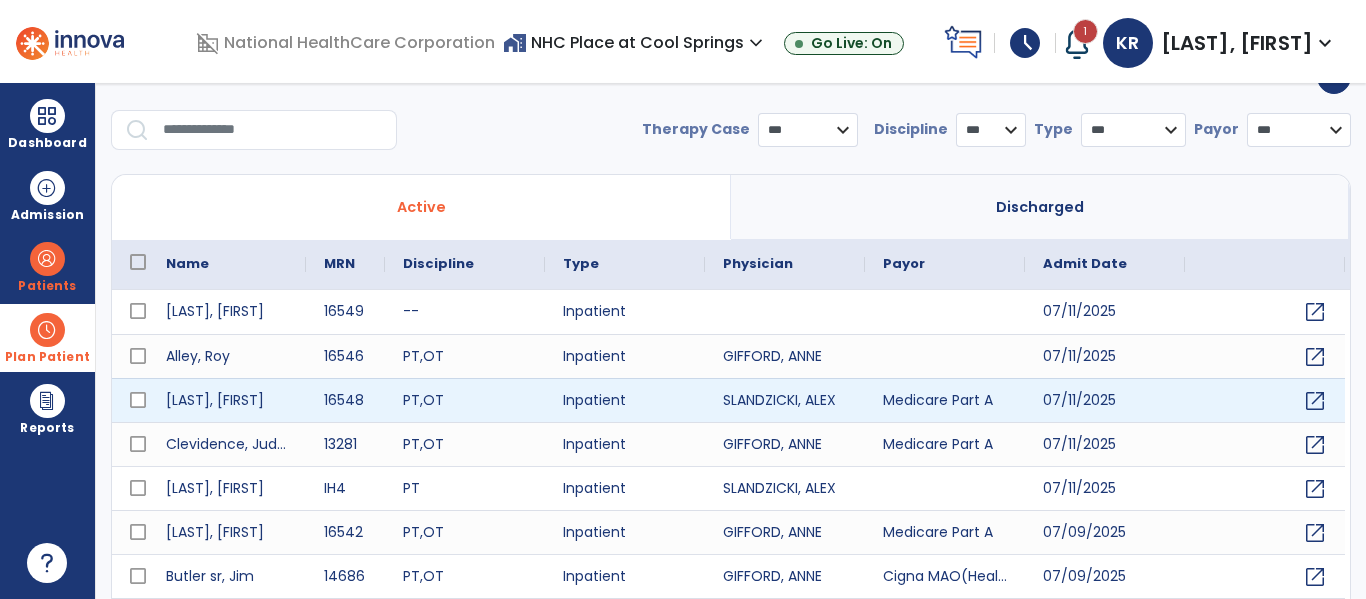 scroll, scrollTop: 44, scrollLeft: 0, axis: vertical 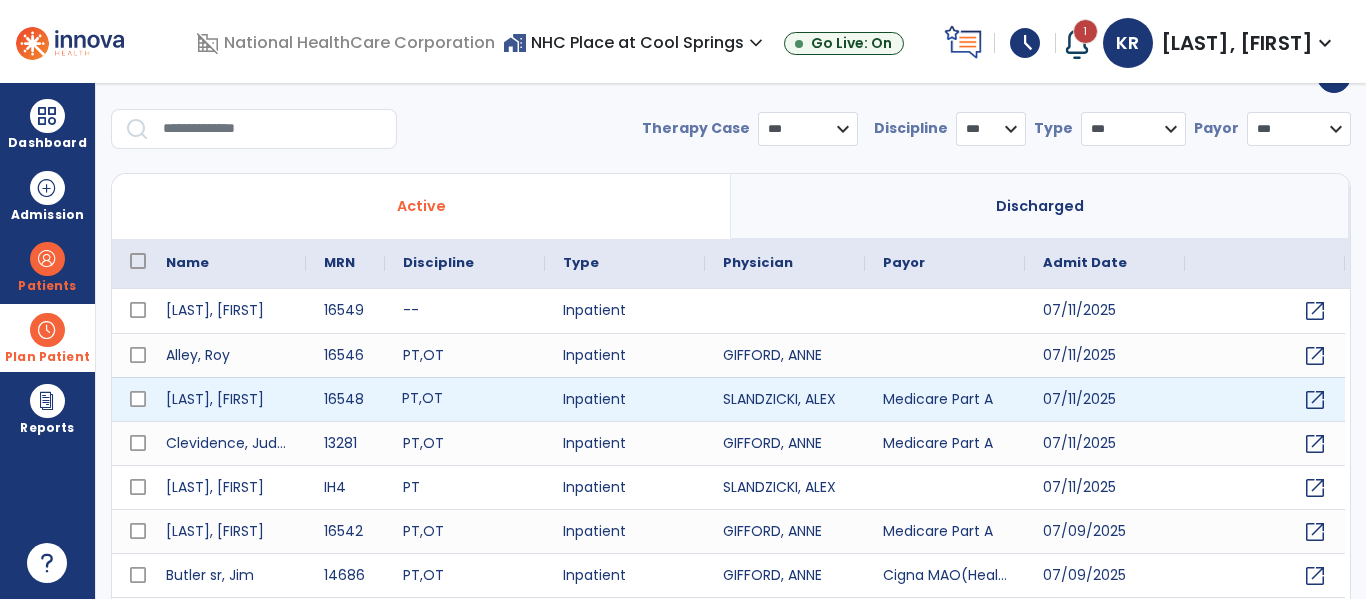 click on "PT , OT" at bounding box center [465, 399] 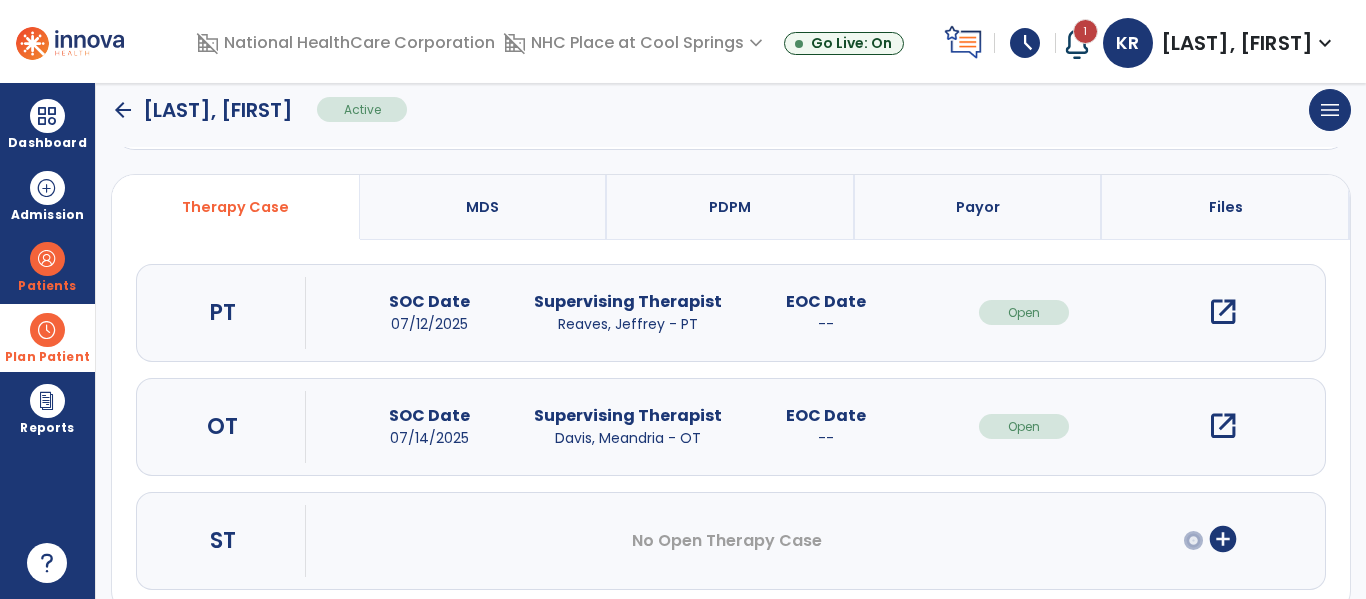 scroll, scrollTop: 123, scrollLeft: 0, axis: vertical 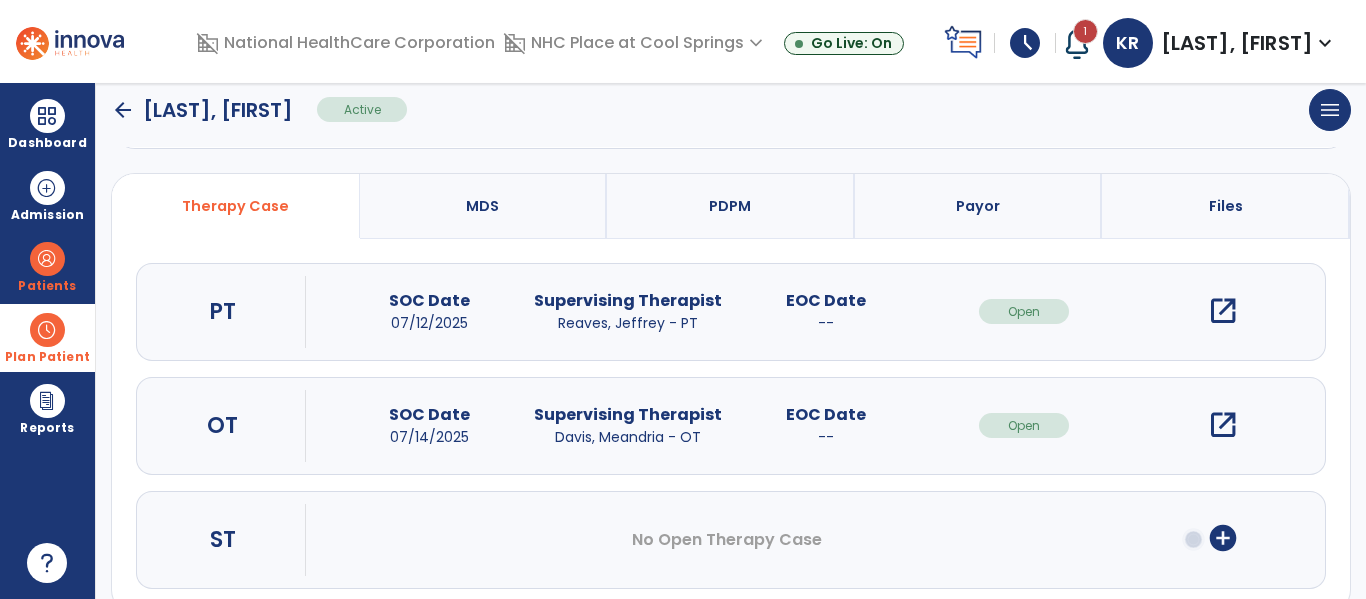 click on "open_in_new" at bounding box center [1223, 311] 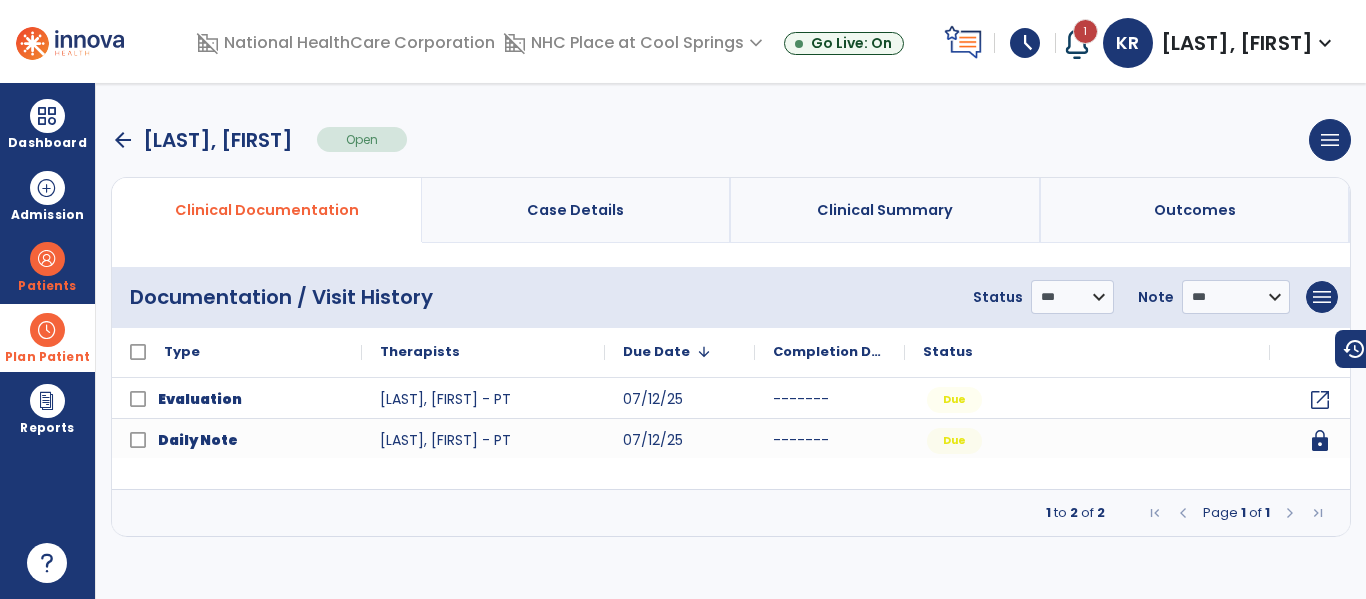 scroll, scrollTop: 0, scrollLeft: 0, axis: both 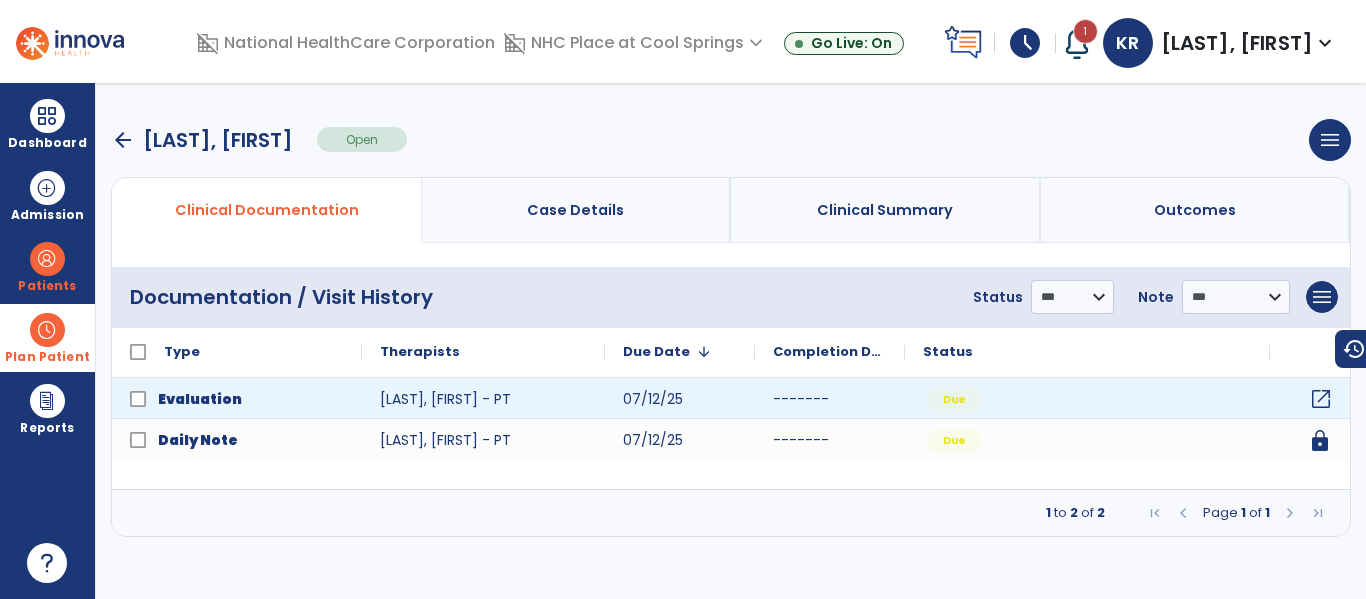 click on "open_in_new" 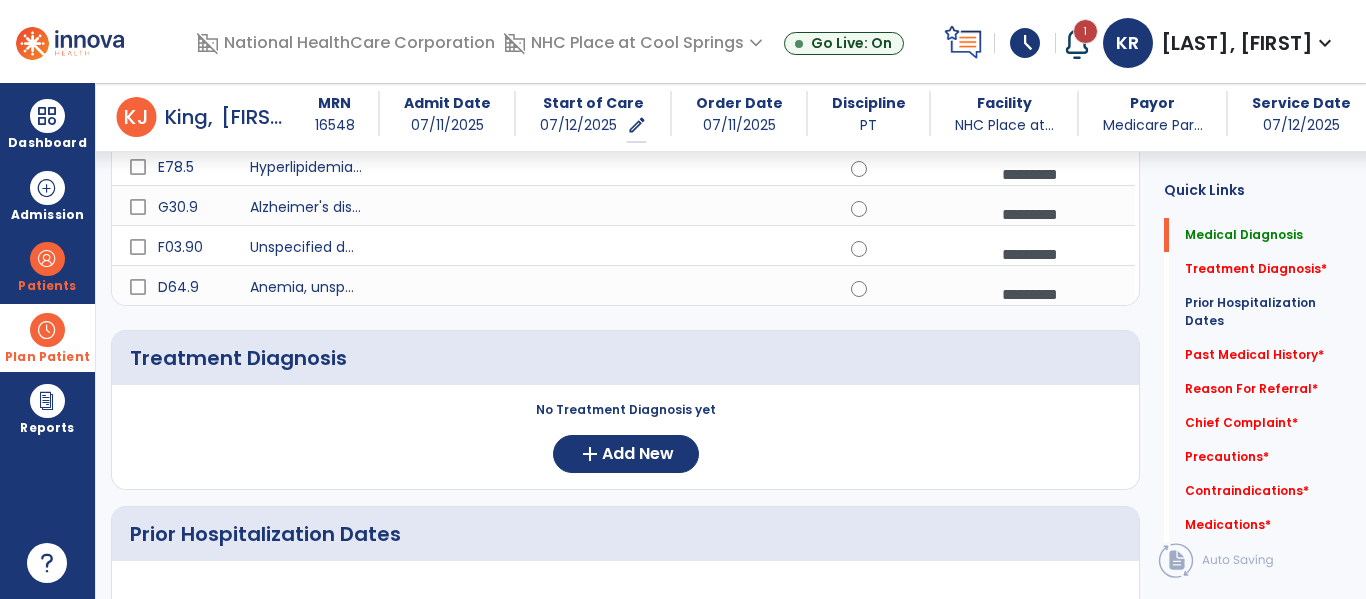 scroll, scrollTop: 468, scrollLeft: 0, axis: vertical 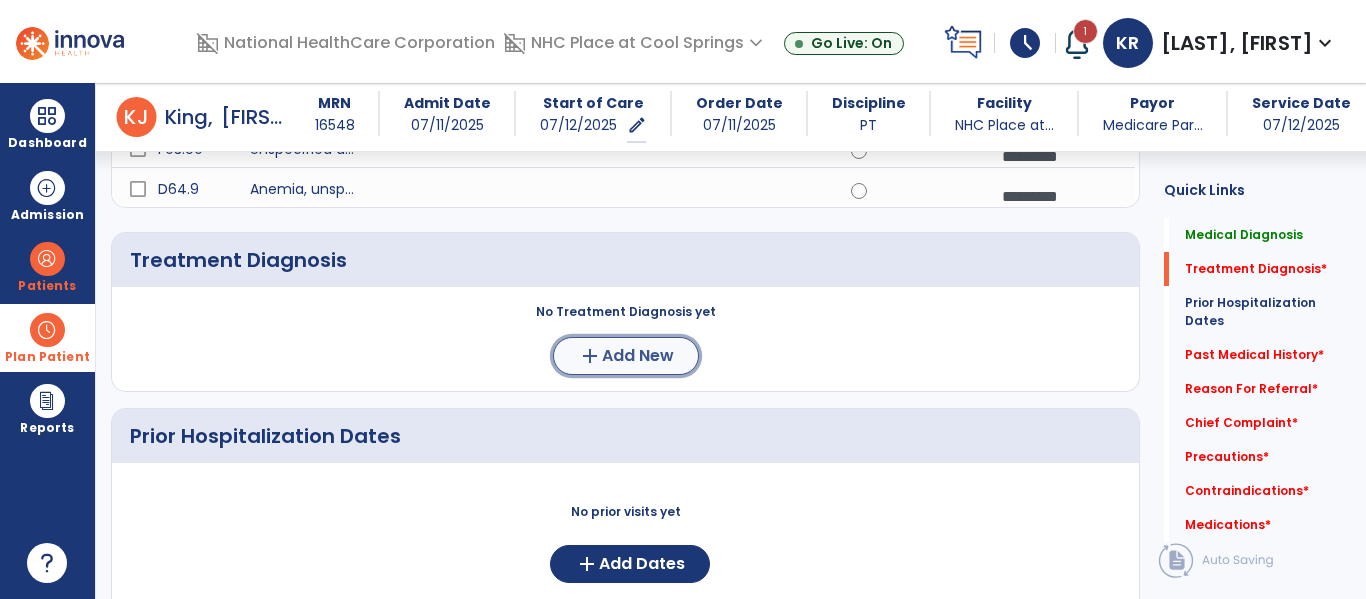 click on "add  Add New" 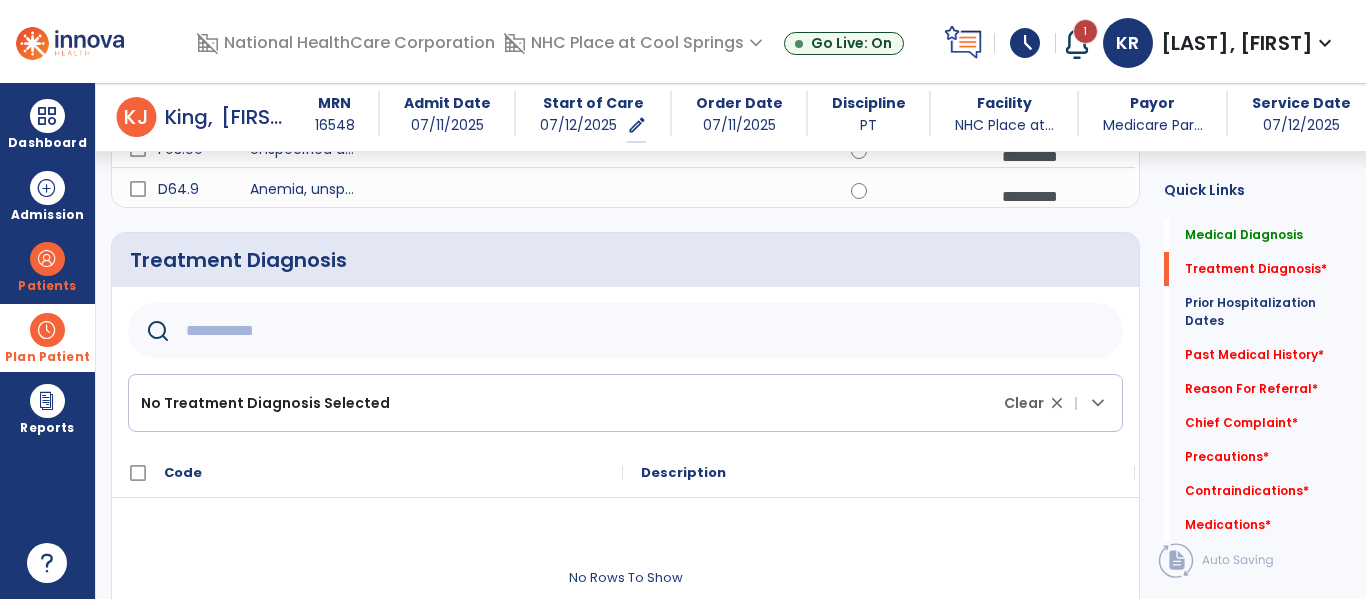 click 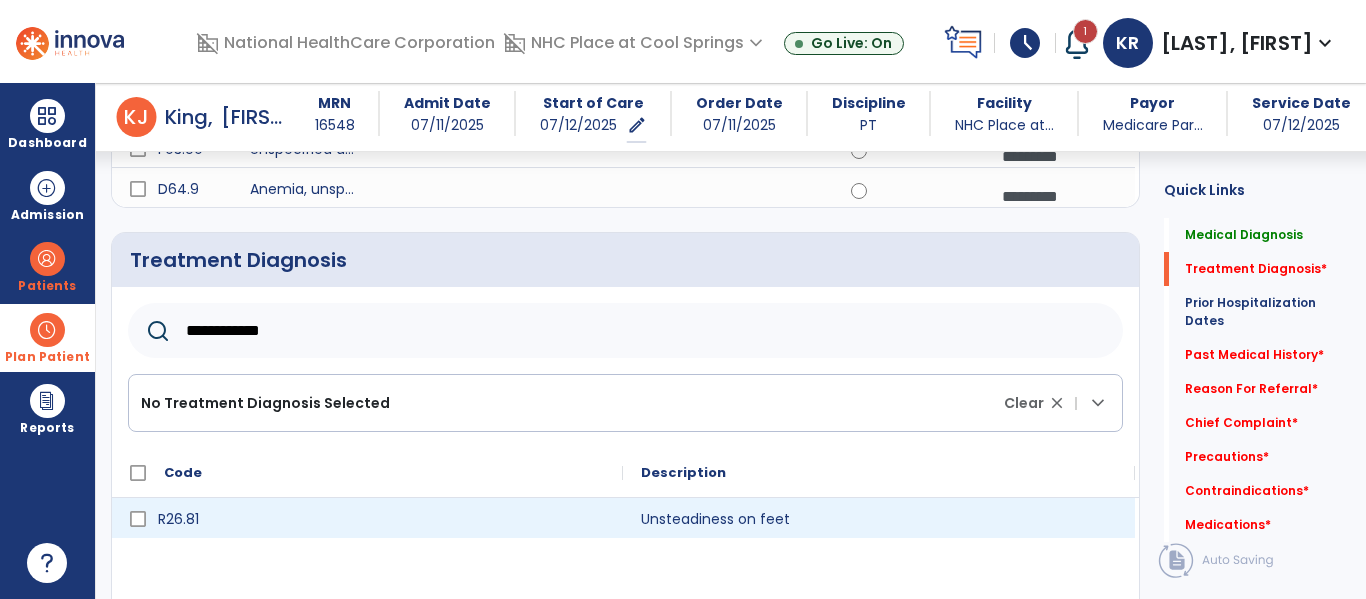 type on "**********" 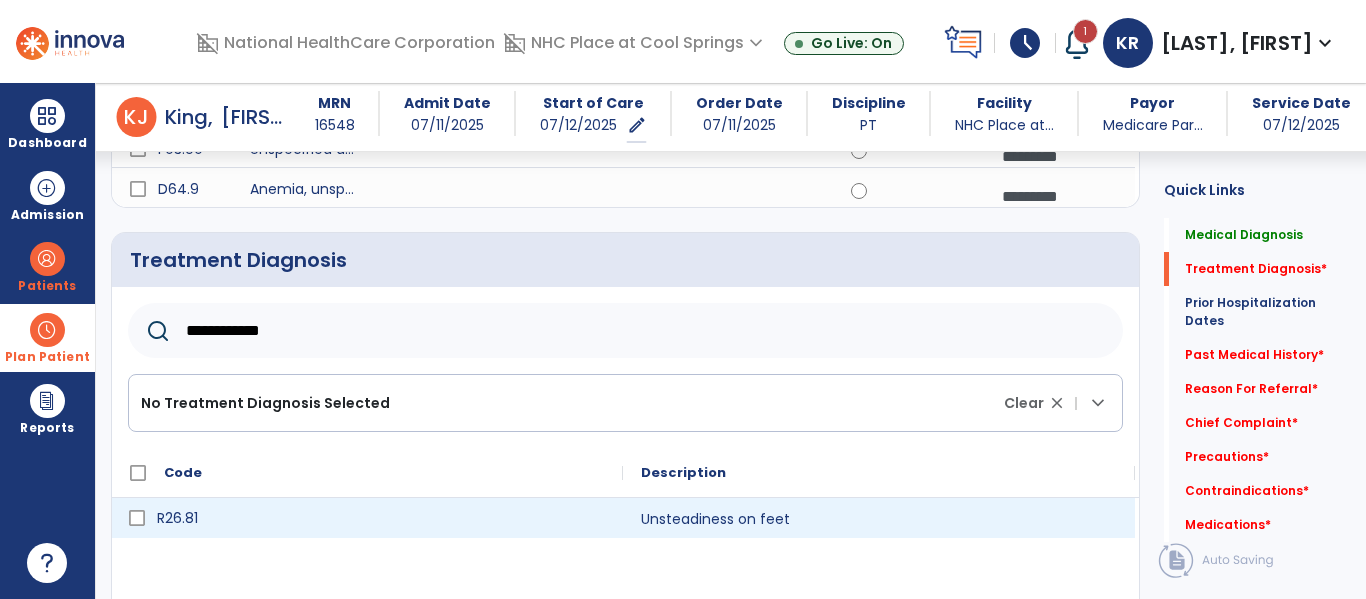 click on "R26.81" at bounding box center (381, 518) 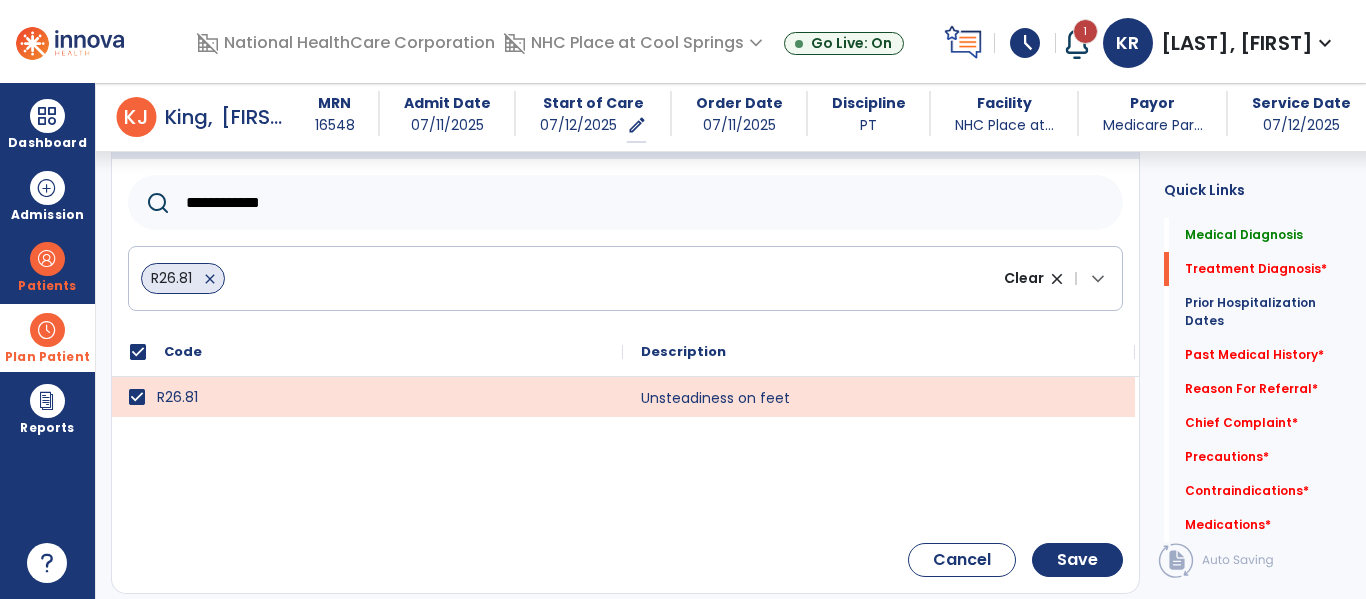 scroll, scrollTop: 762, scrollLeft: 0, axis: vertical 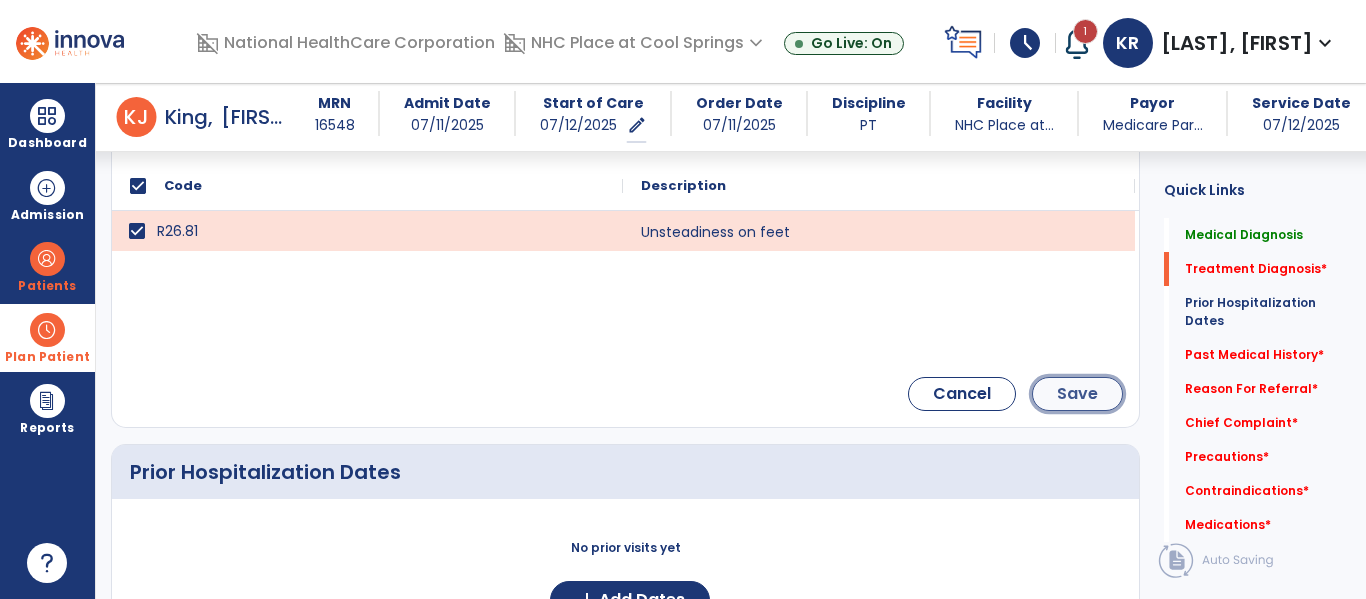 click on "Save" 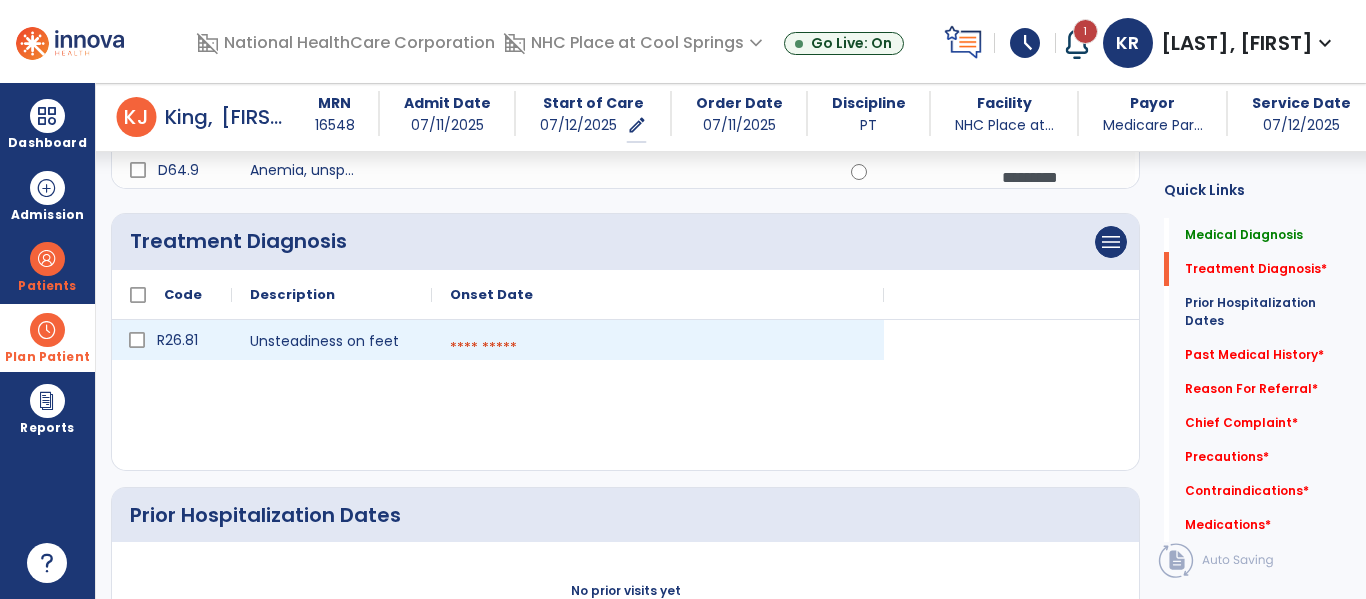 scroll, scrollTop: 486, scrollLeft: 0, axis: vertical 